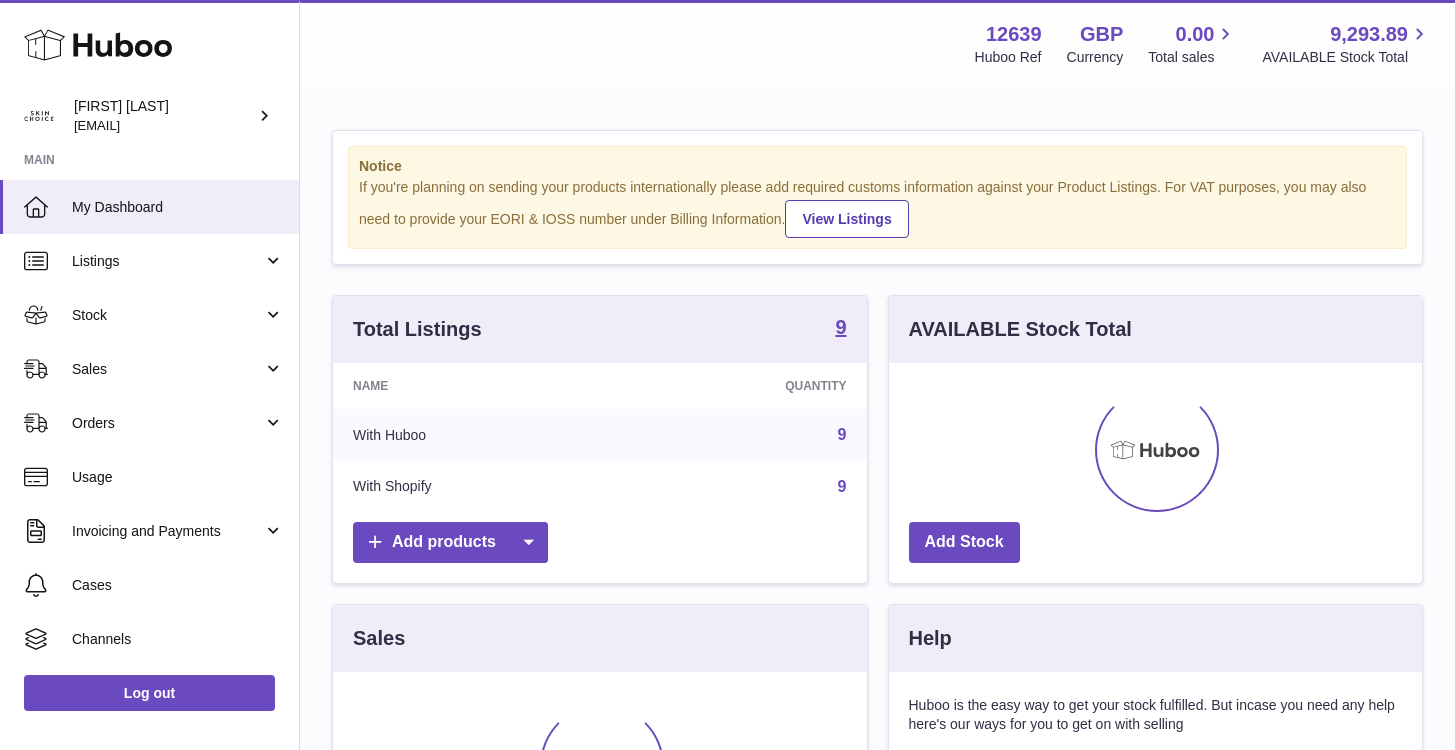 scroll, scrollTop: 0, scrollLeft: 0, axis: both 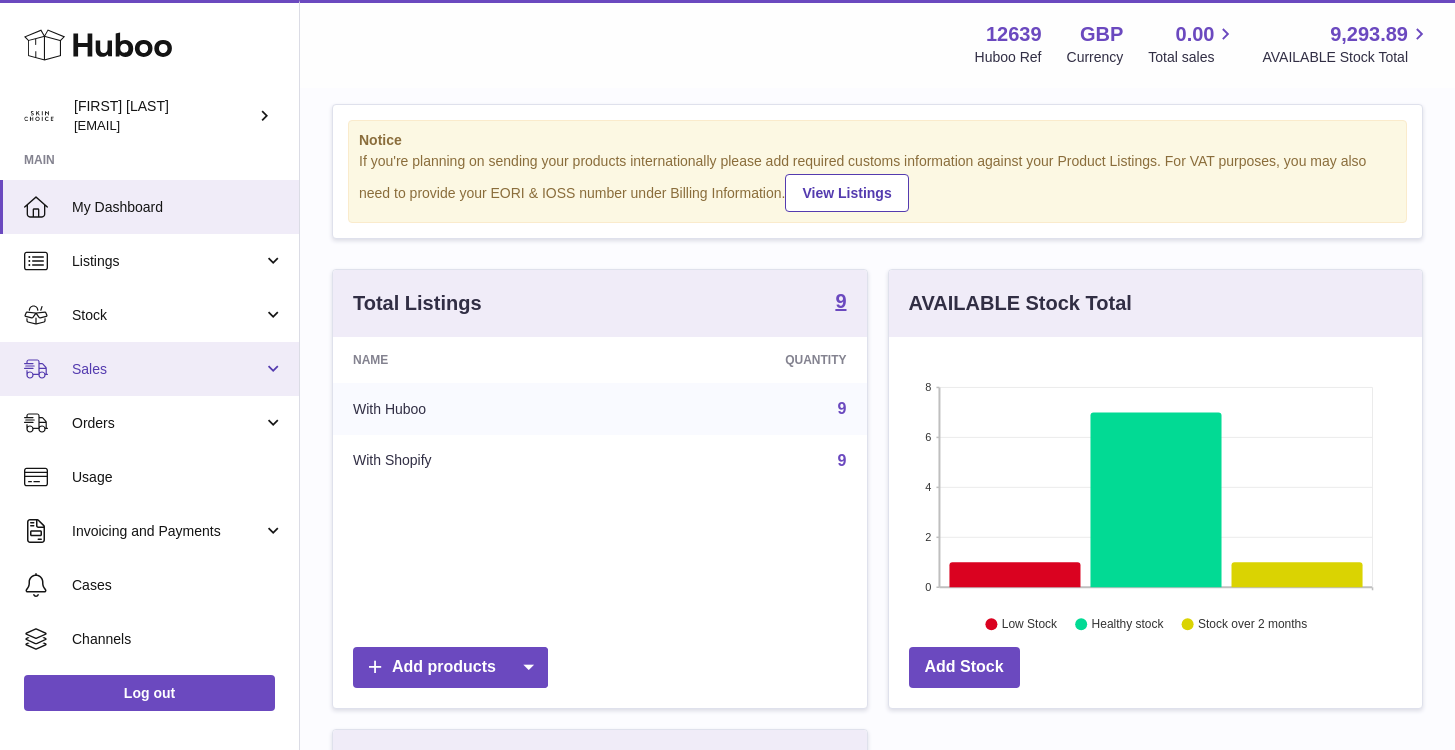 click on "Sales" at bounding box center [149, 369] 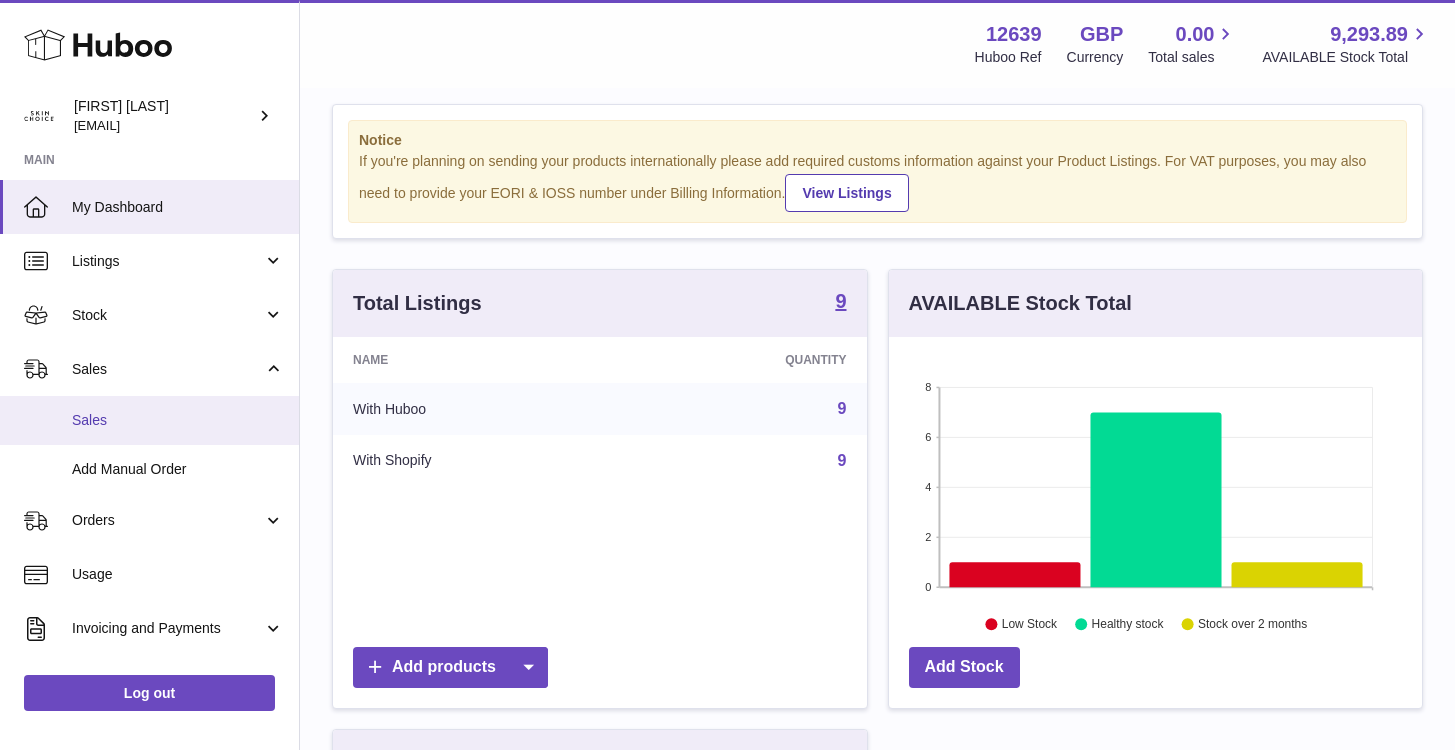 click on "Sales" at bounding box center (178, 420) 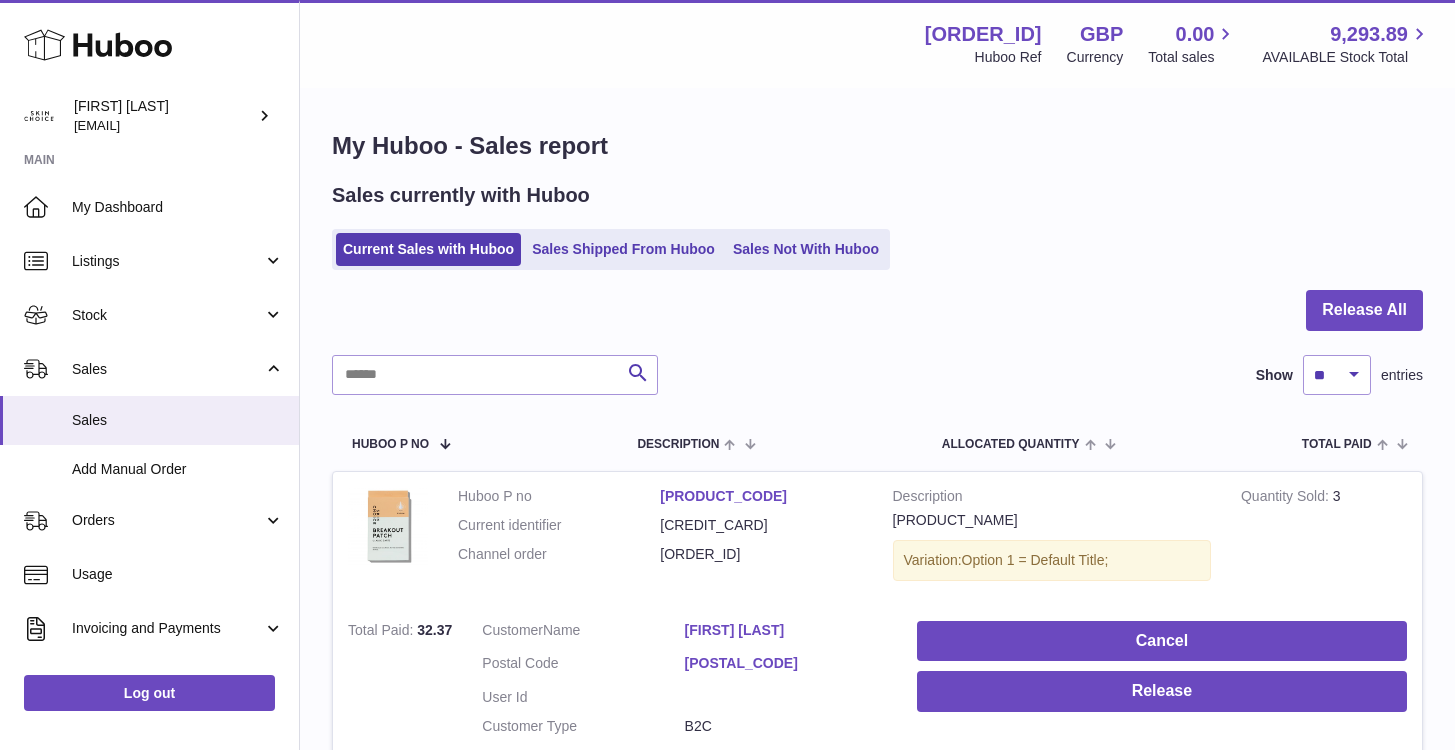scroll, scrollTop: 0, scrollLeft: 0, axis: both 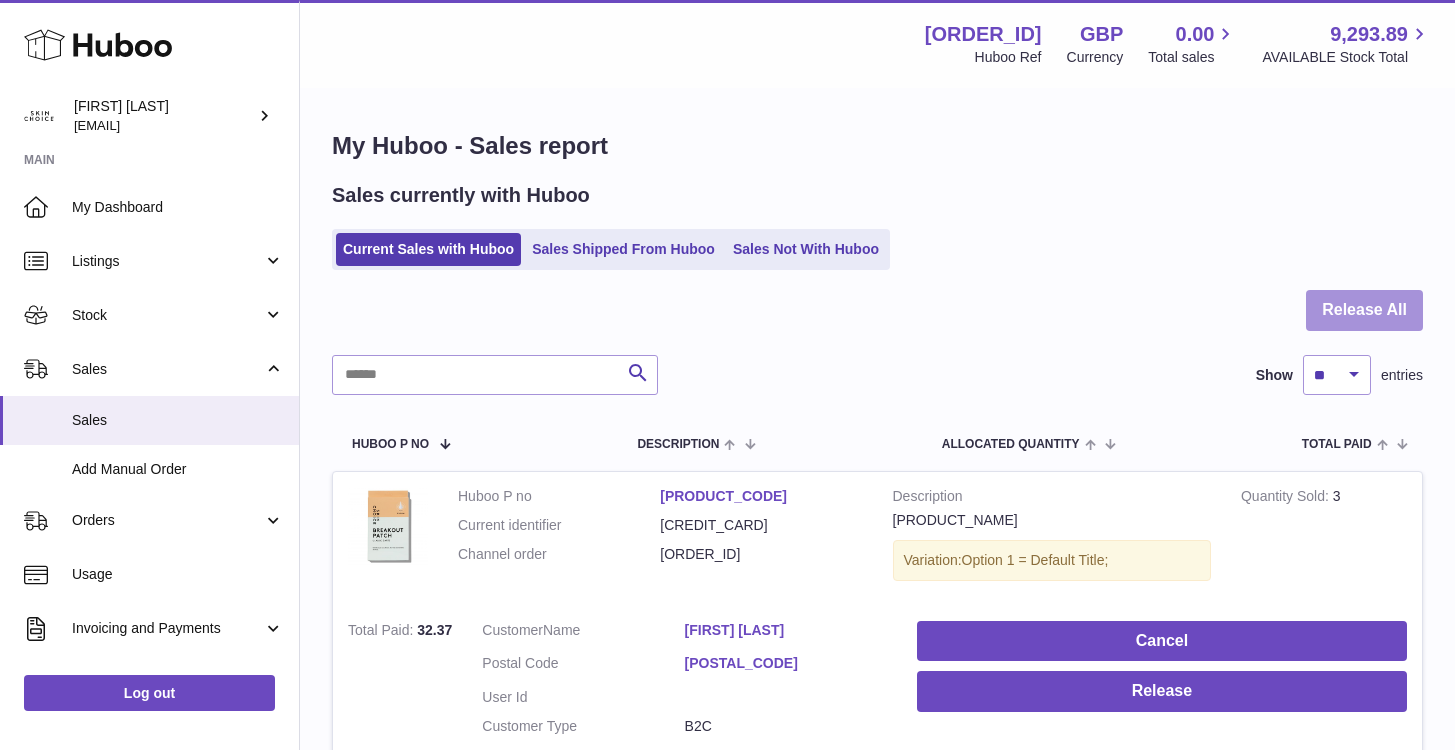 click on "Release All" at bounding box center (1364, 310) 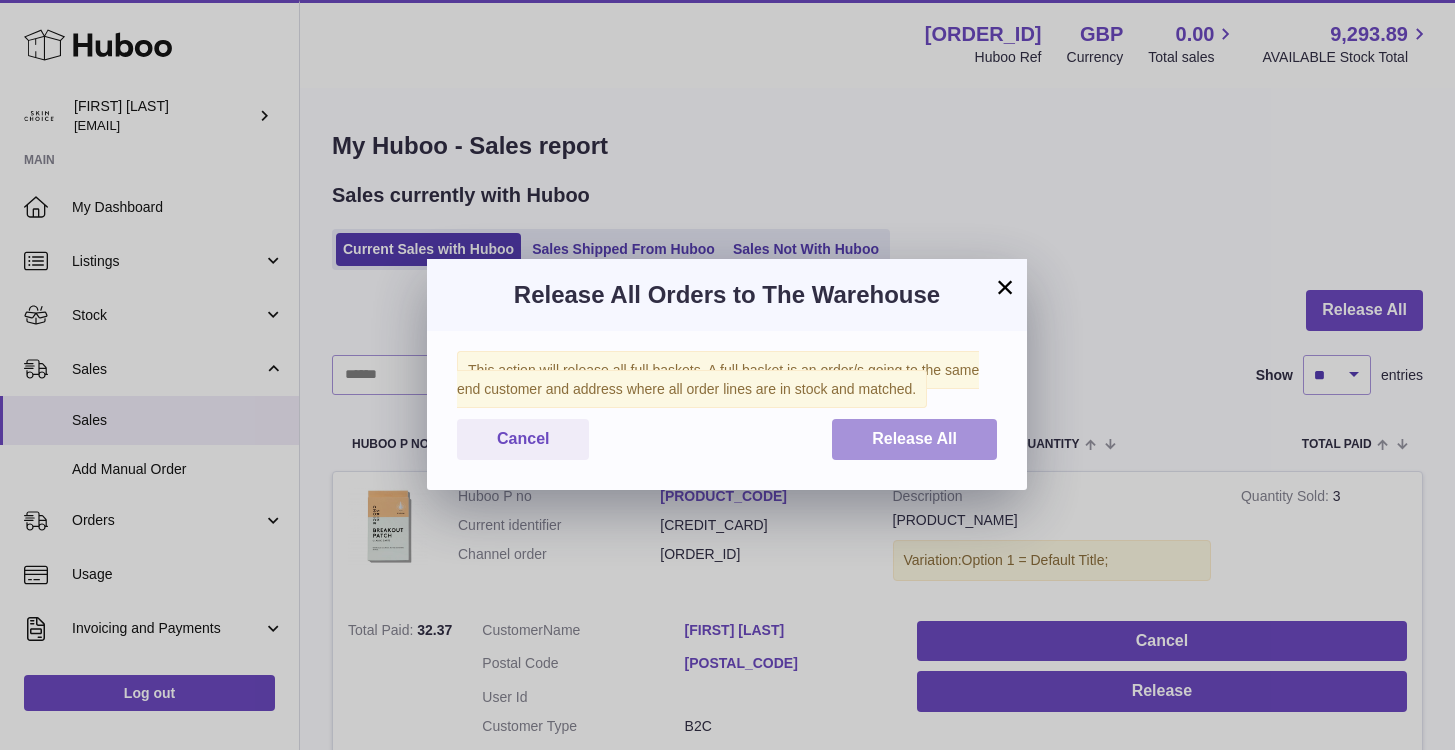 click on "Release All" at bounding box center [914, 439] 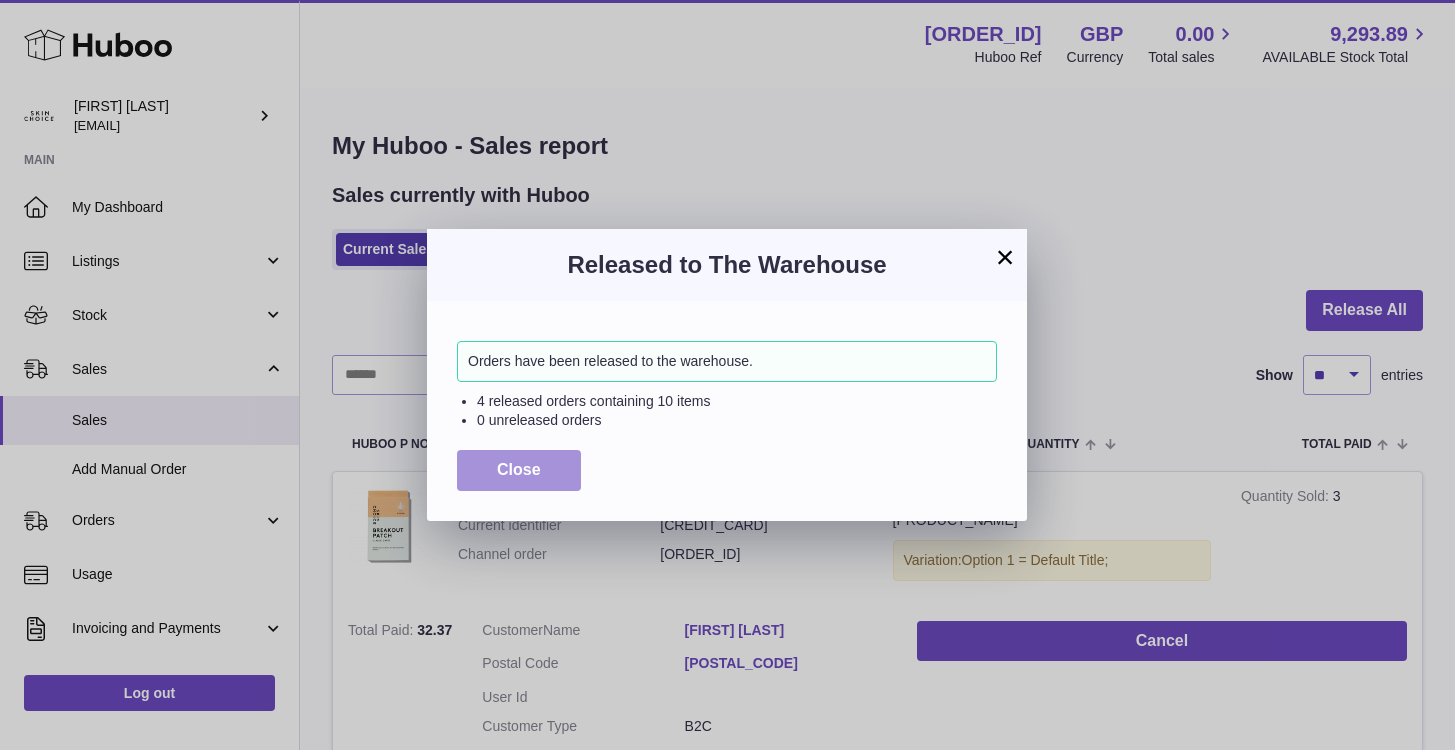click on "Close" at bounding box center (519, 470) 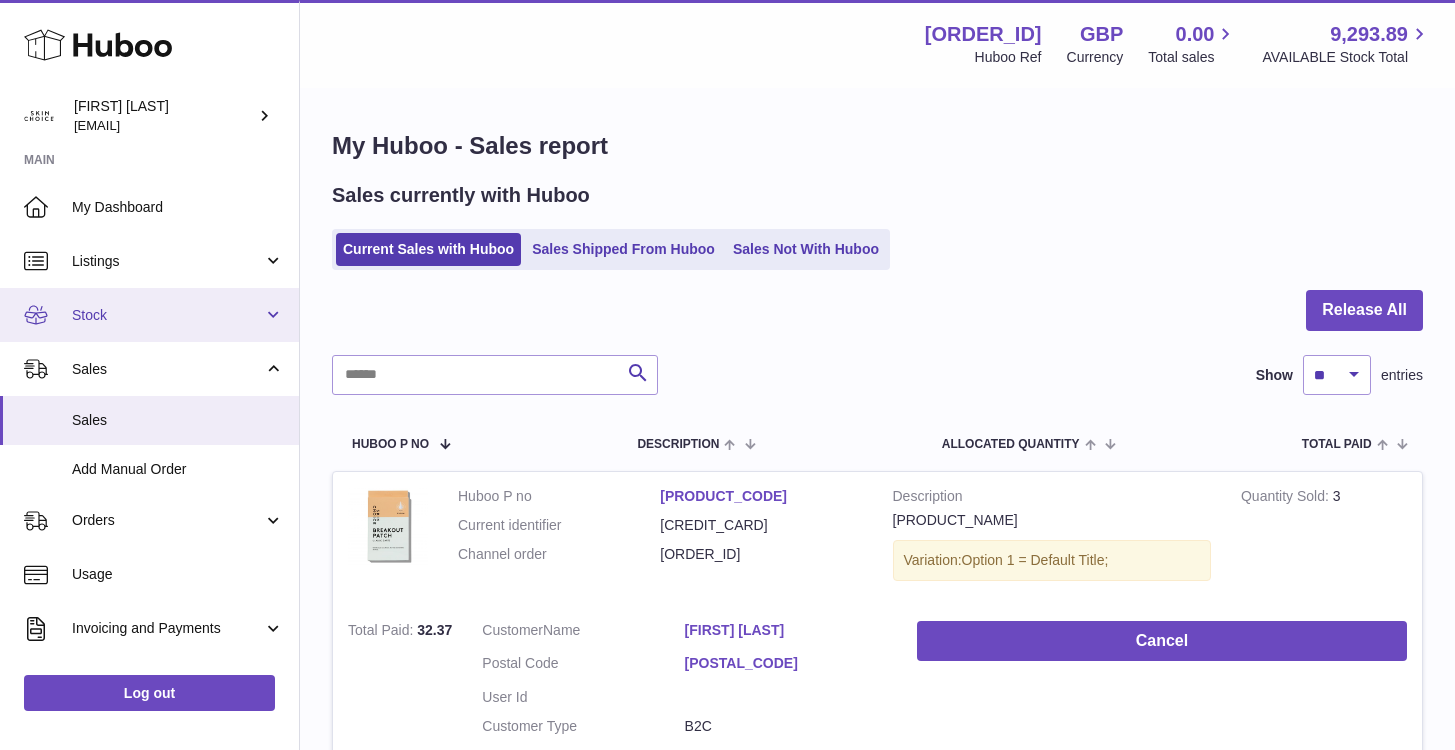 click on "Stock" at bounding box center [167, 315] 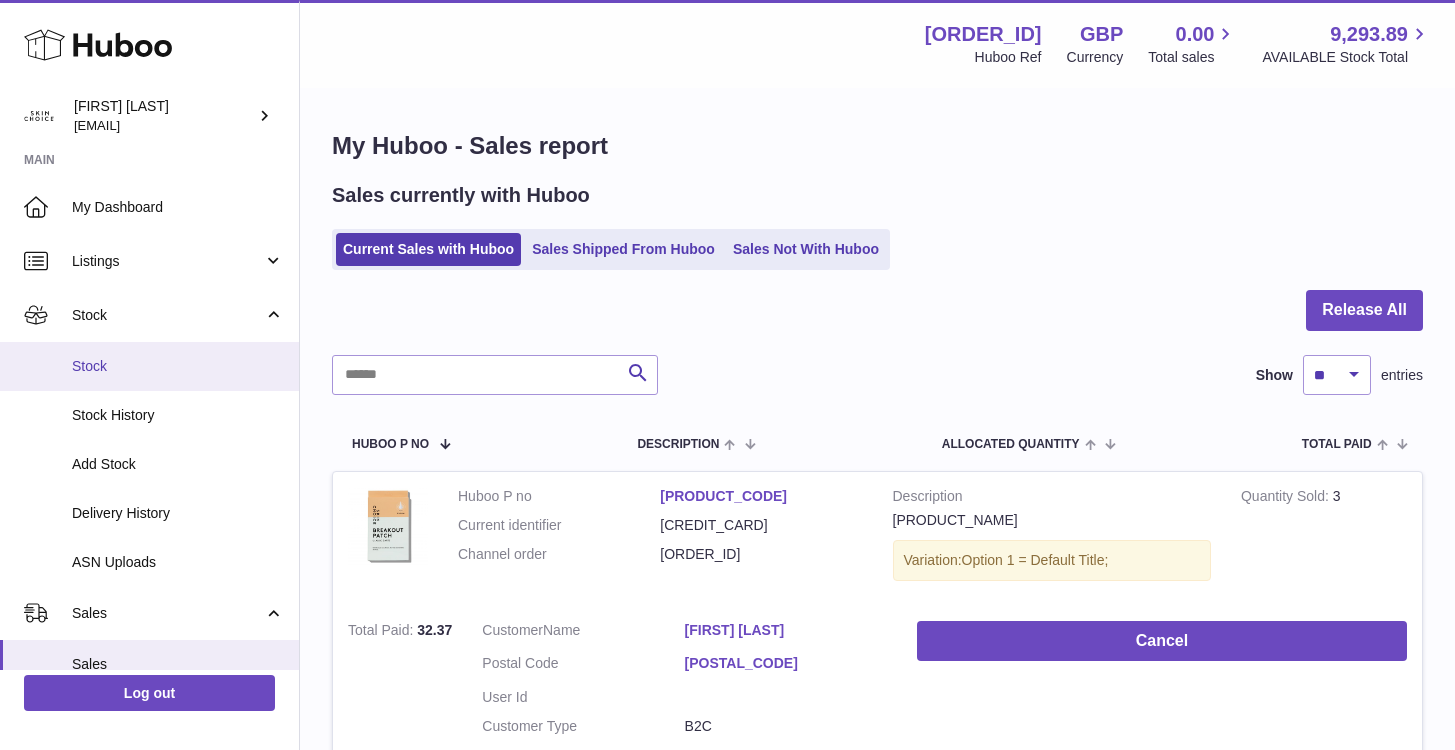 click on "Stock" at bounding box center (178, 366) 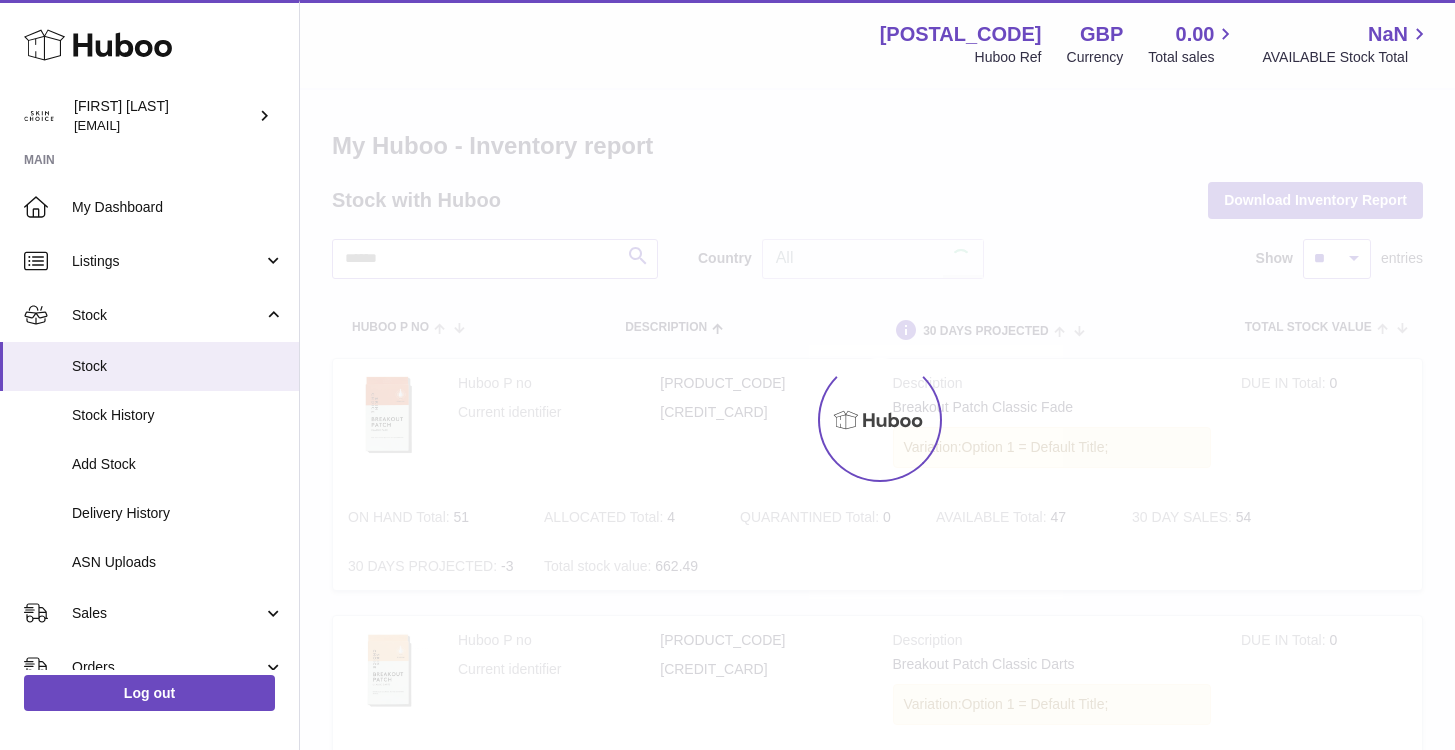 scroll, scrollTop: 0, scrollLeft: 0, axis: both 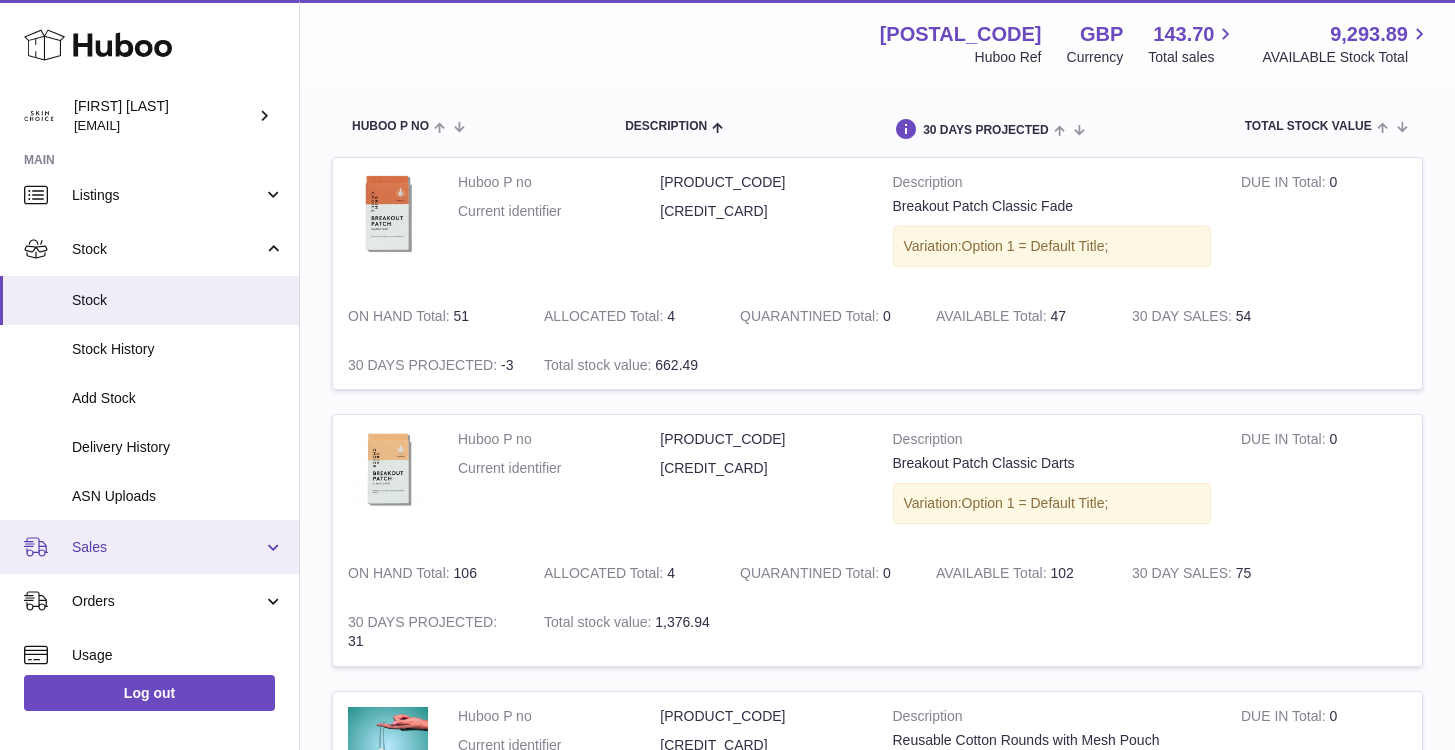 click on "Sales" at bounding box center [167, 547] 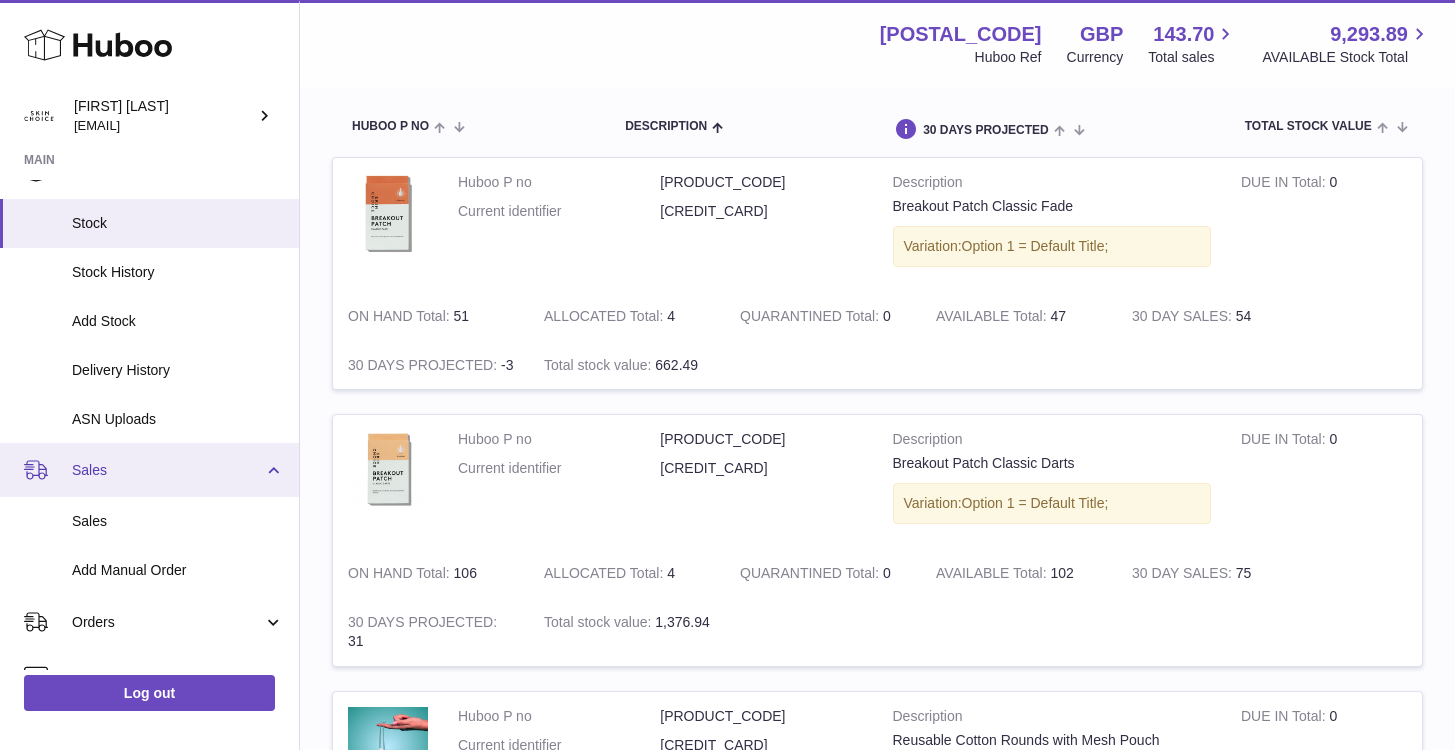 scroll, scrollTop: 202, scrollLeft: 0, axis: vertical 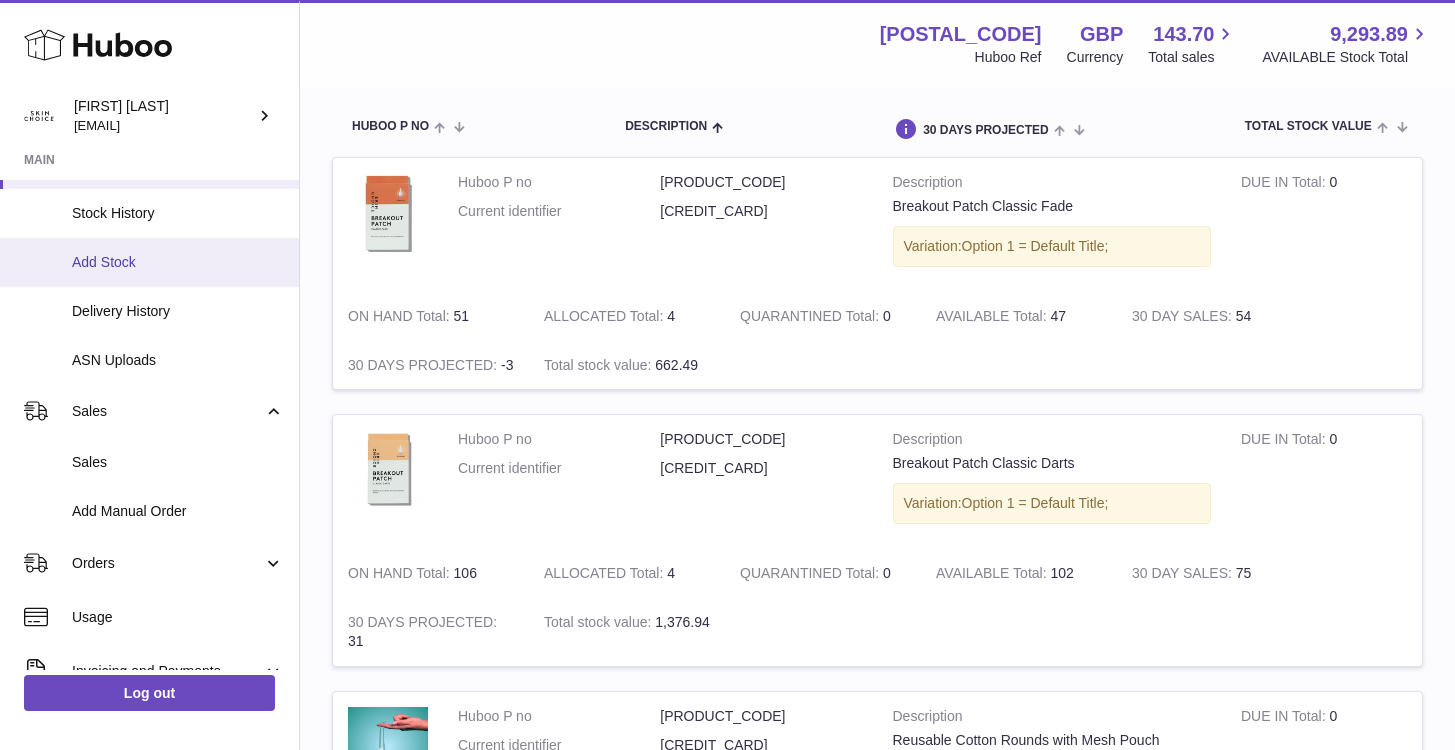 click on "Add Stock" at bounding box center (149, 262) 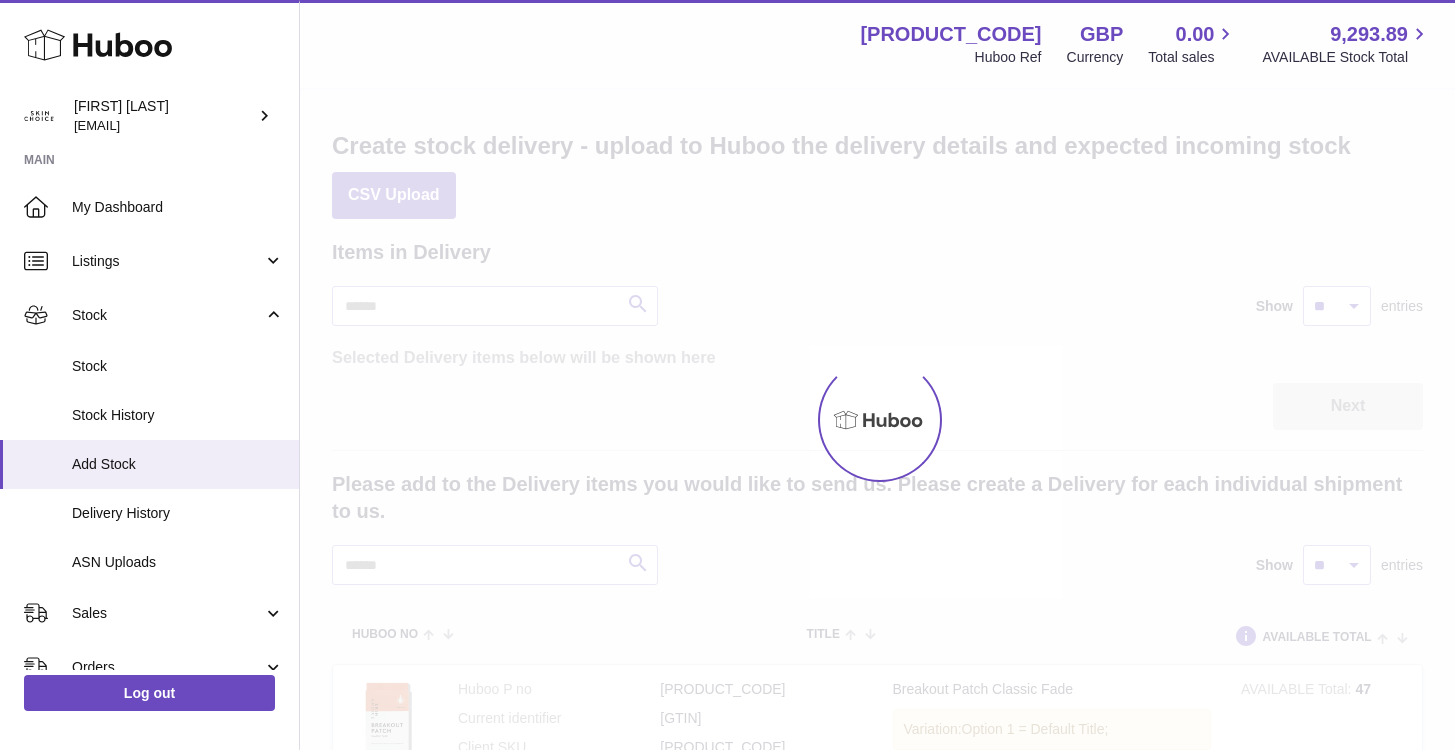 scroll, scrollTop: 0, scrollLeft: 0, axis: both 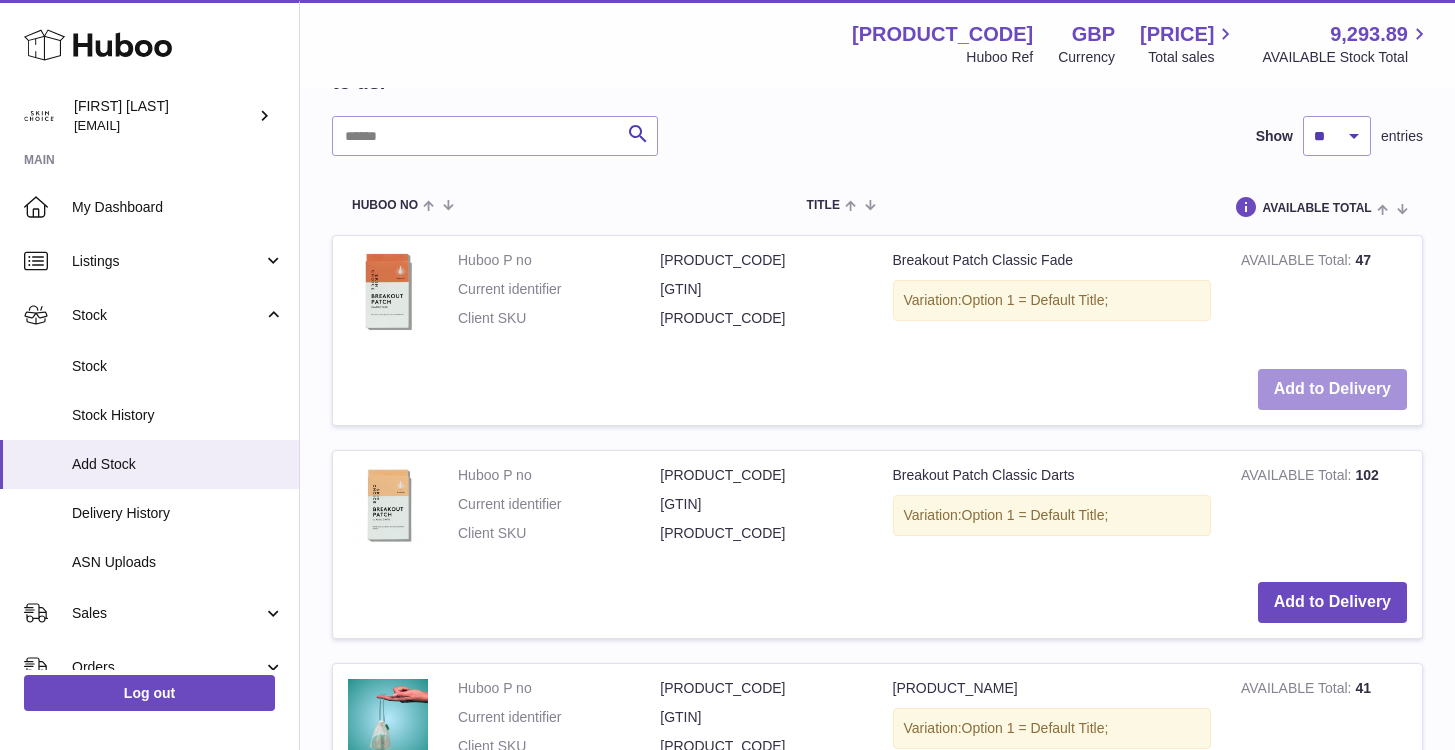 click on "Add to Delivery" at bounding box center (1332, 389) 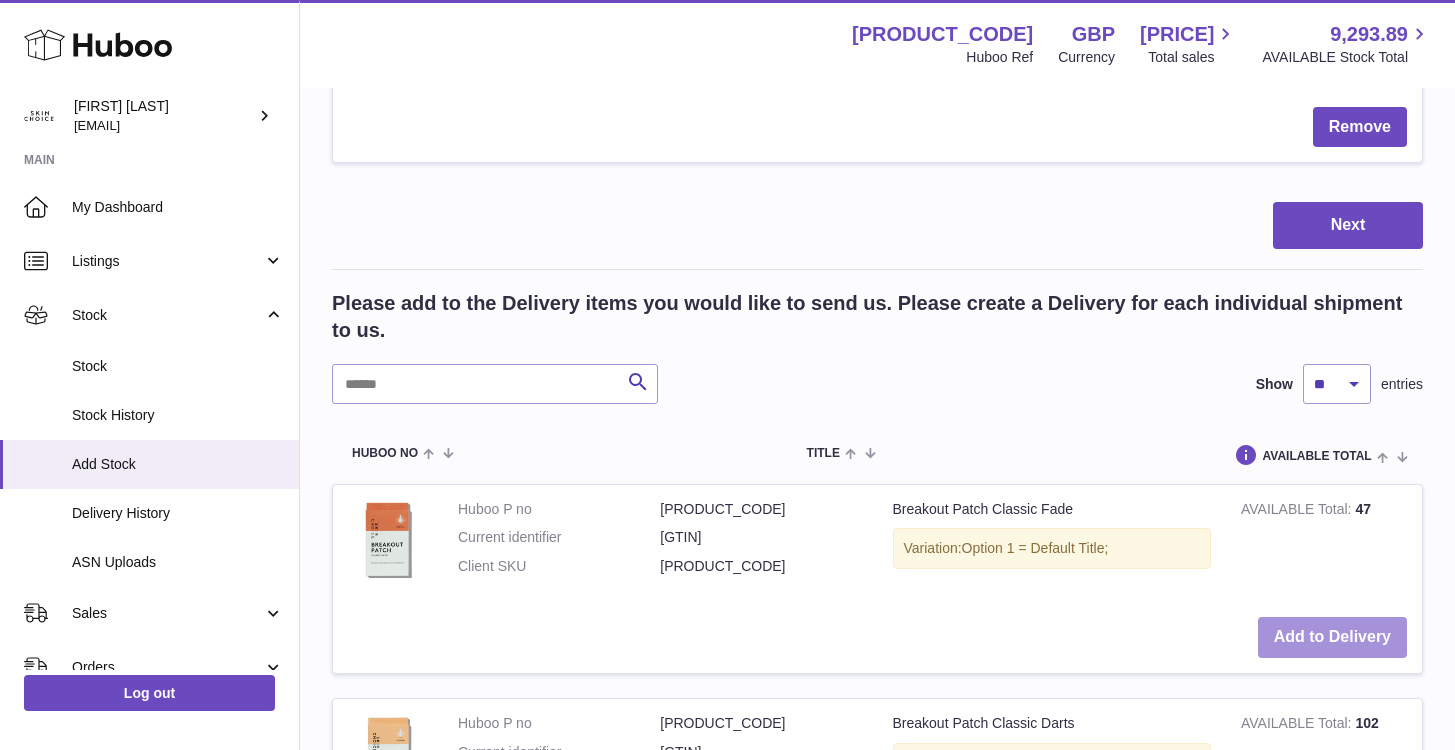 scroll, scrollTop: 677, scrollLeft: 0, axis: vertical 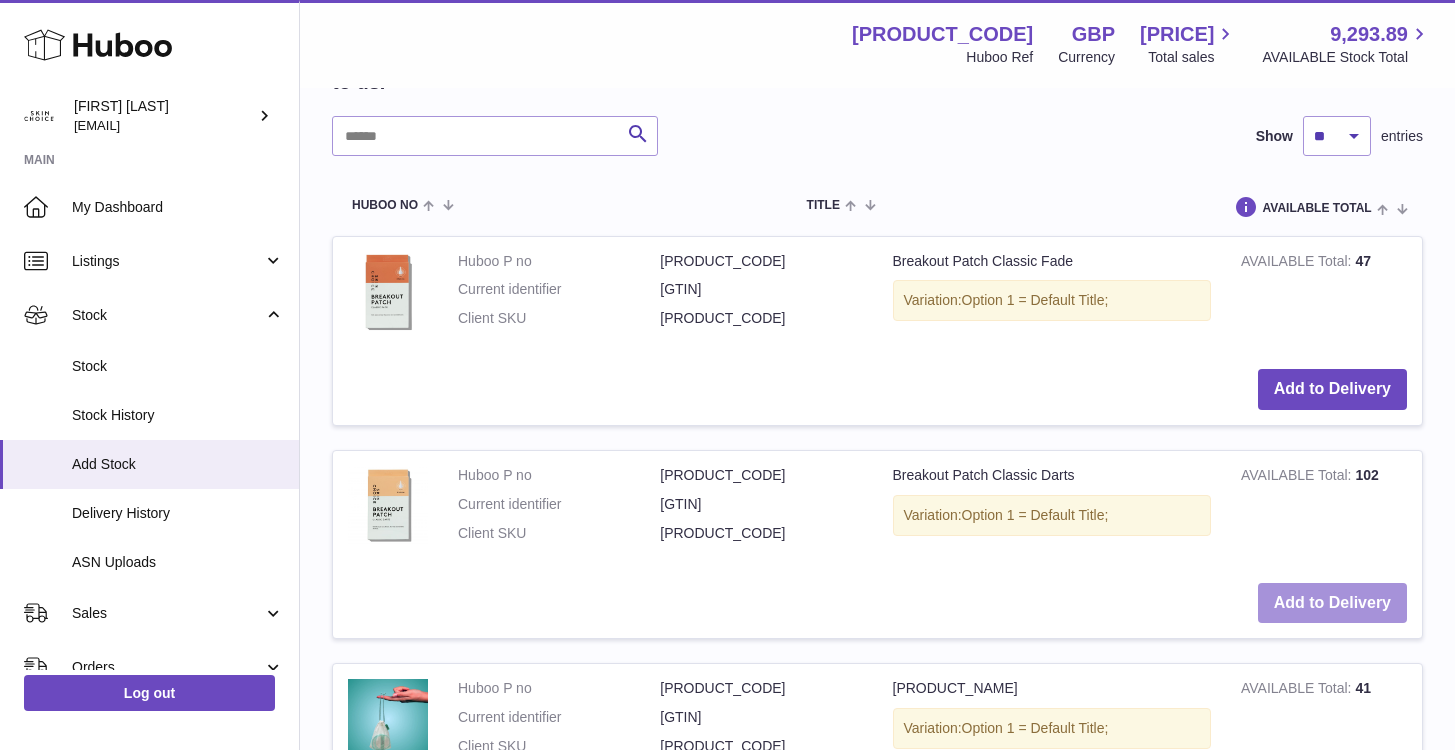 click on "Add to Delivery" at bounding box center (1332, 603) 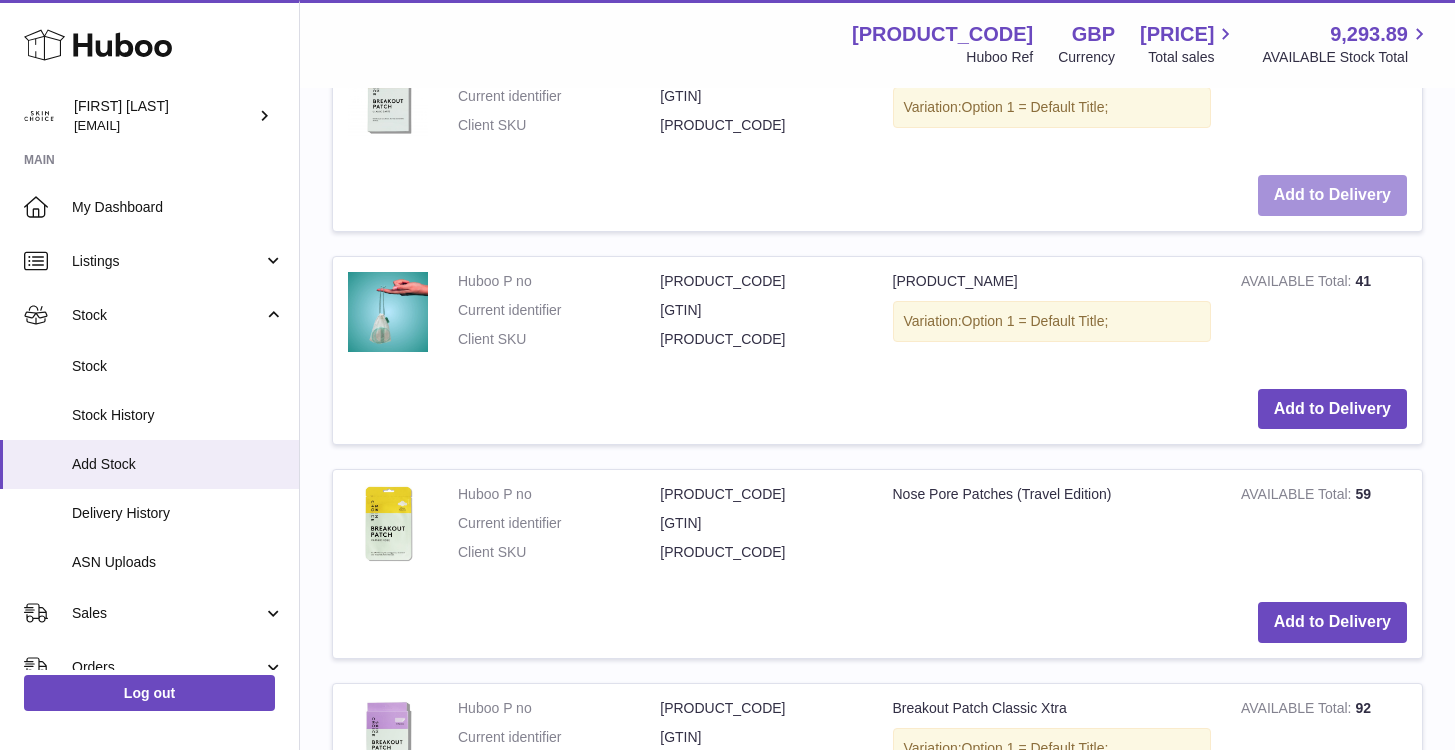 scroll, scrollTop: 1318, scrollLeft: 0, axis: vertical 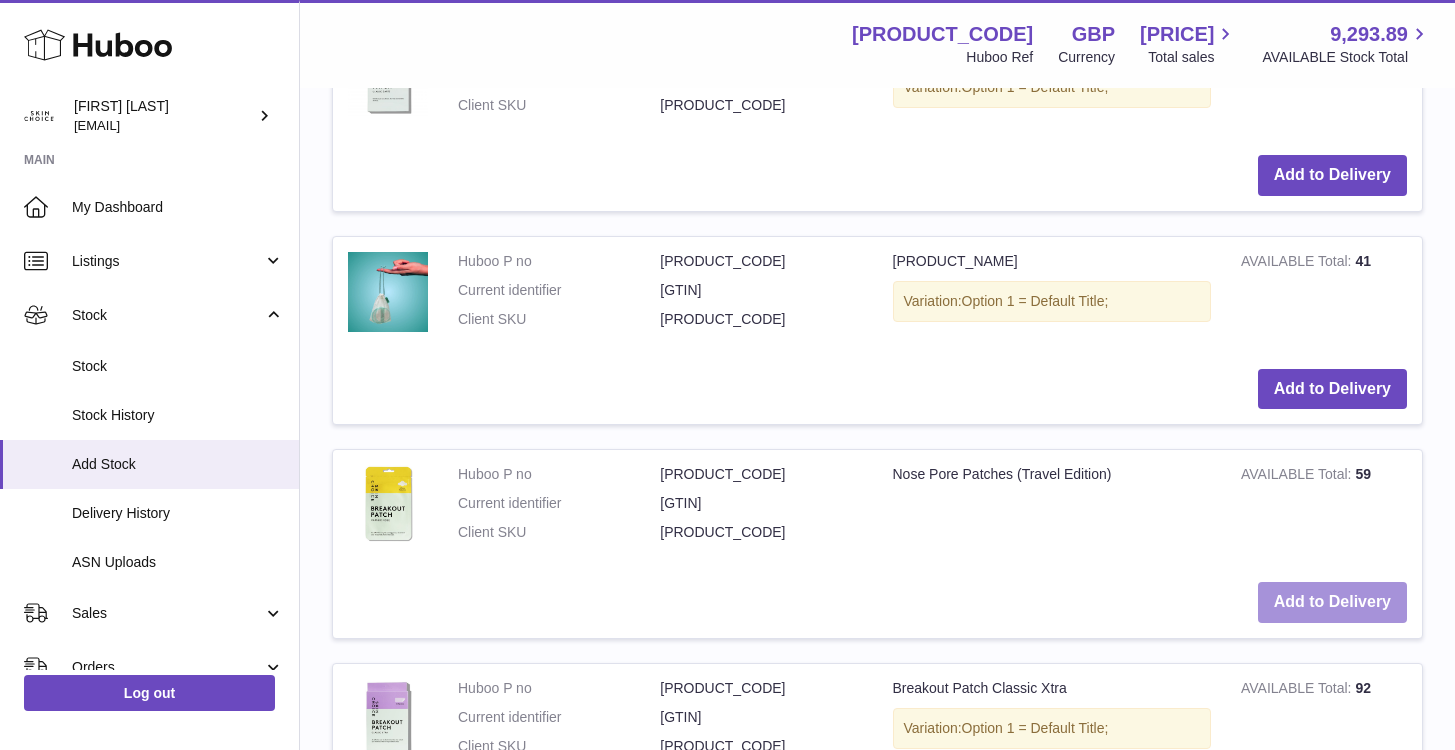click on "Add to Delivery" at bounding box center (1332, 602) 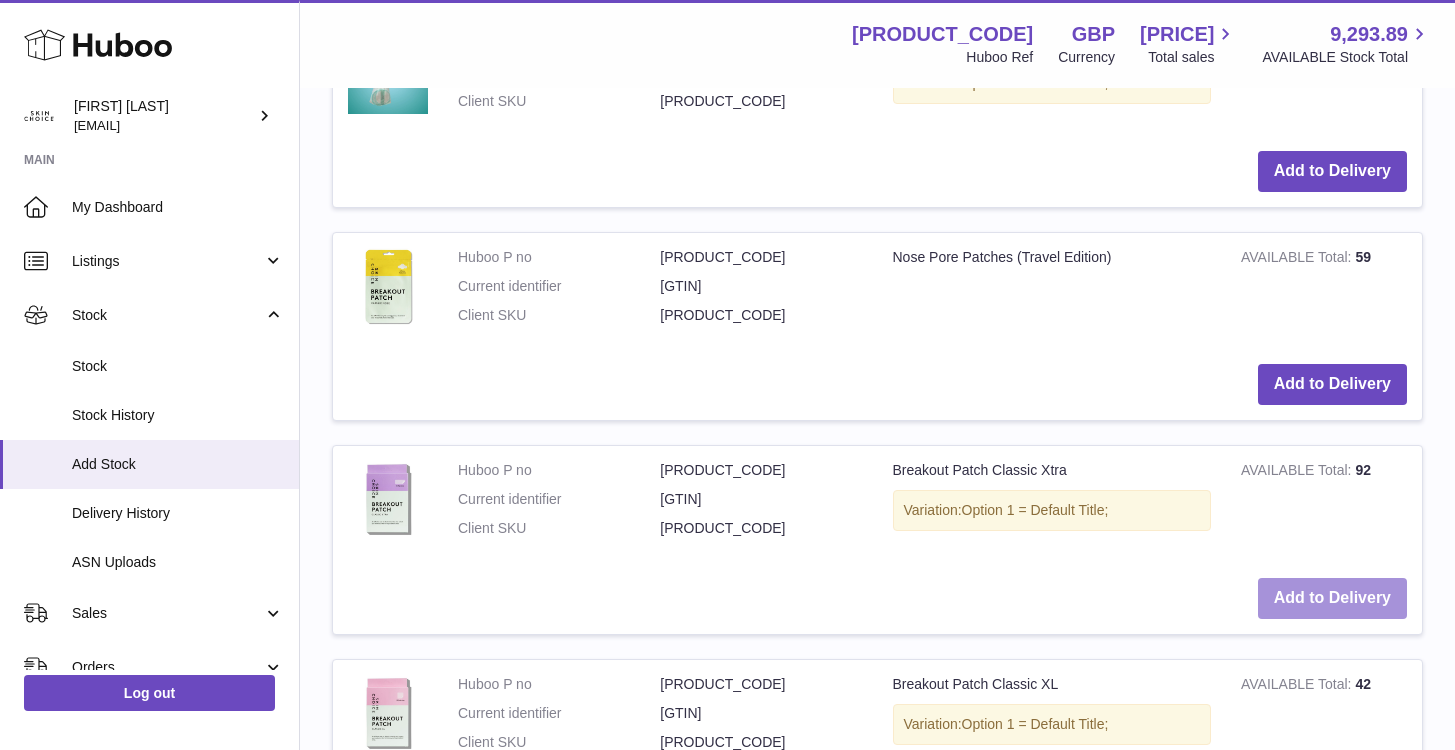 click on "Add to Delivery" at bounding box center [1332, 598] 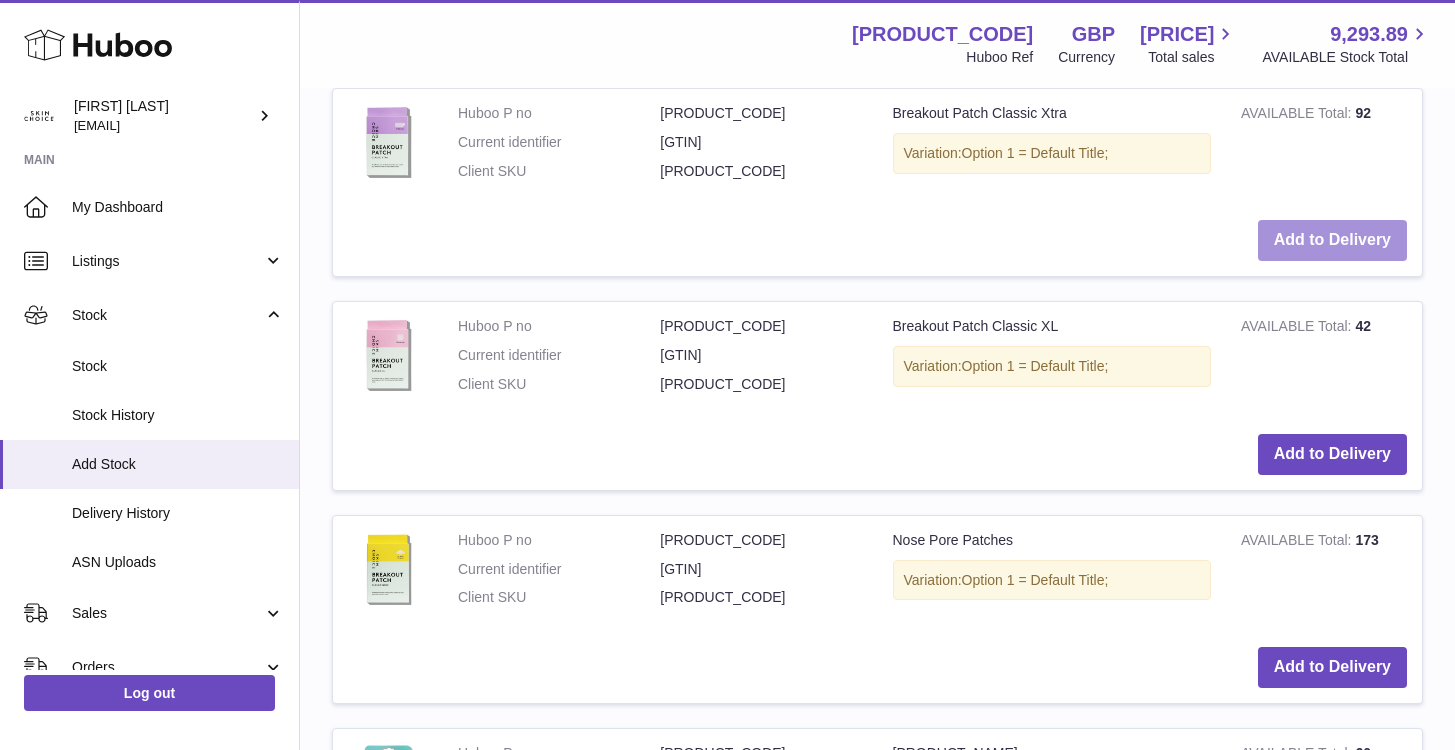 scroll, scrollTop: 2322, scrollLeft: 0, axis: vertical 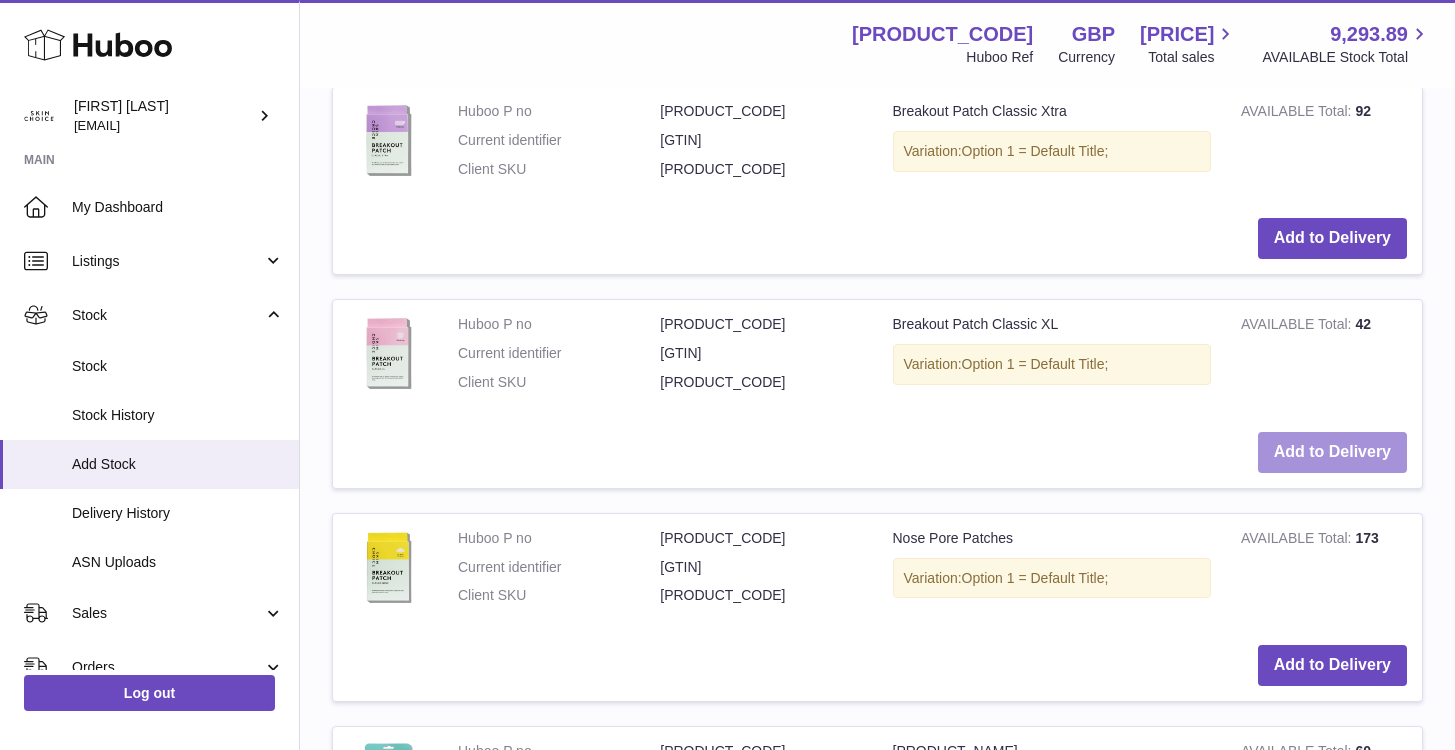 click on "Add to Delivery" at bounding box center [1332, 452] 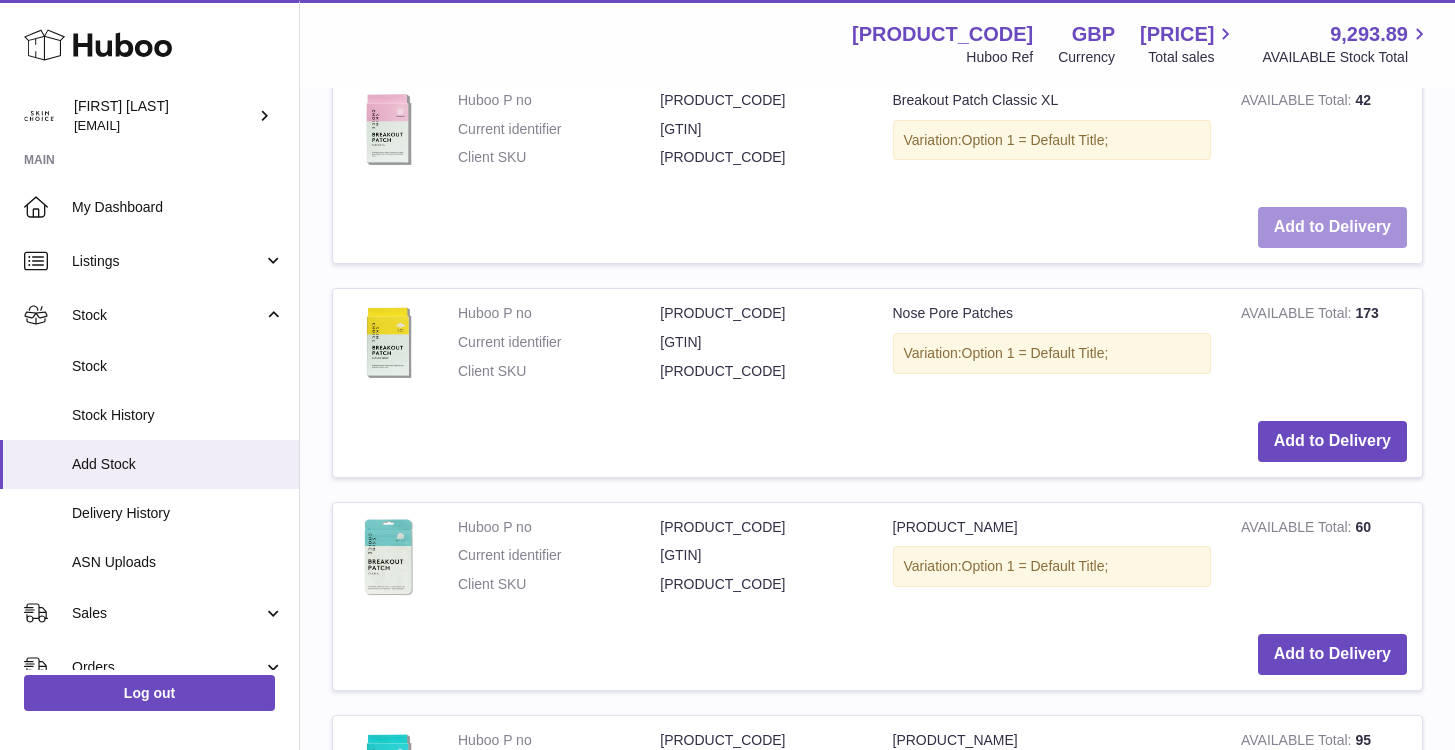 scroll, scrollTop: 2764, scrollLeft: 0, axis: vertical 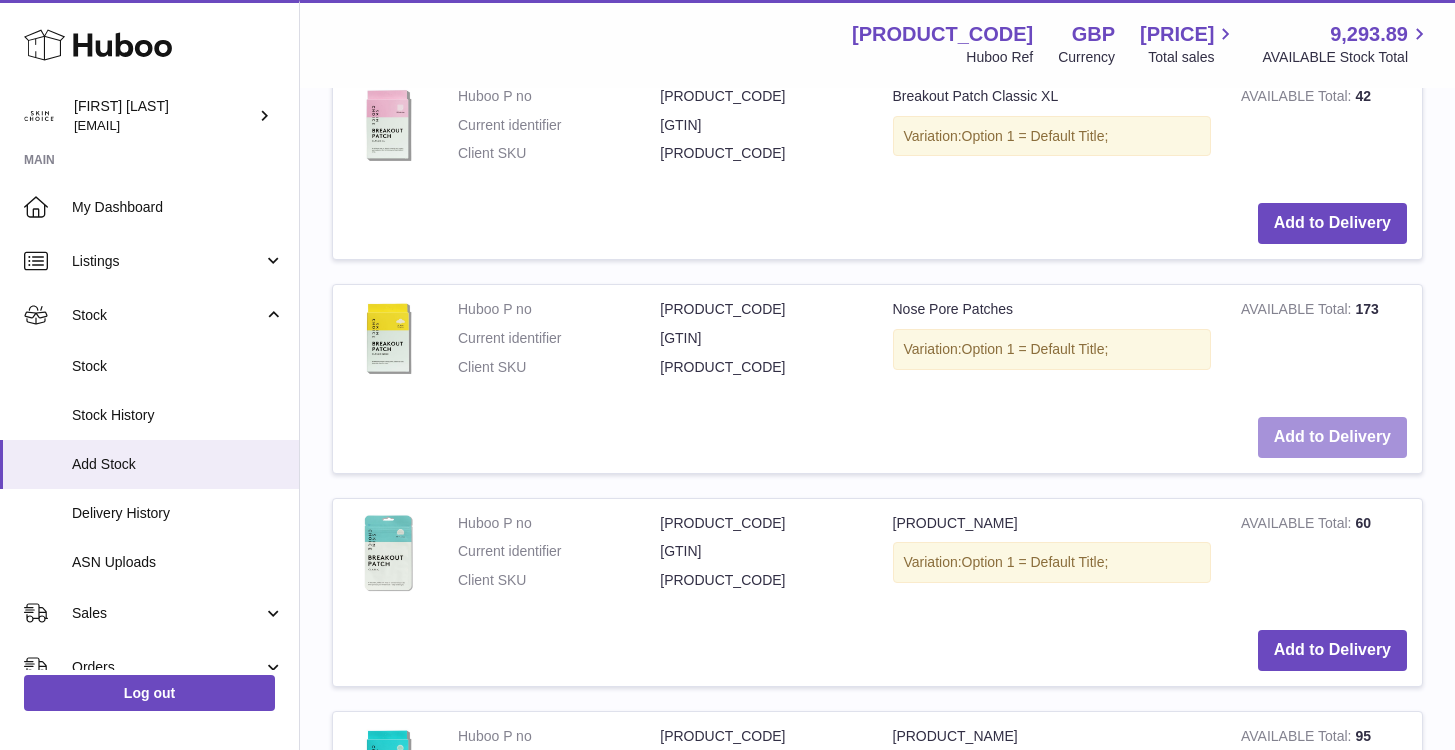 click on "Add to Delivery" at bounding box center (1332, 437) 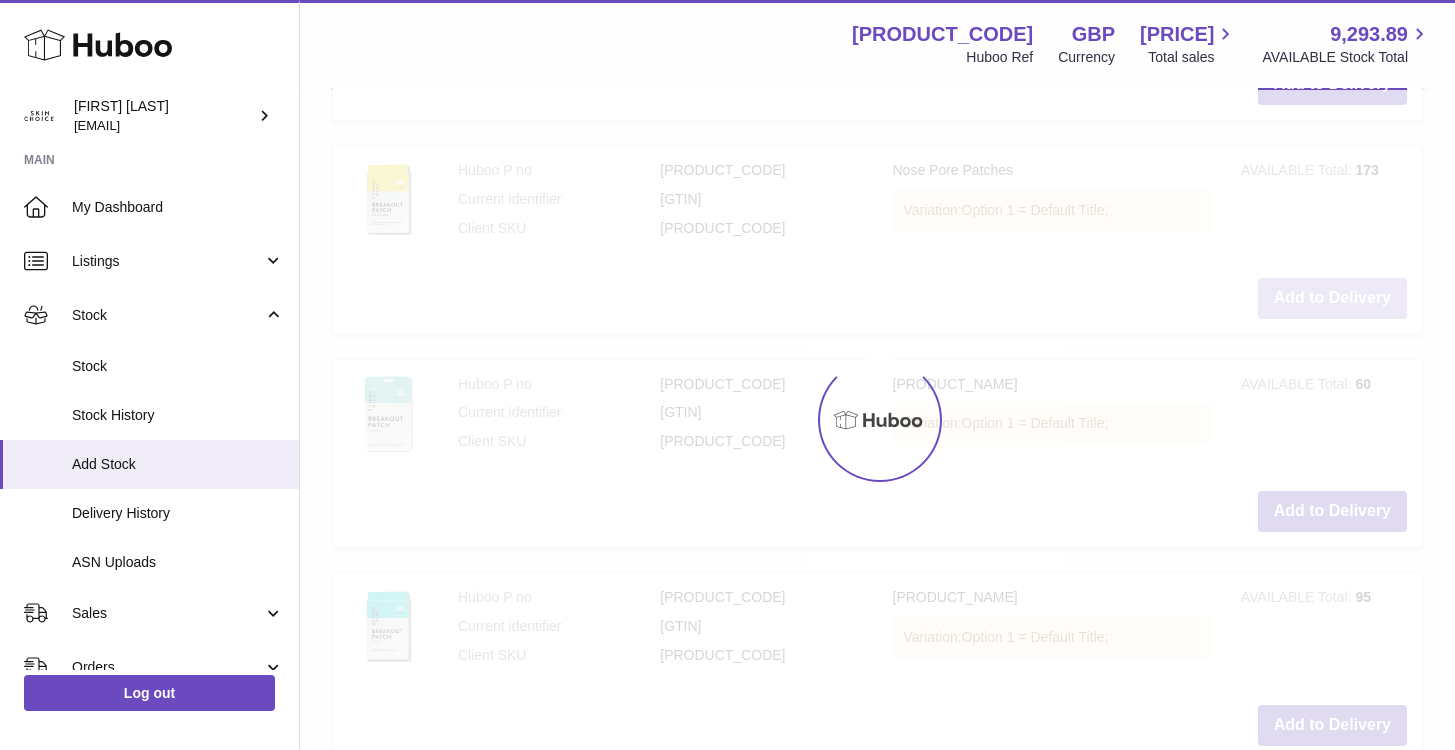 scroll, scrollTop: 3239, scrollLeft: 0, axis: vertical 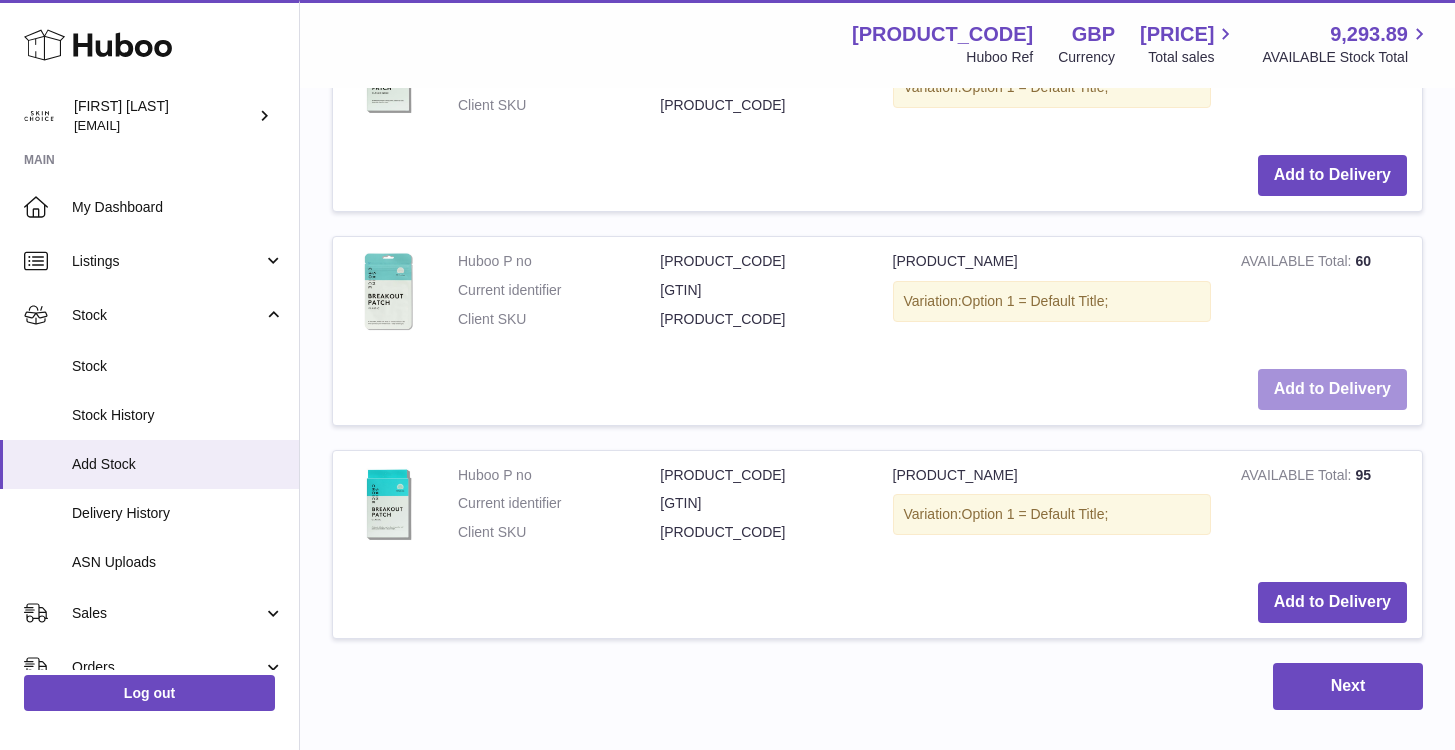 click on "Add to Delivery" at bounding box center [1332, 389] 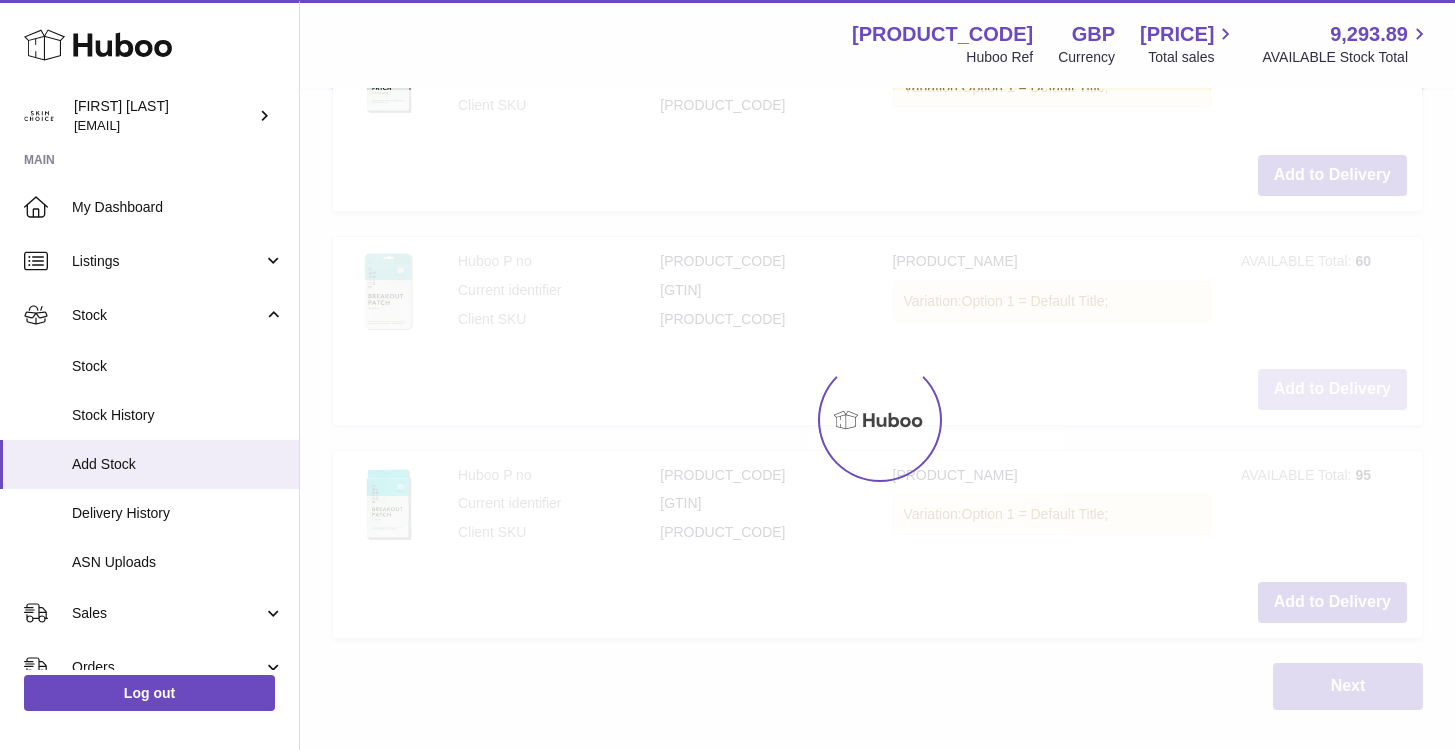 scroll, scrollTop: 3453, scrollLeft: 0, axis: vertical 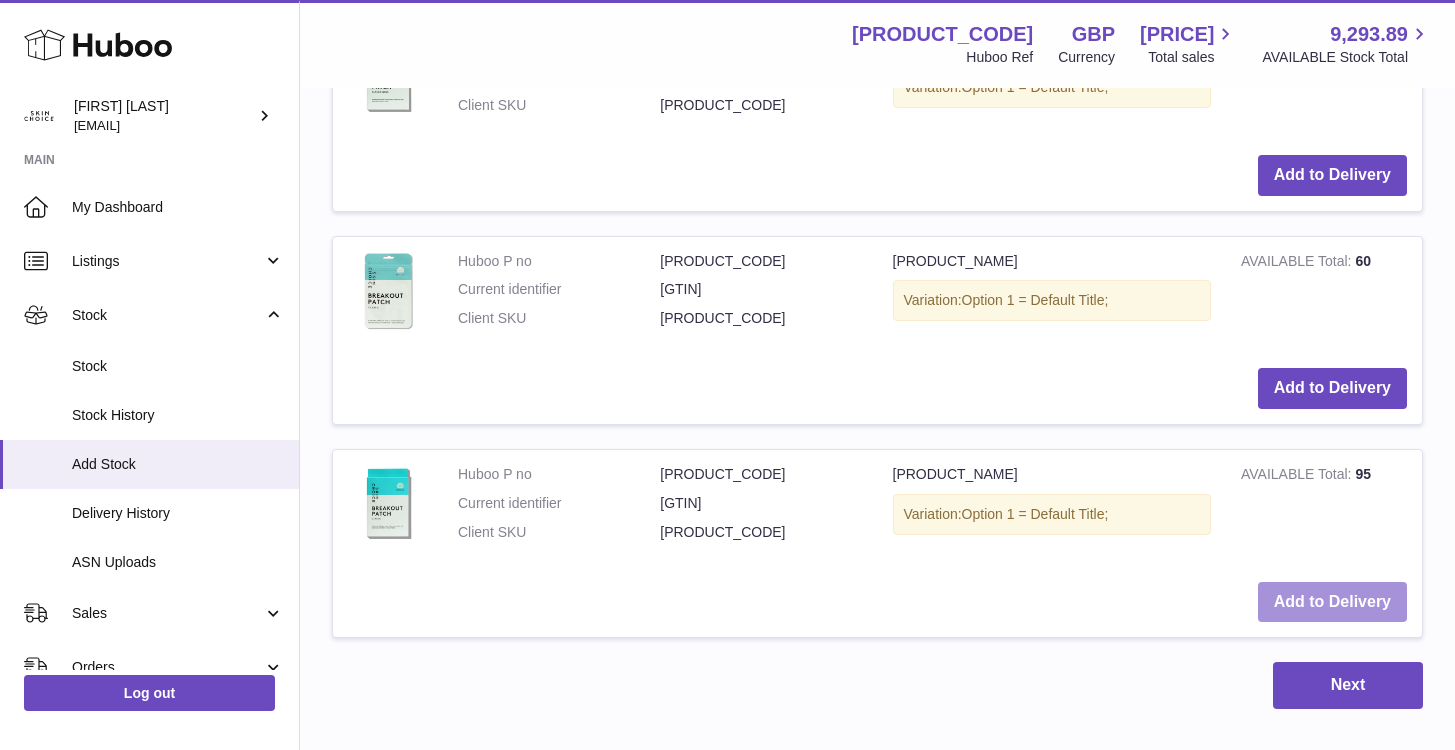 click on "Add to Delivery" at bounding box center (1332, 602) 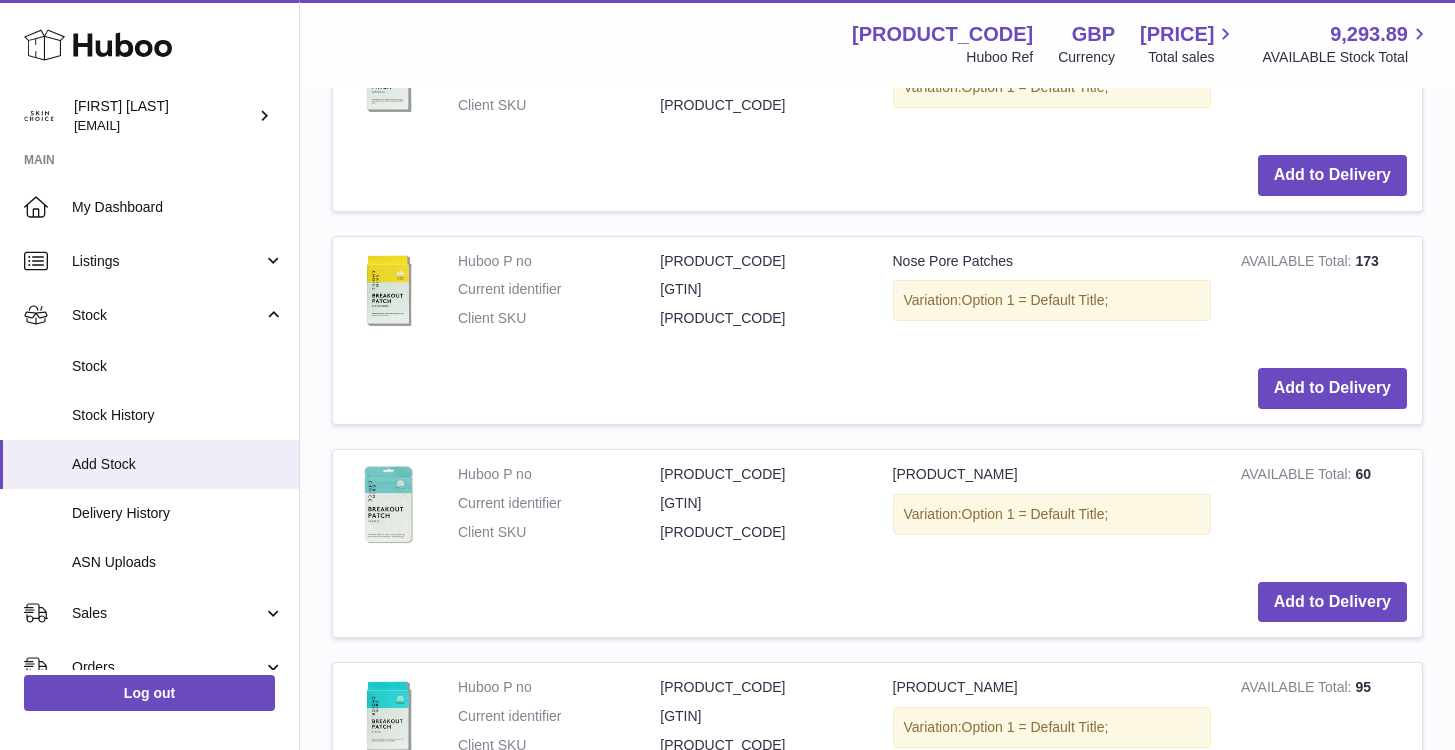 scroll, scrollTop: 3666, scrollLeft: 0, axis: vertical 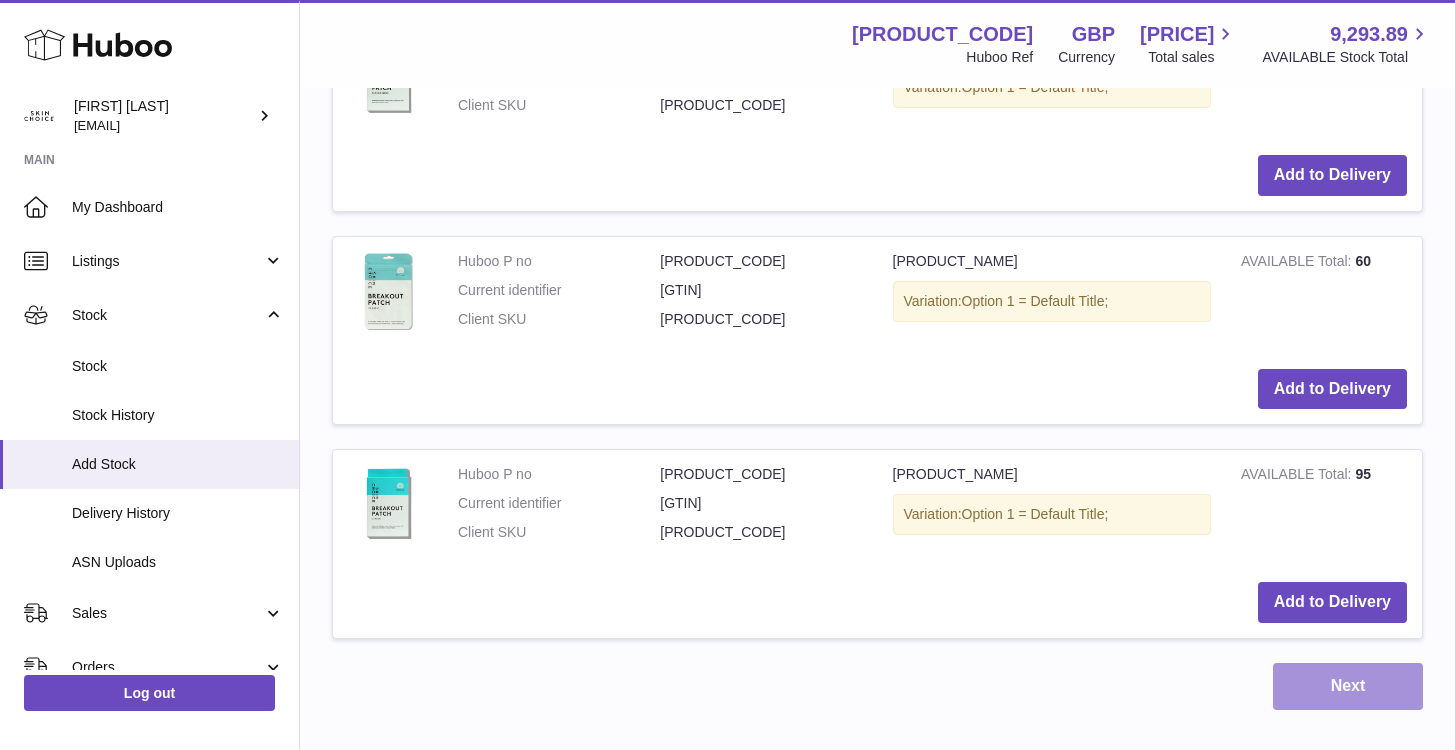 click on "Next" at bounding box center (1348, 686) 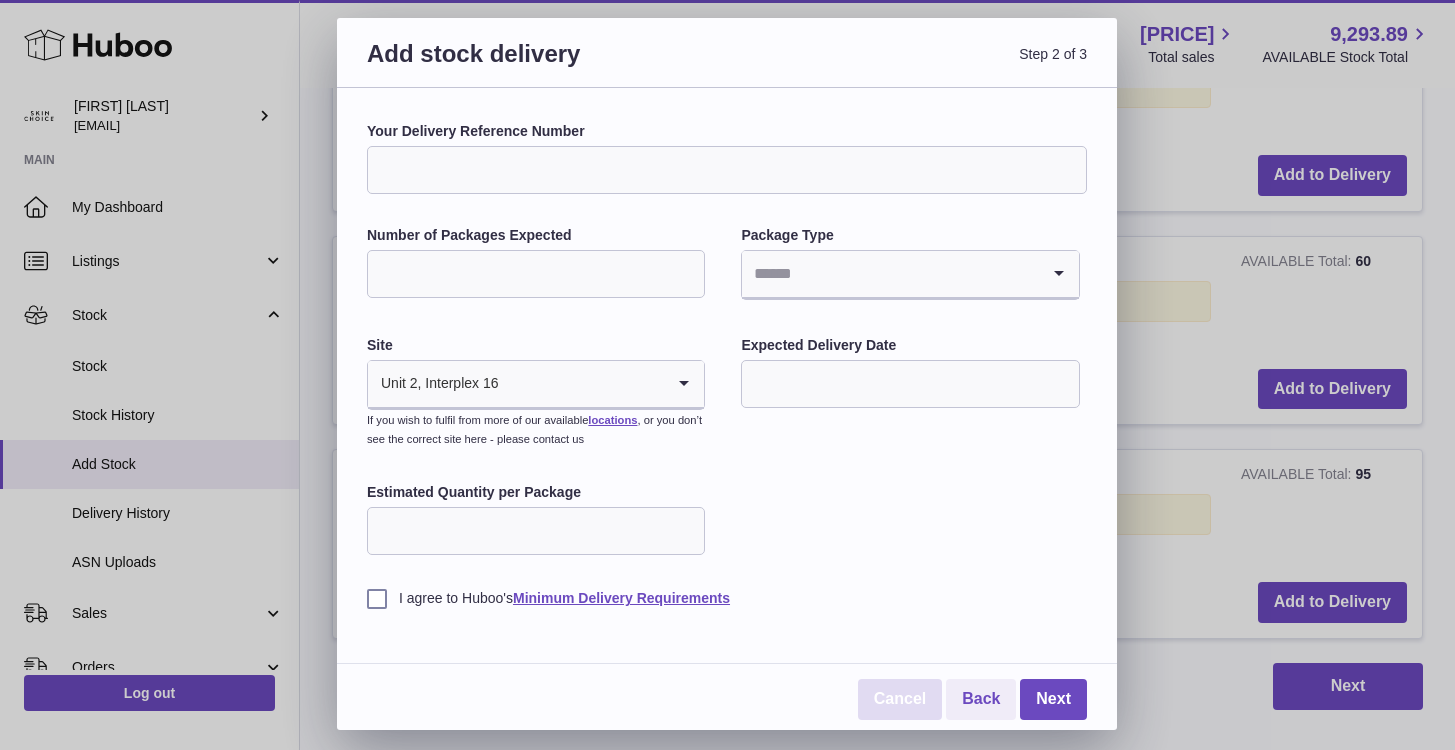 click on "Cancel" at bounding box center [900, 699] 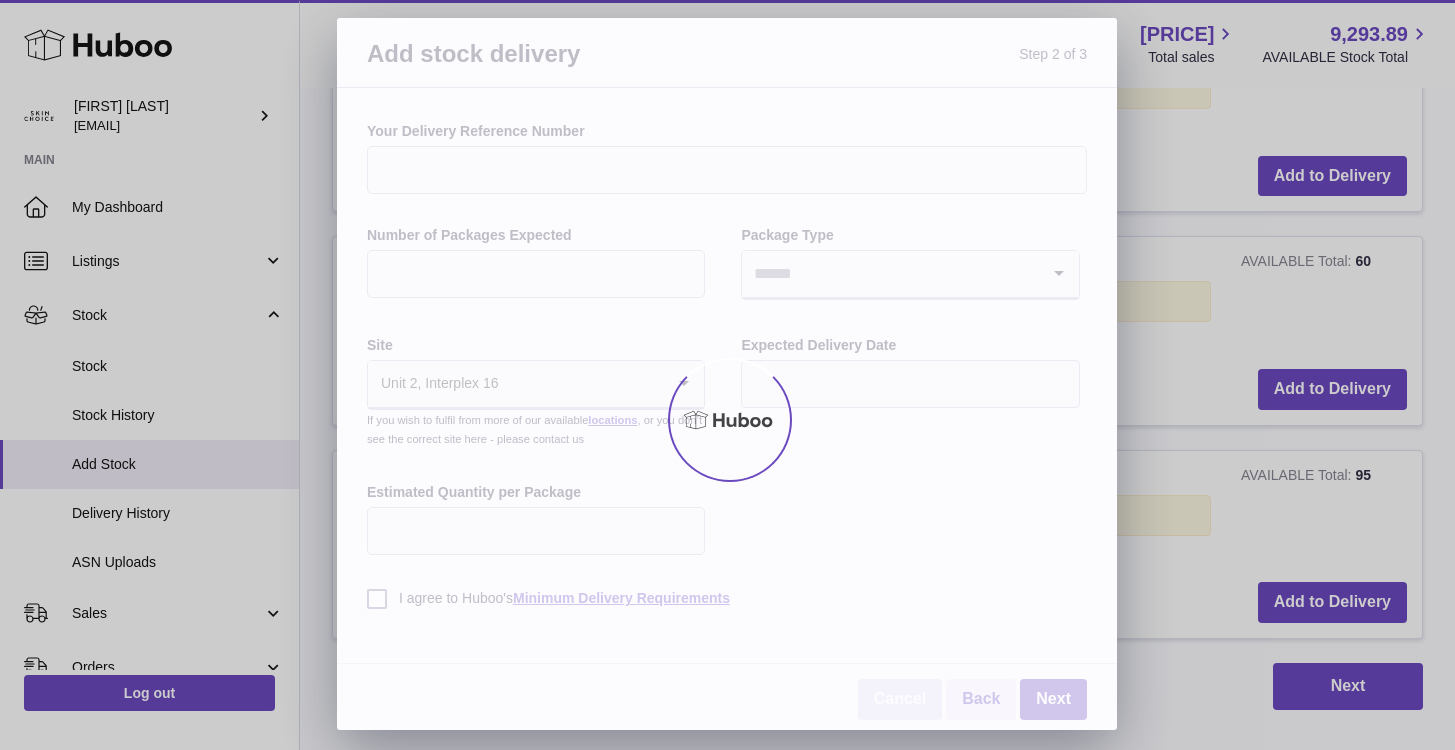 scroll, scrollTop: 1924, scrollLeft: 0, axis: vertical 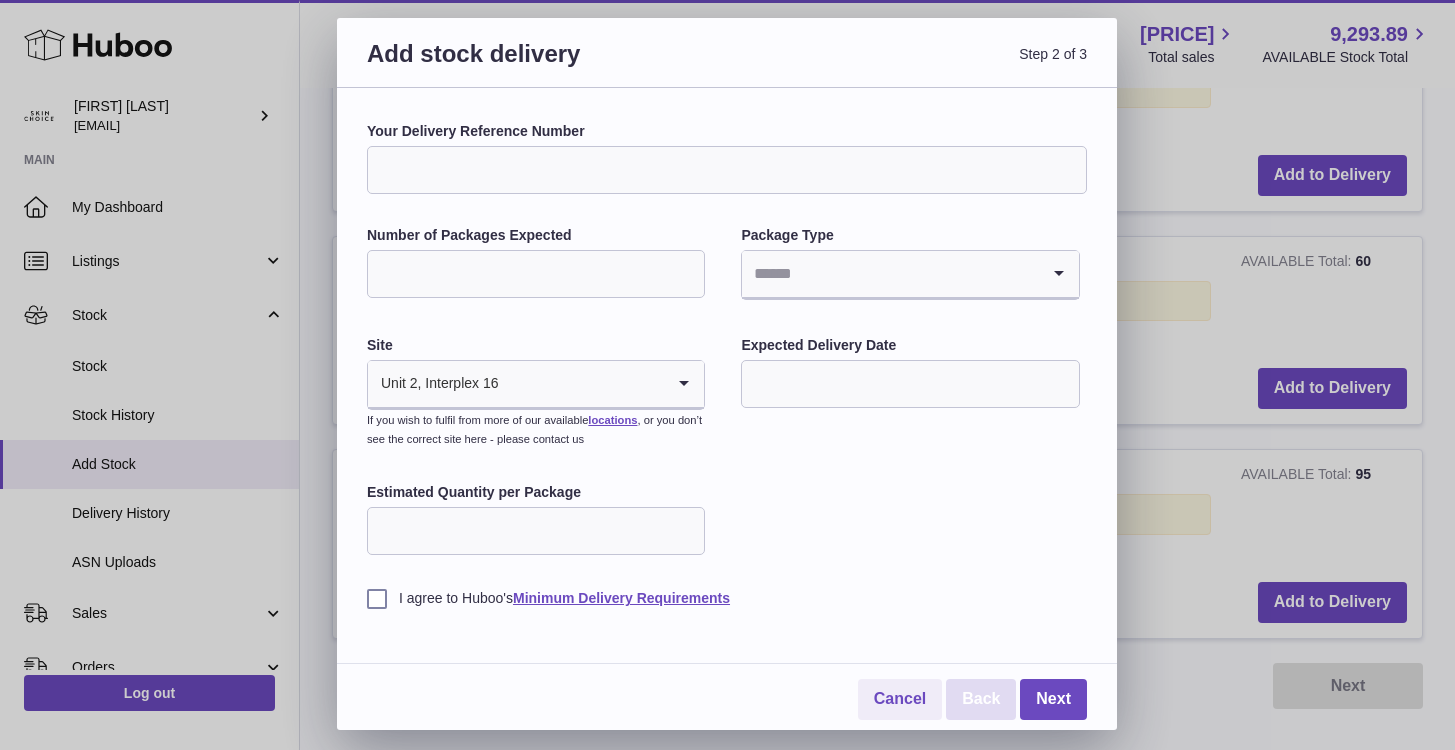 click on "Back" at bounding box center (981, 699) 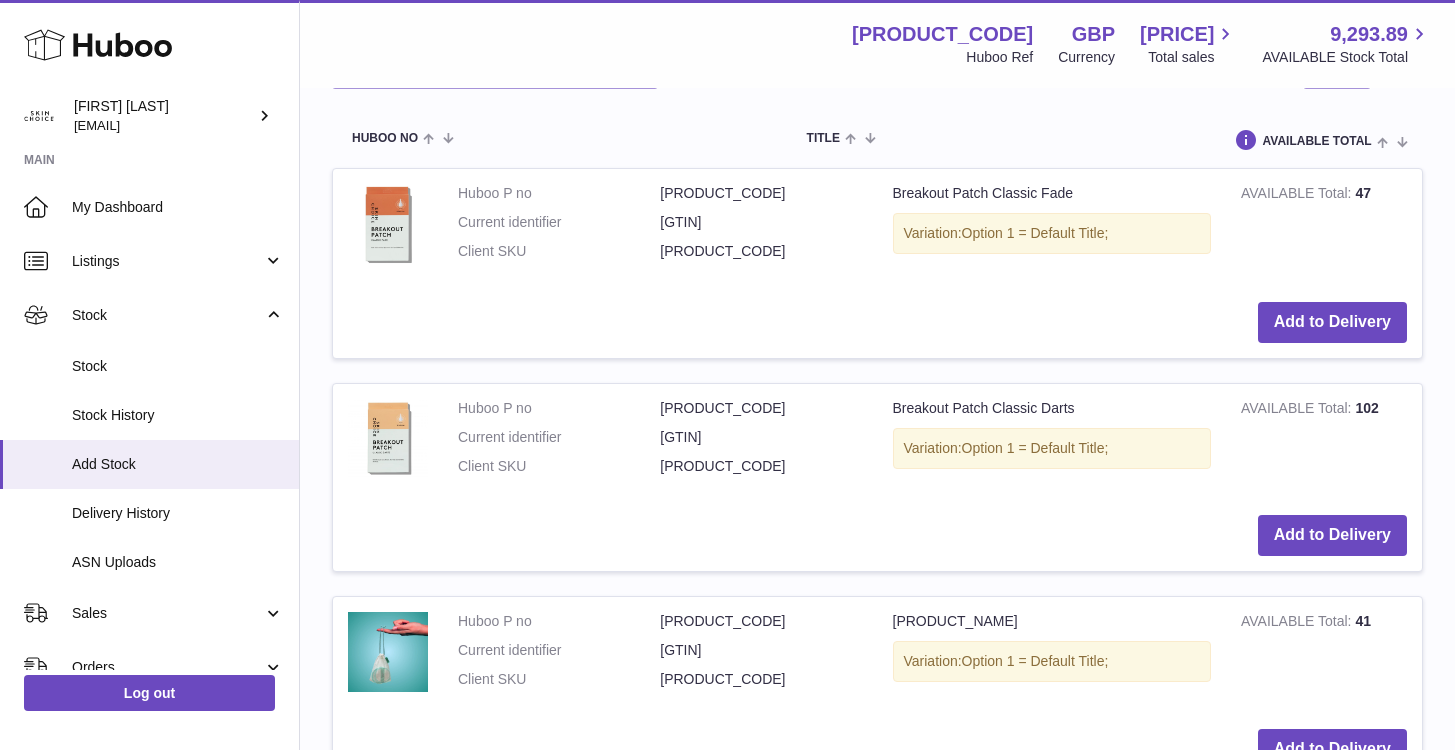 scroll, scrollTop: 459, scrollLeft: 0, axis: vertical 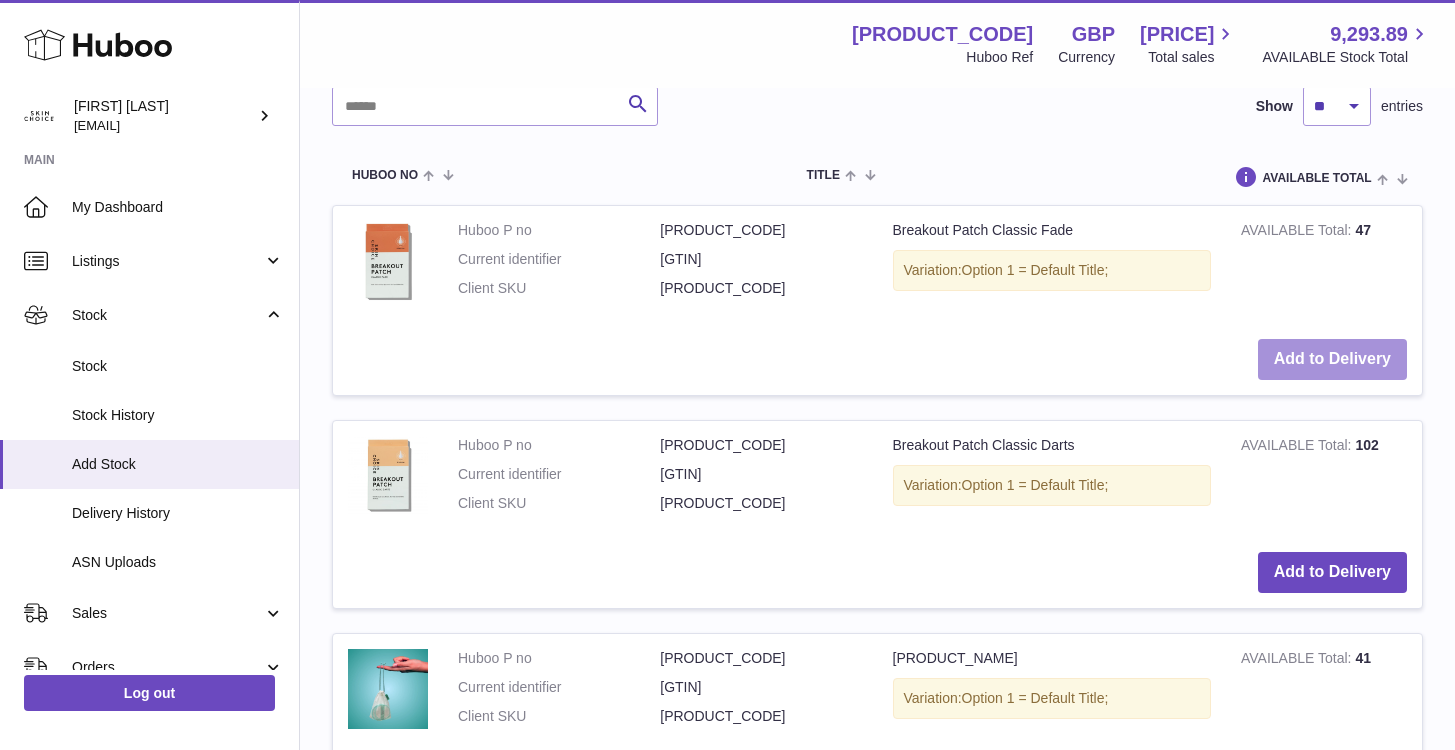 click on "Add to Delivery" at bounding box center [1332, 359] 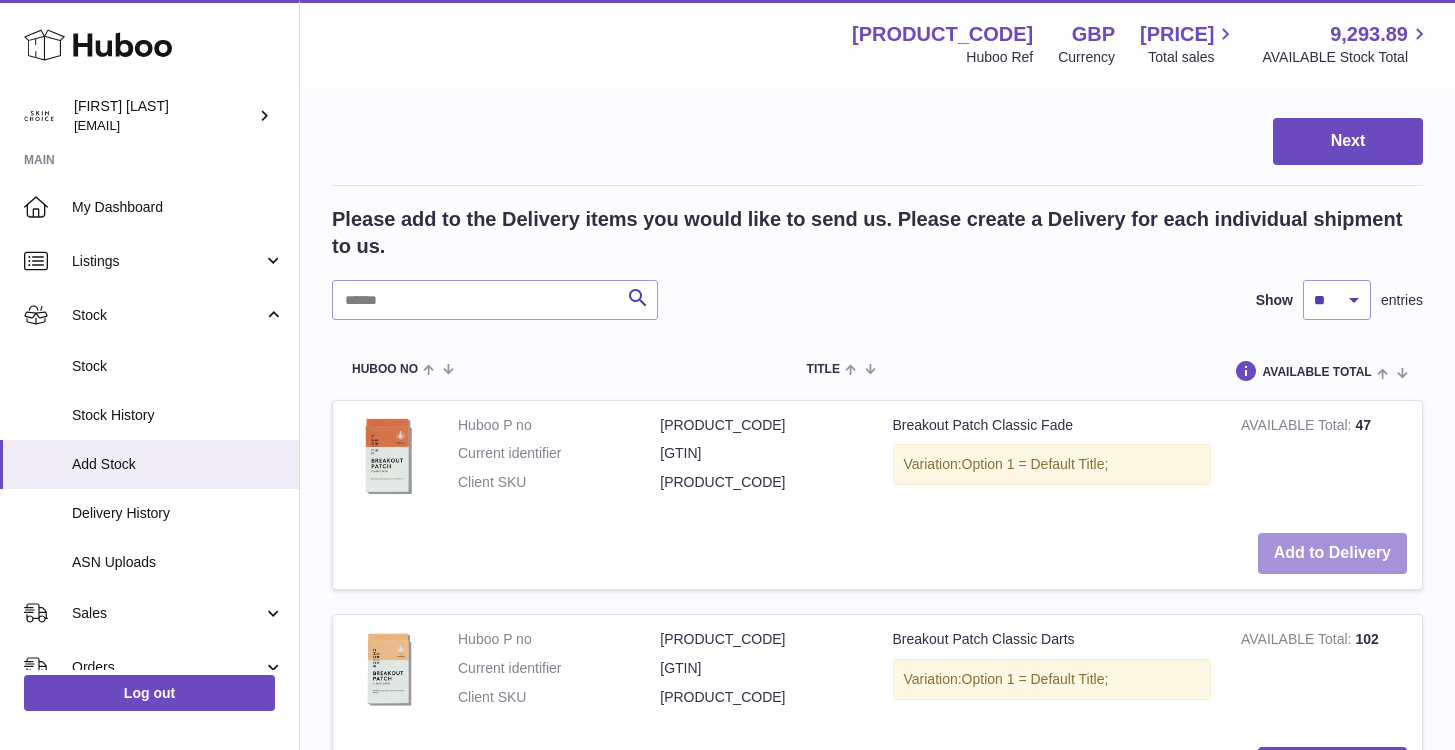 scroll, scrollTop: 892, scrollLeft: 0, axis: vertical 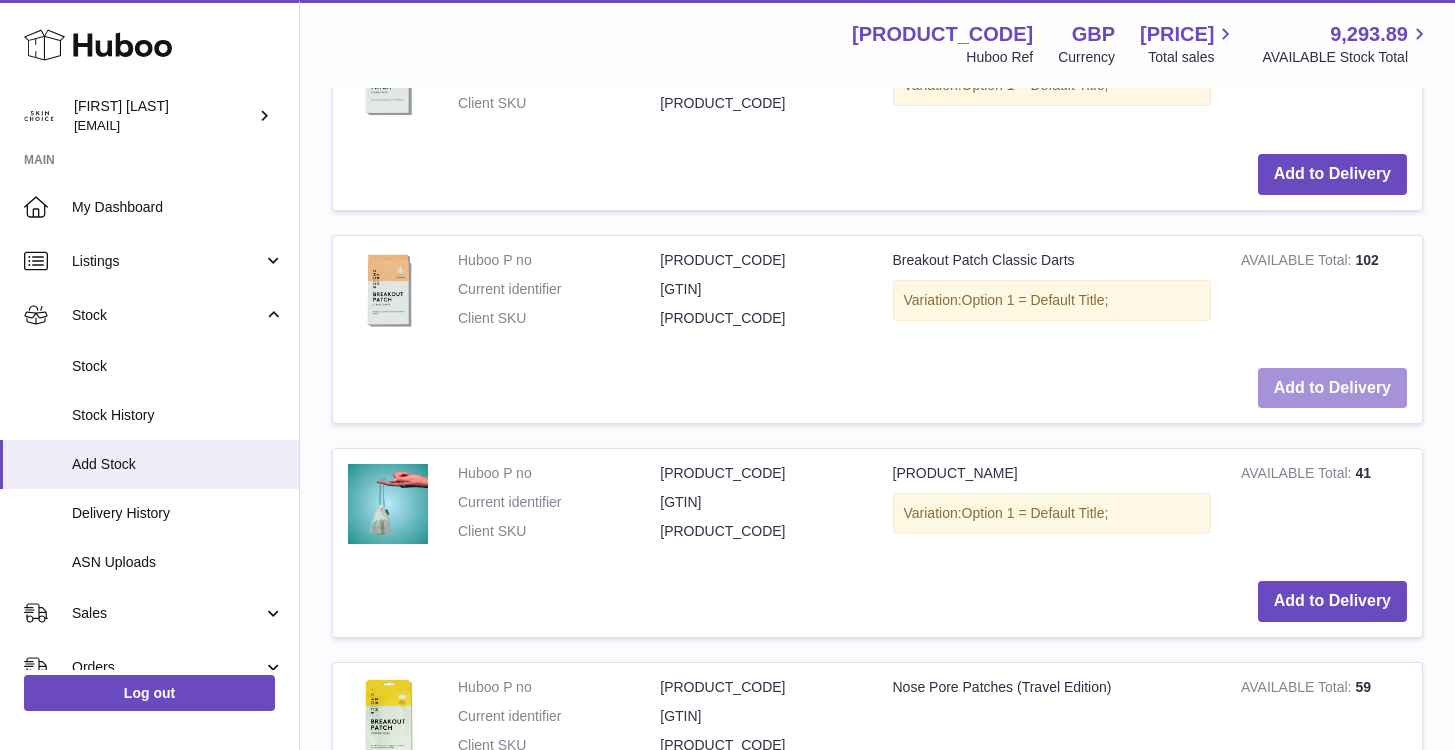 click on "Add to Delivery" at bounding box center [1332, 388] 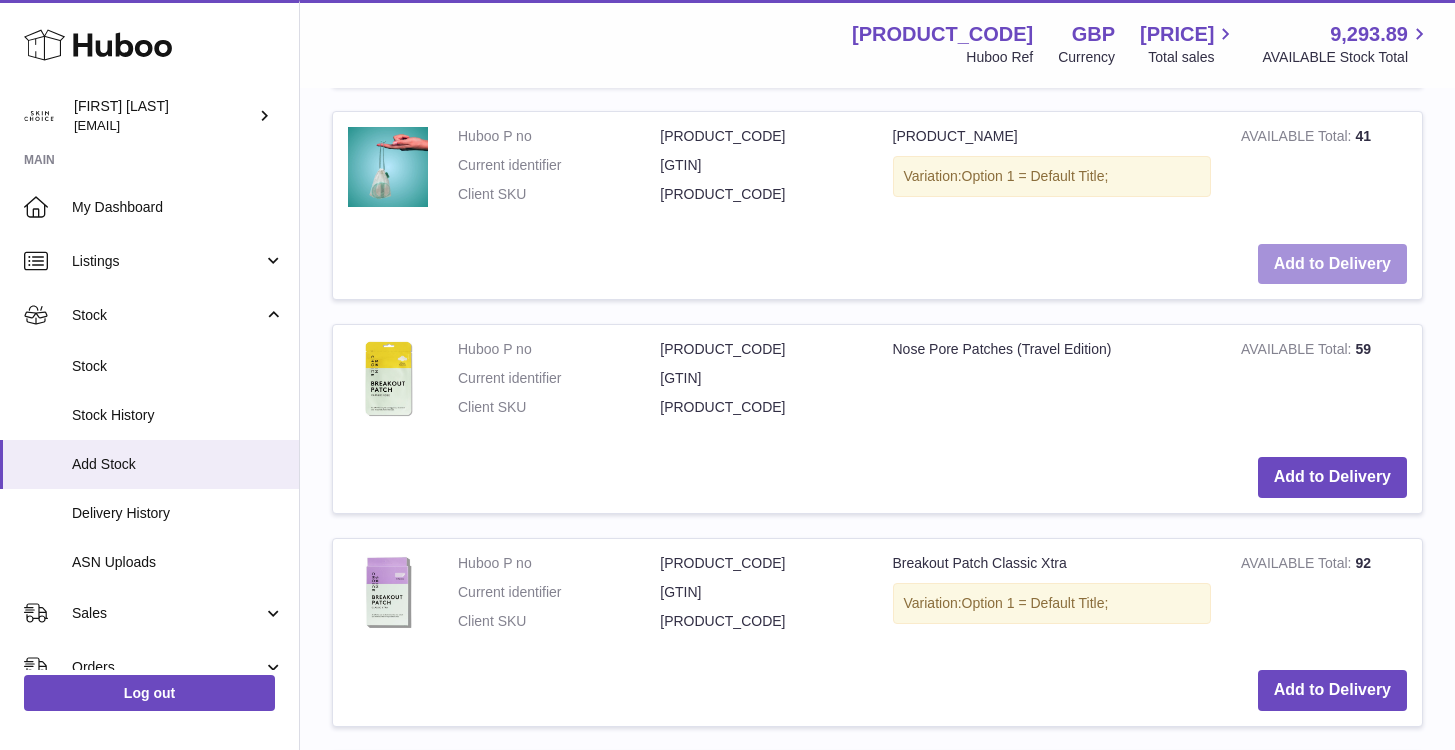 scroll, scrollTop: 1550, scrollLeft: 0, axis: vertical 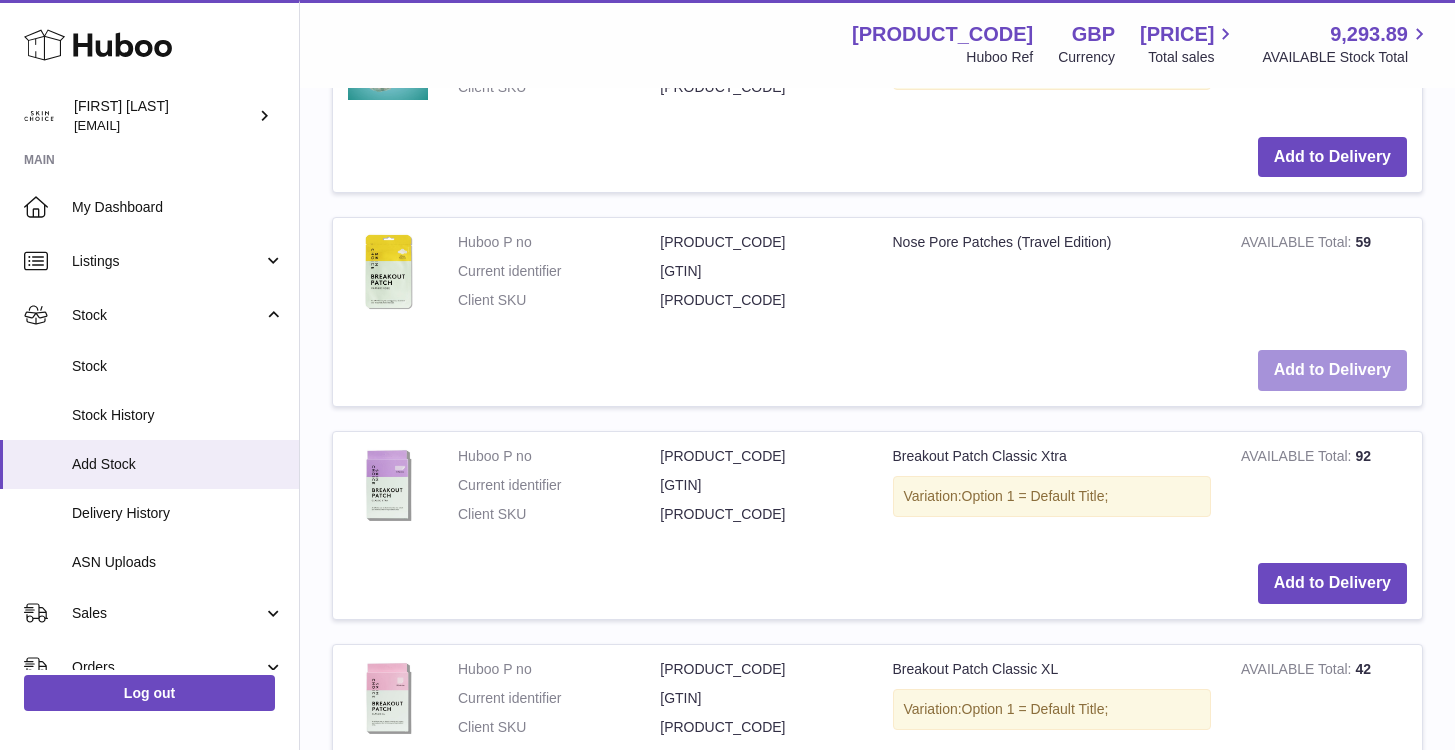 click on "Add to Delivery" at bounding box center [1332, 370] 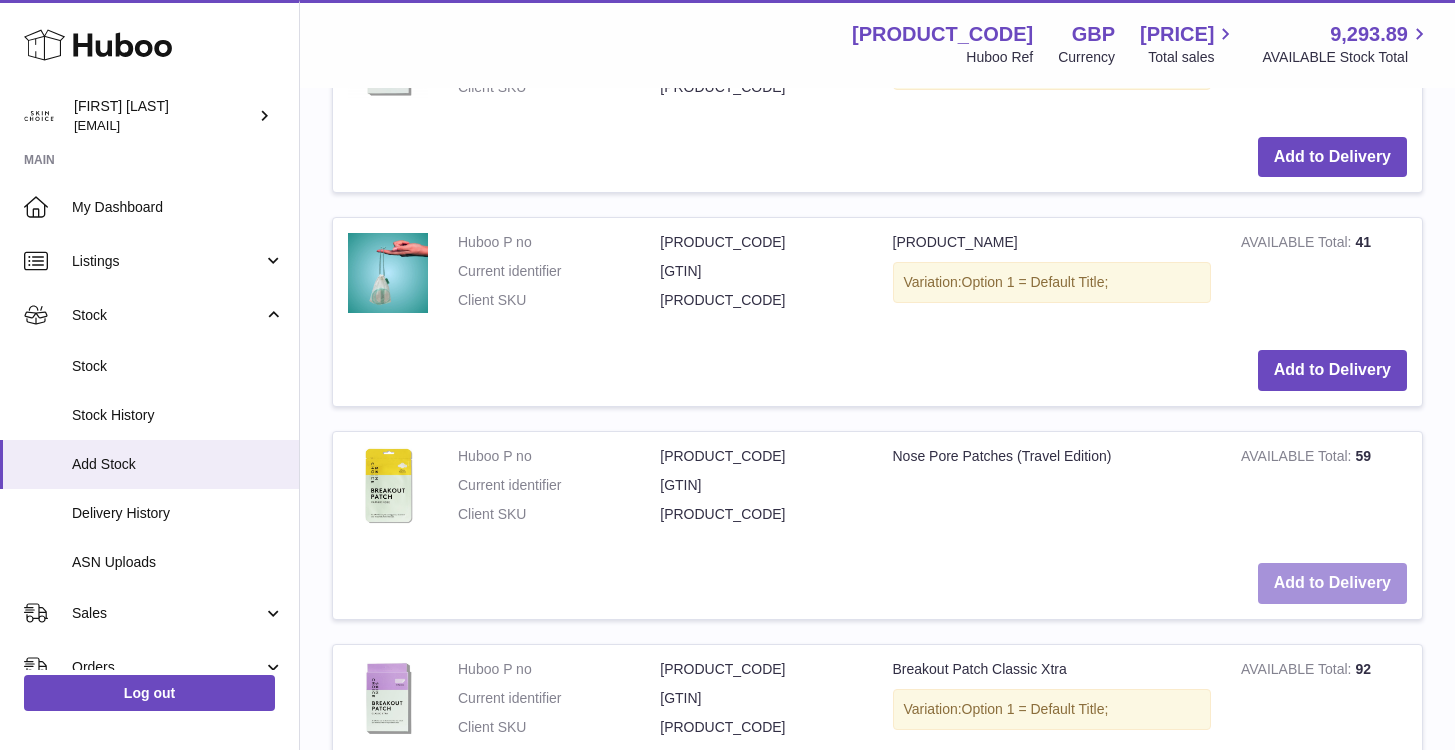scroll, scrollTop: 1763, scrollLeft: 0, axis: vertical 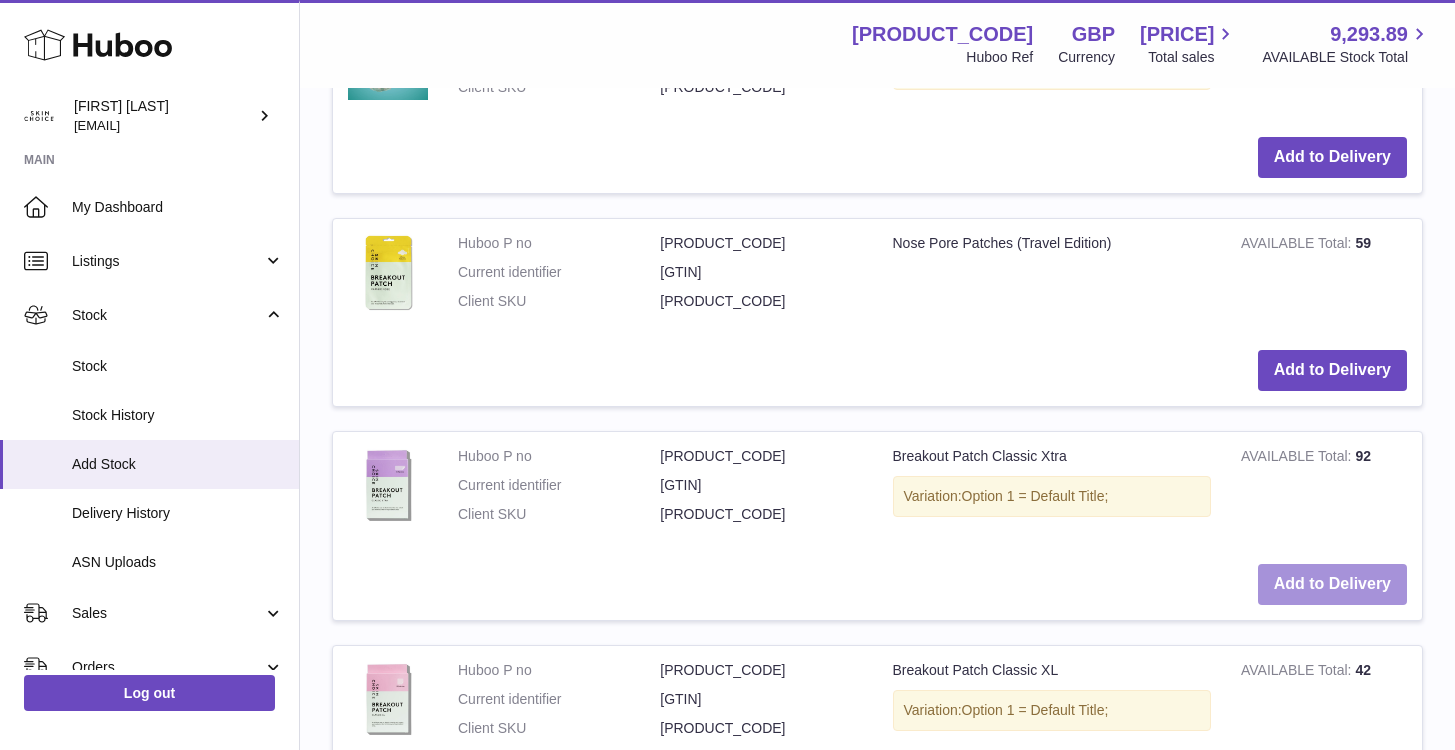 click on "Add to Delivery" at bounding box center [1332, 584] 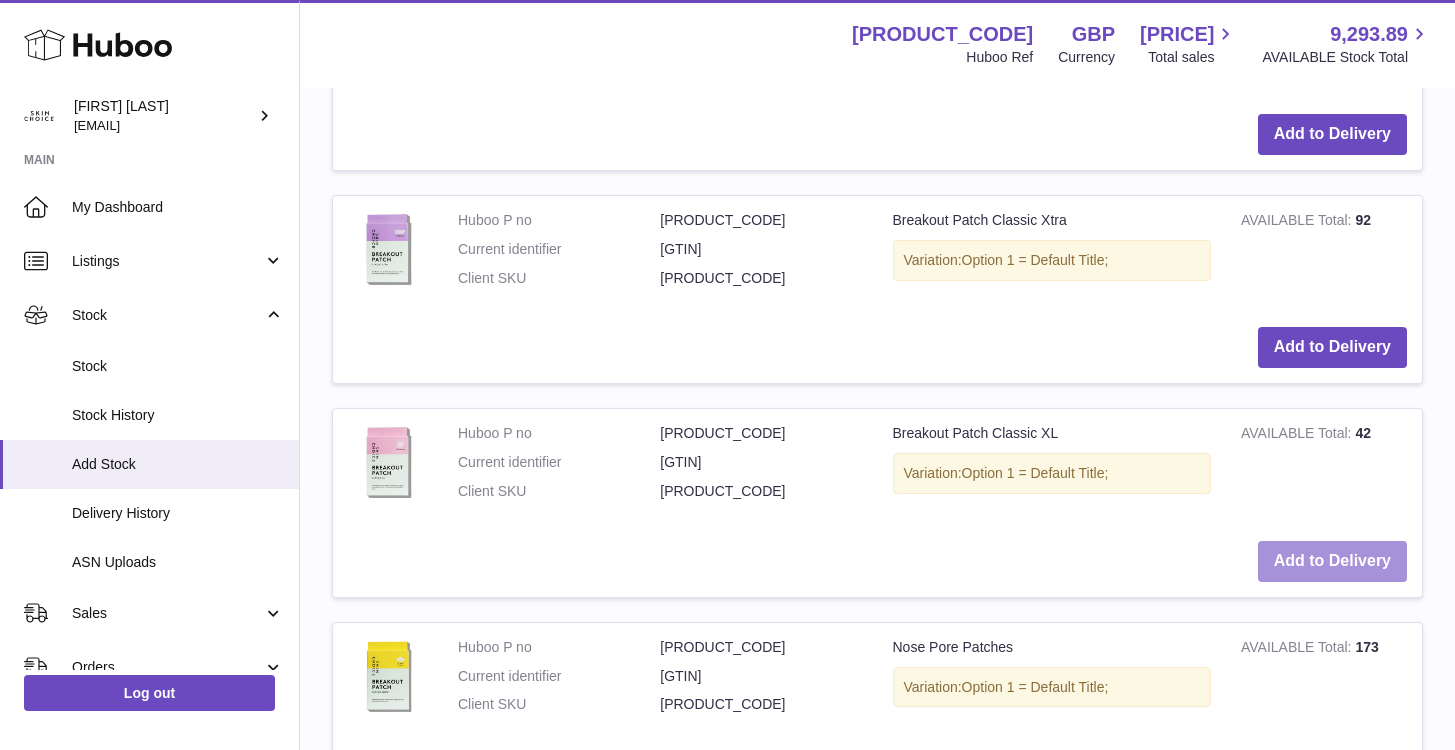 click on "Add to Delivery" at bounding box center (1332, 561) 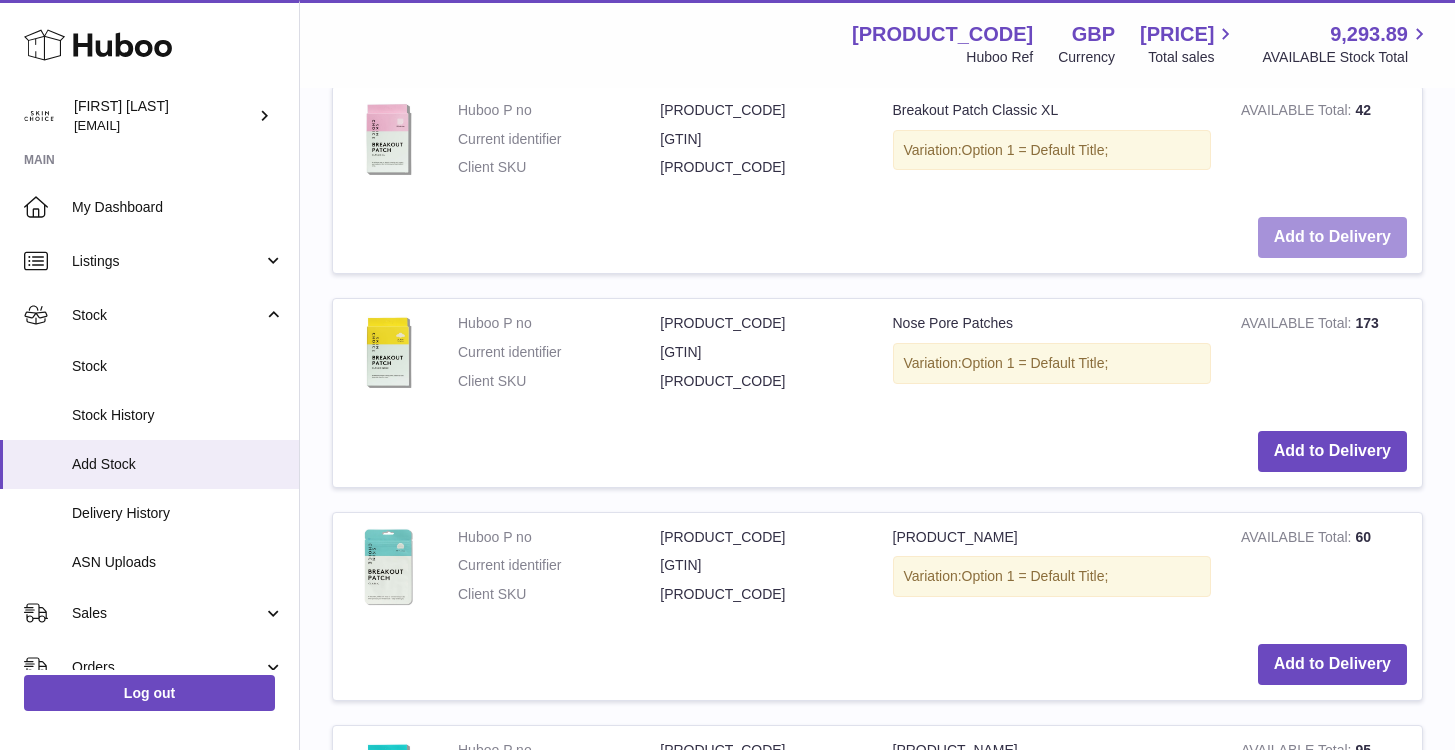 scroll, scrollTop: 2754, scrollLeft: 0, axis: vertical 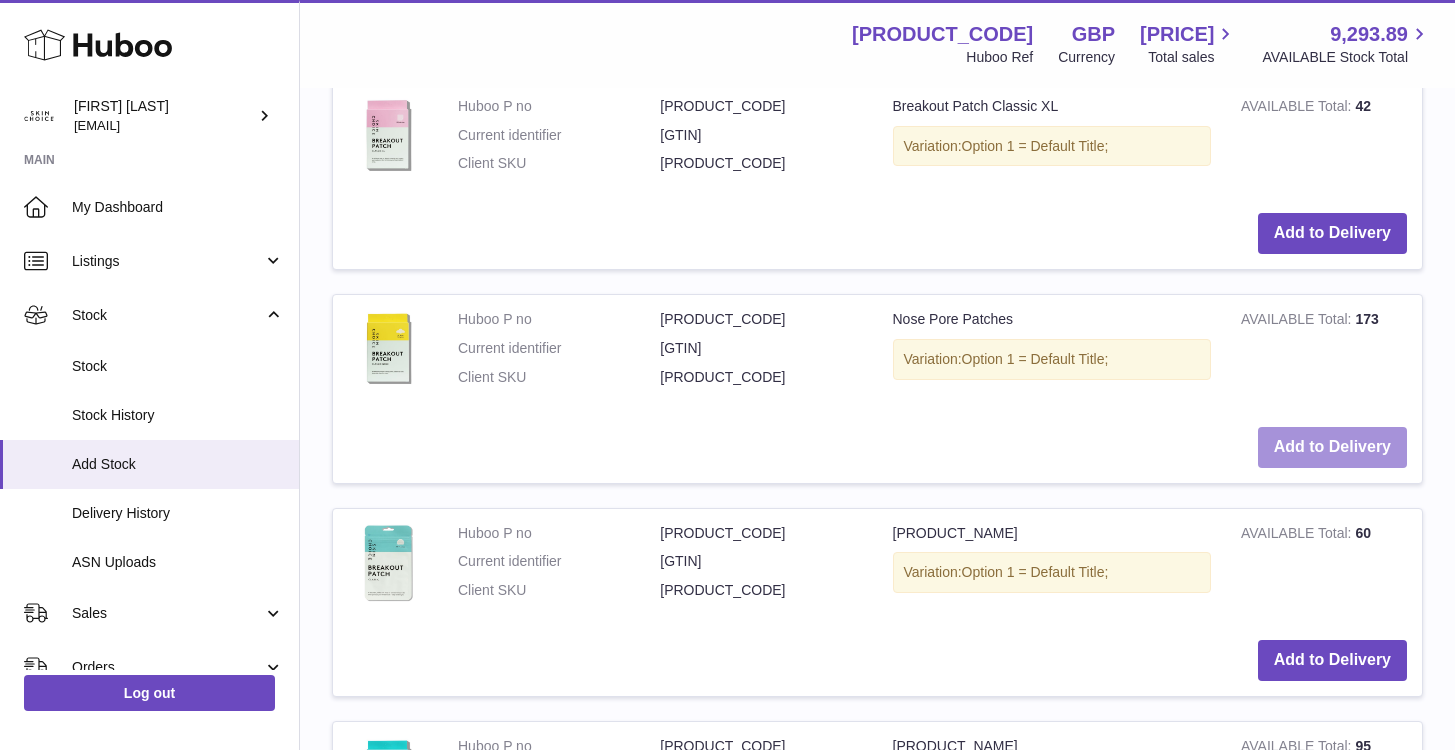 click on "Add to Delivery" at bounding box center [1332, 447] 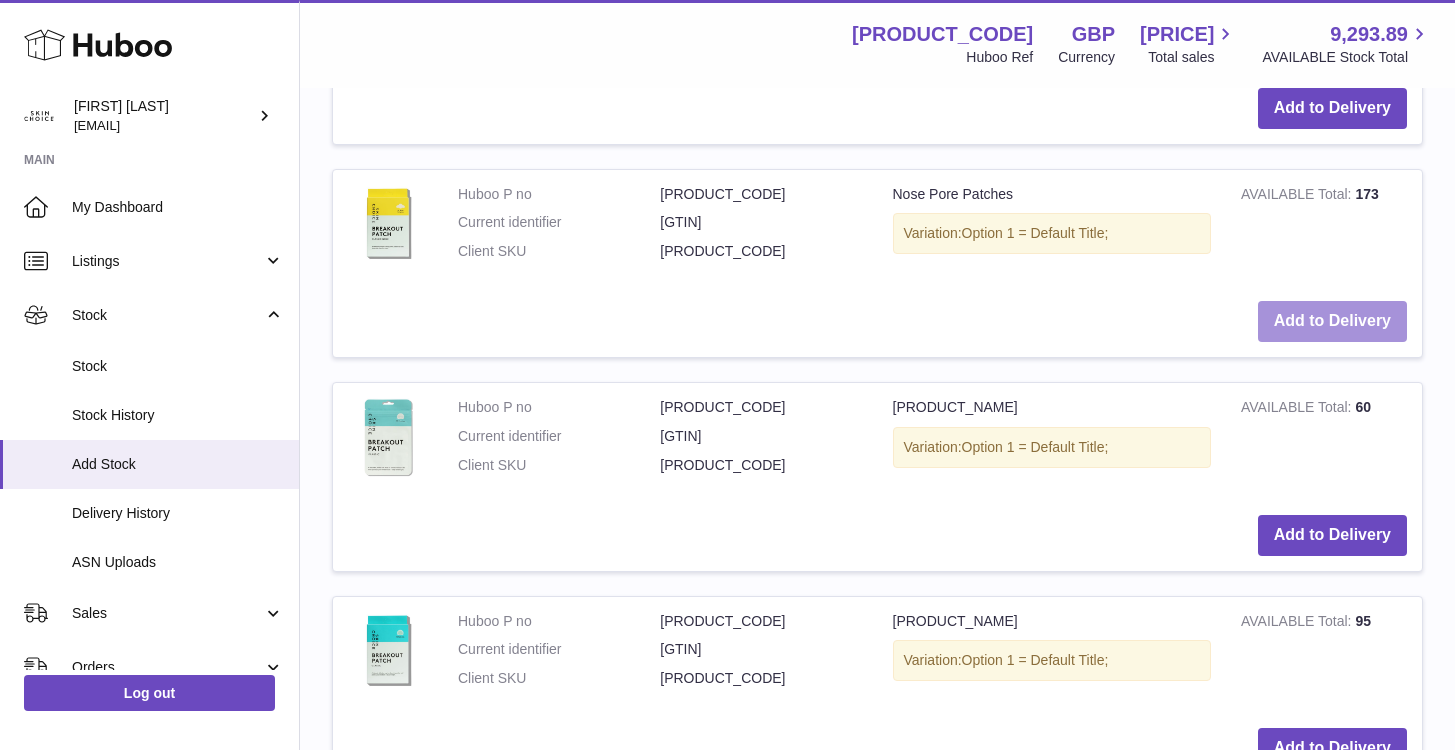 scroll, scrollTop: 3169, scrollLeft: 0, axis: vertical 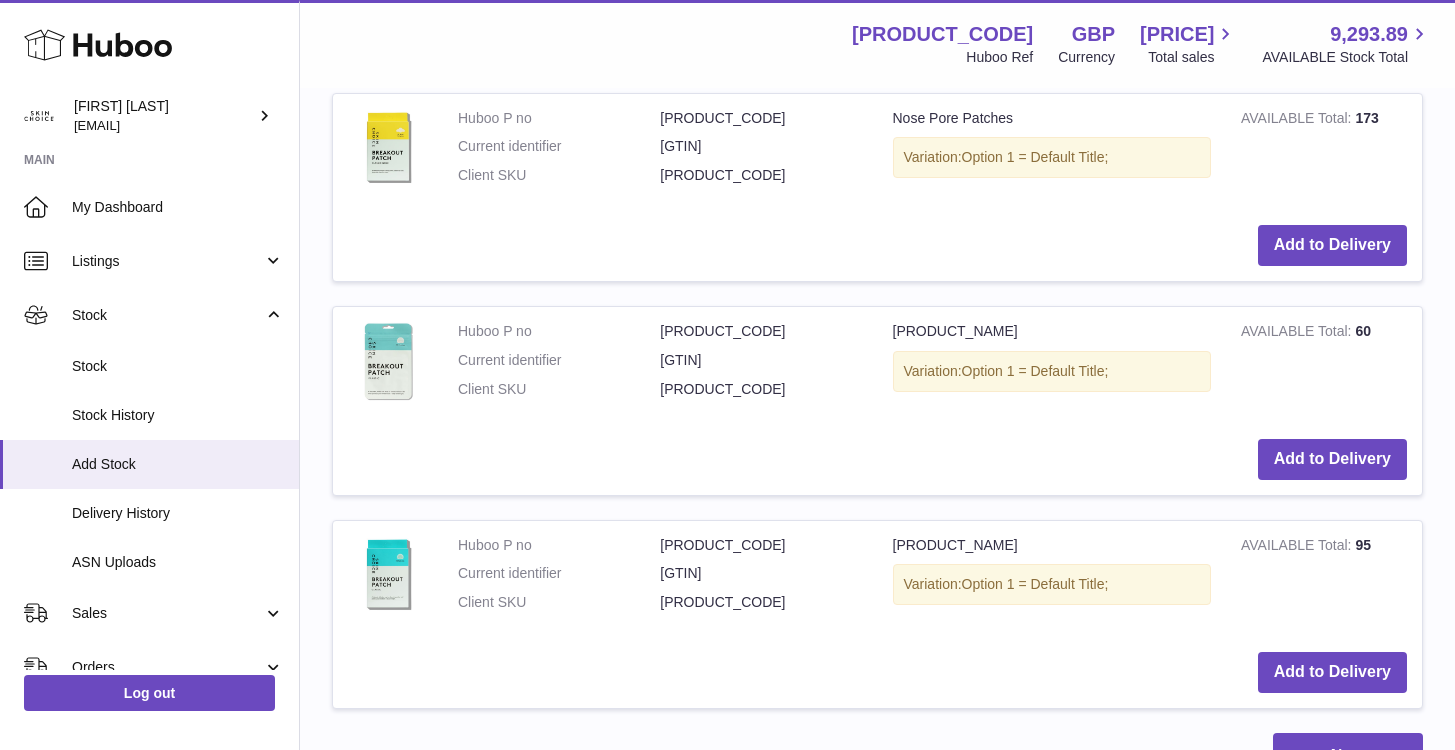 click on "Add to Delivery" at bounding box center [877, 459] 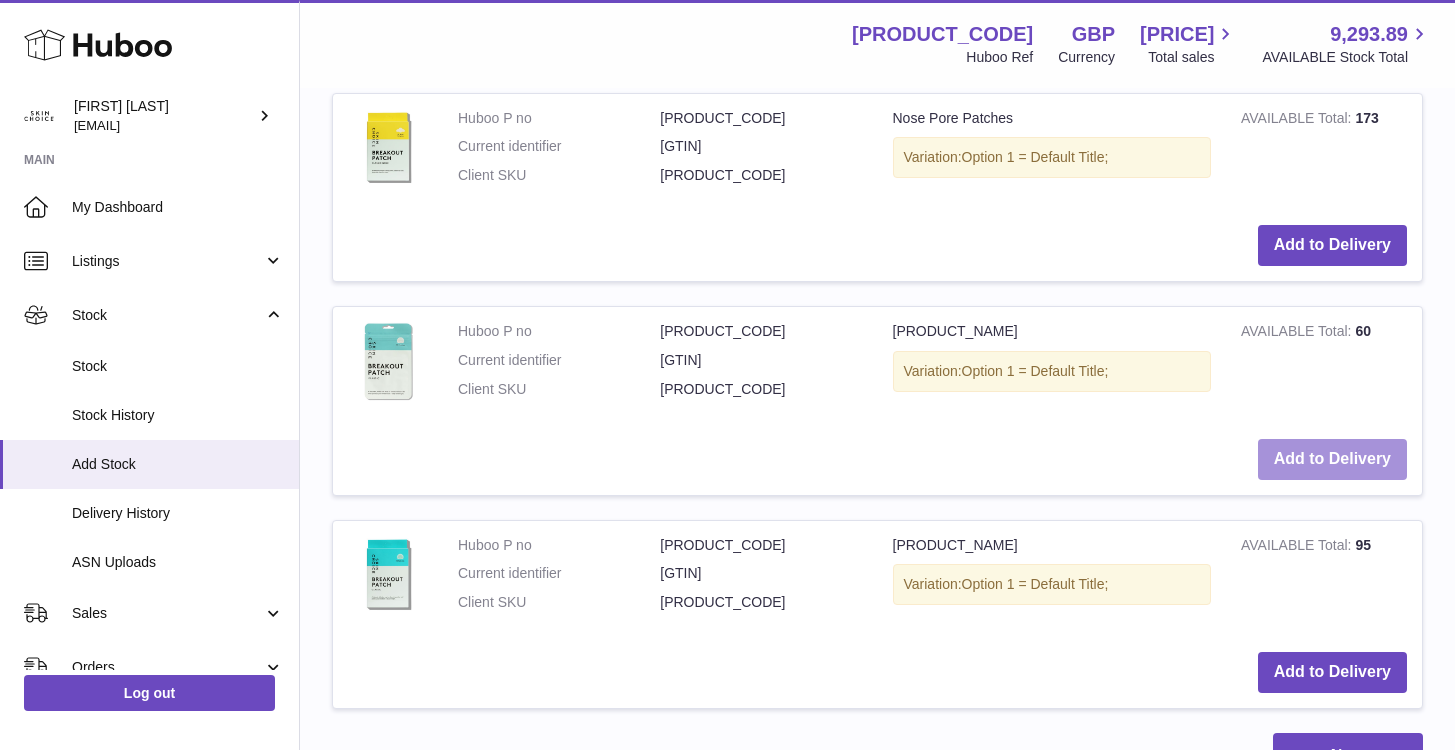 click on "Add to Delivery" at bounding box center (1332, 459) 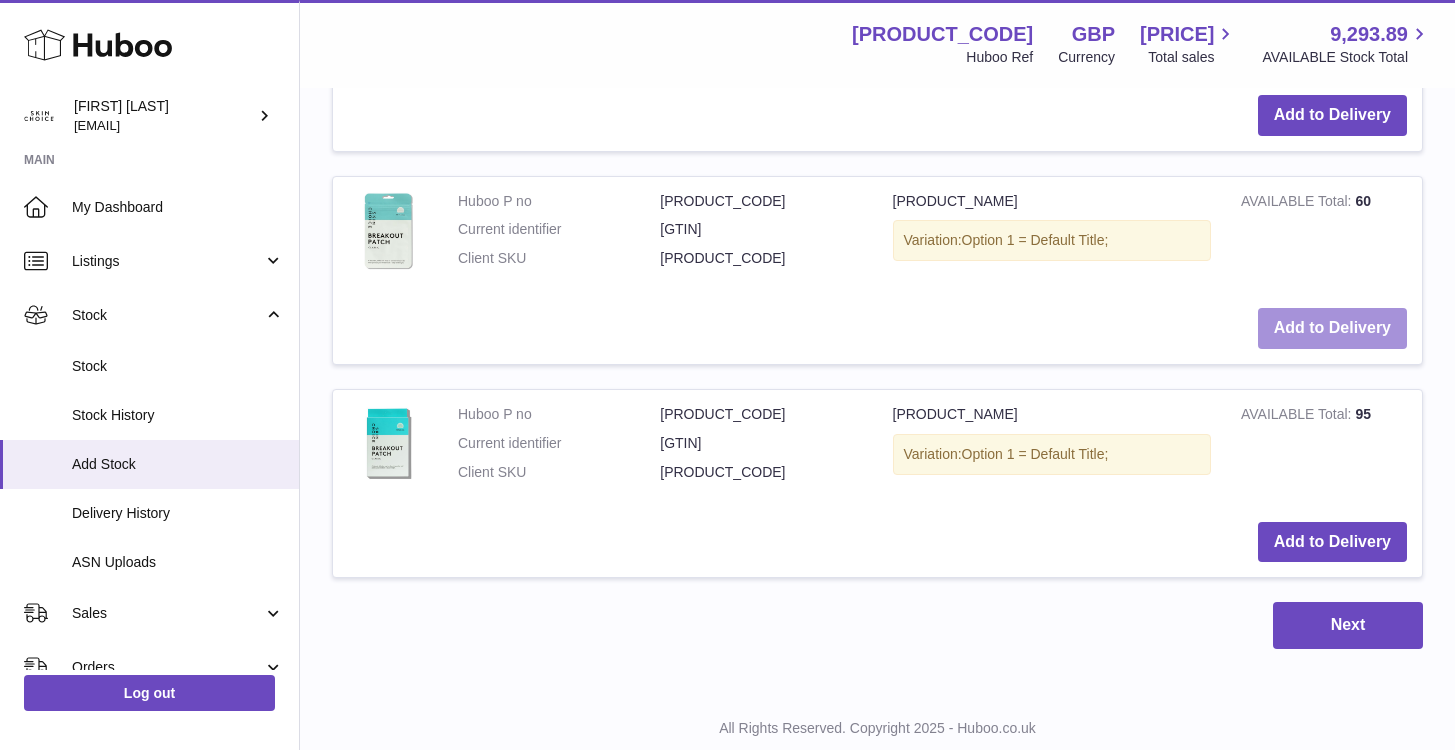 scroll, scrollTop: 3571, scrollLeft: 0, axis: vertical 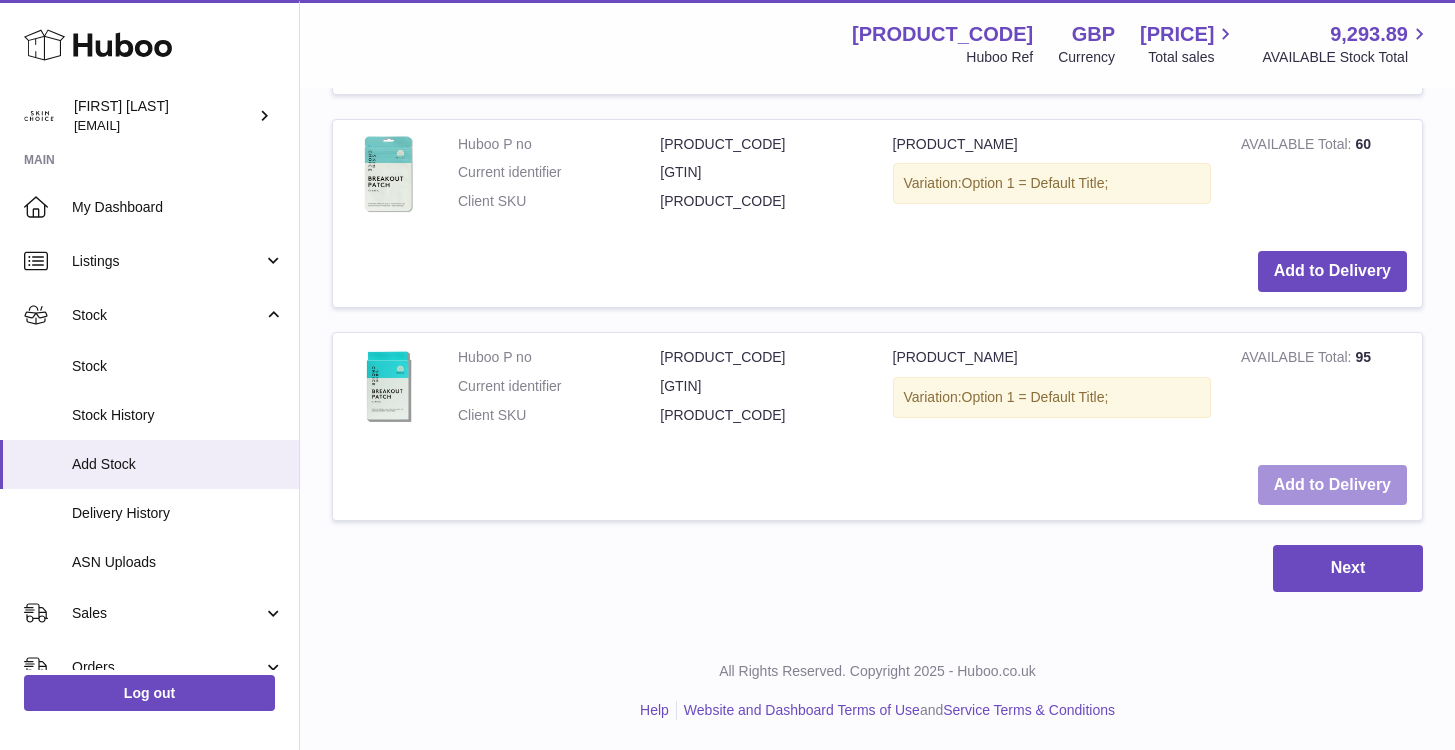 click on "Add to Delivery" at bounding box center [1332, 485] 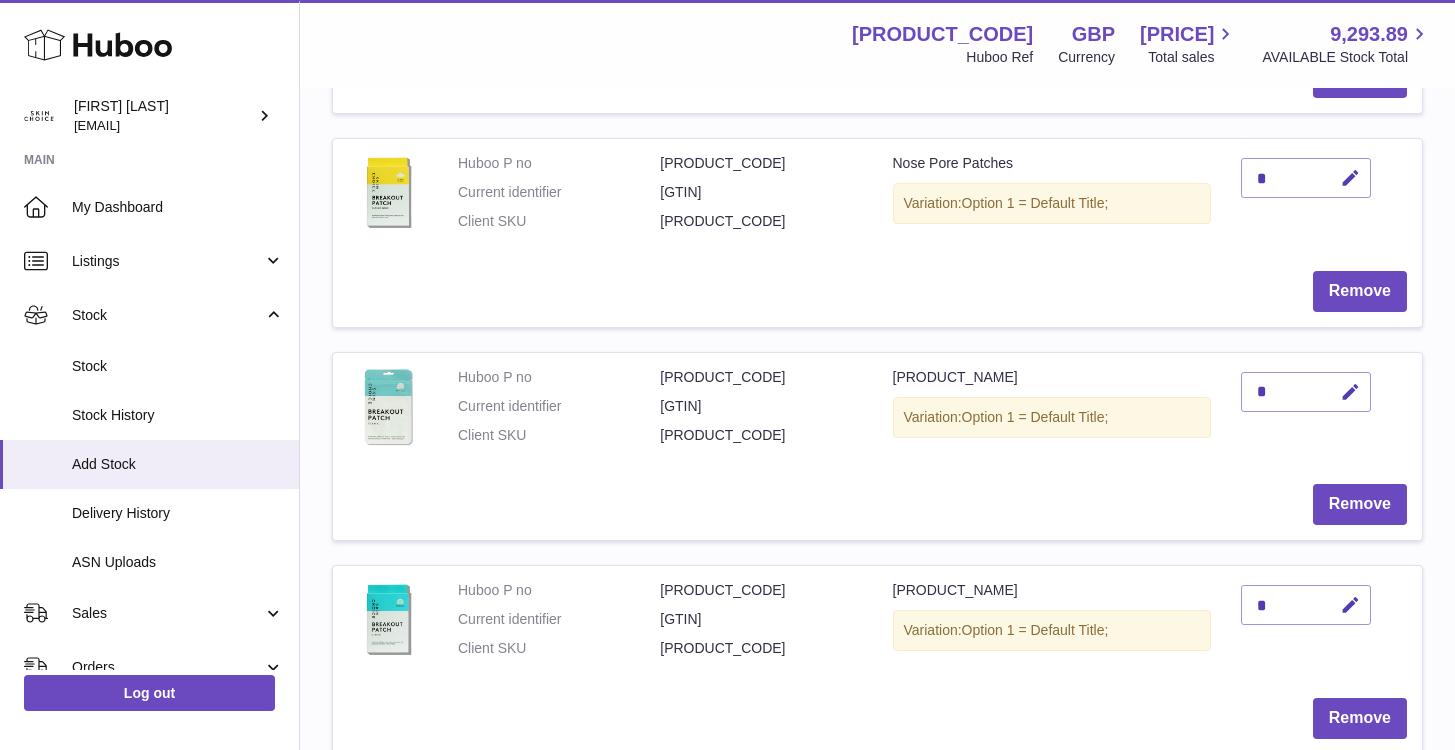 scroll, scrollTop: 1336, scrollLeft: 0, axis: vertical 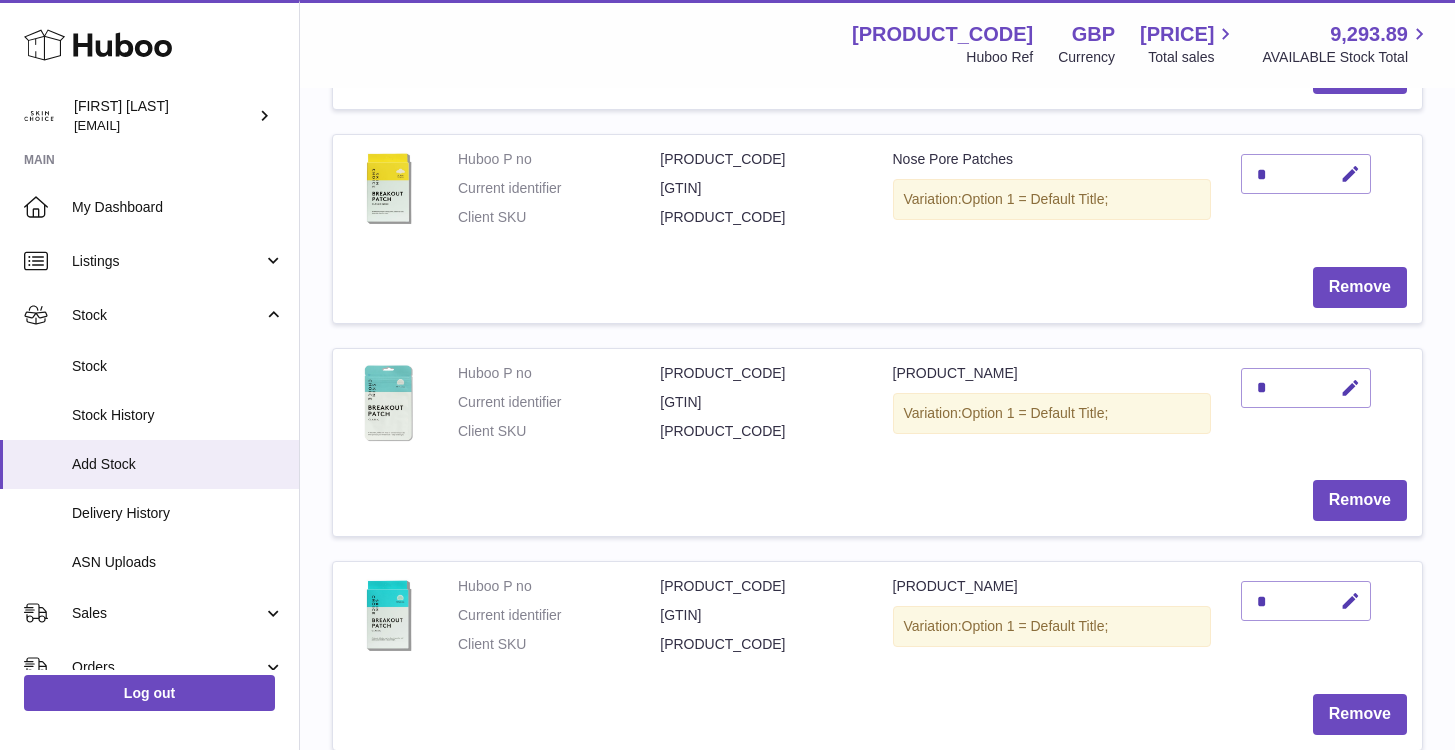 click on "*" at bounding box center (1306, 601) 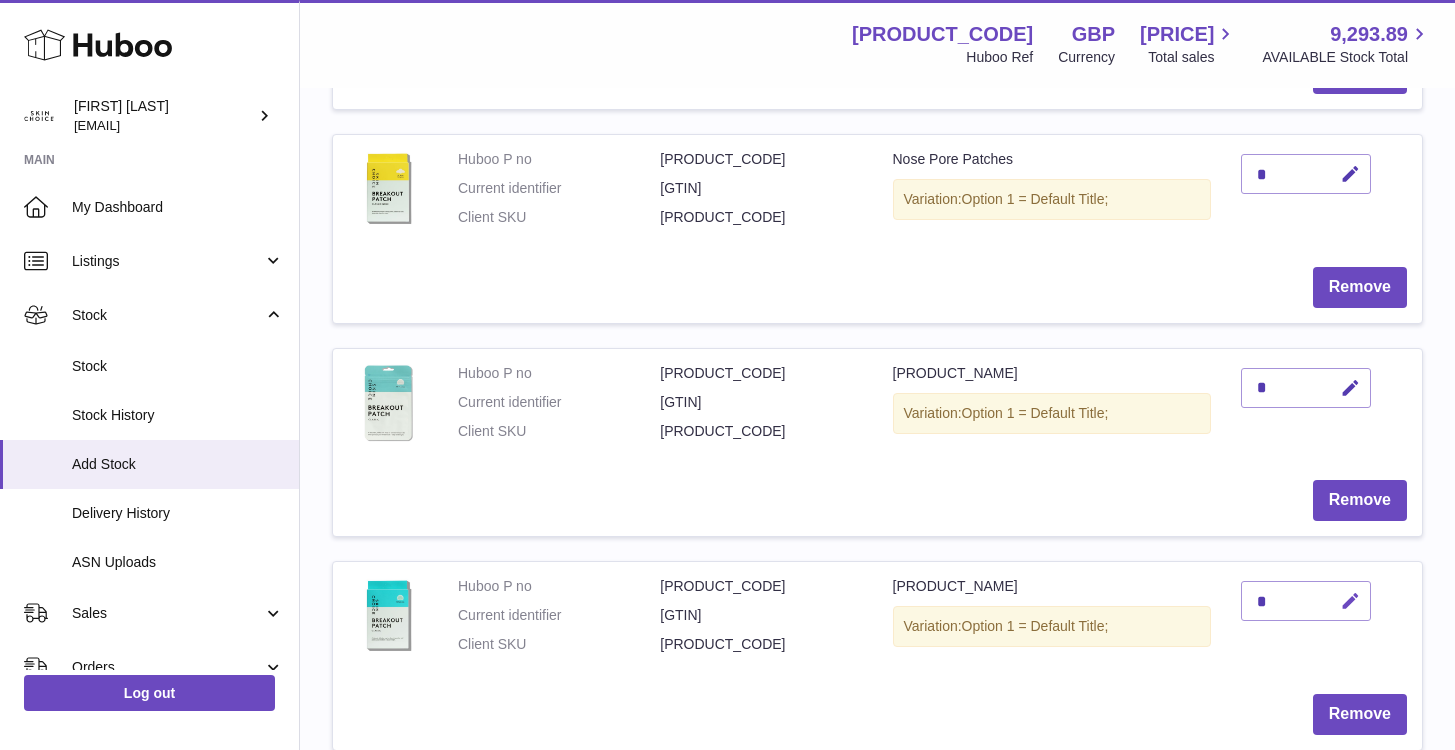 click at bounding box center [1347, 601] 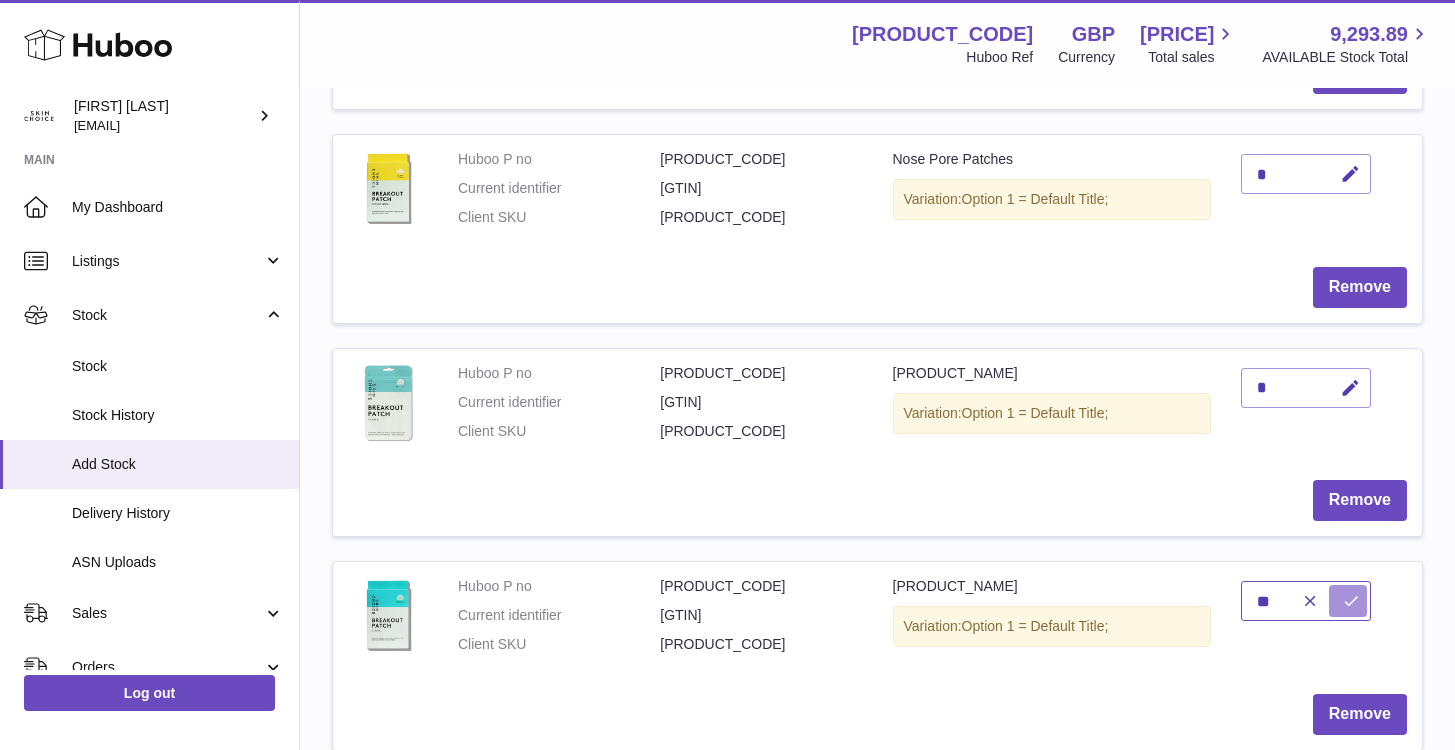 type on "**" 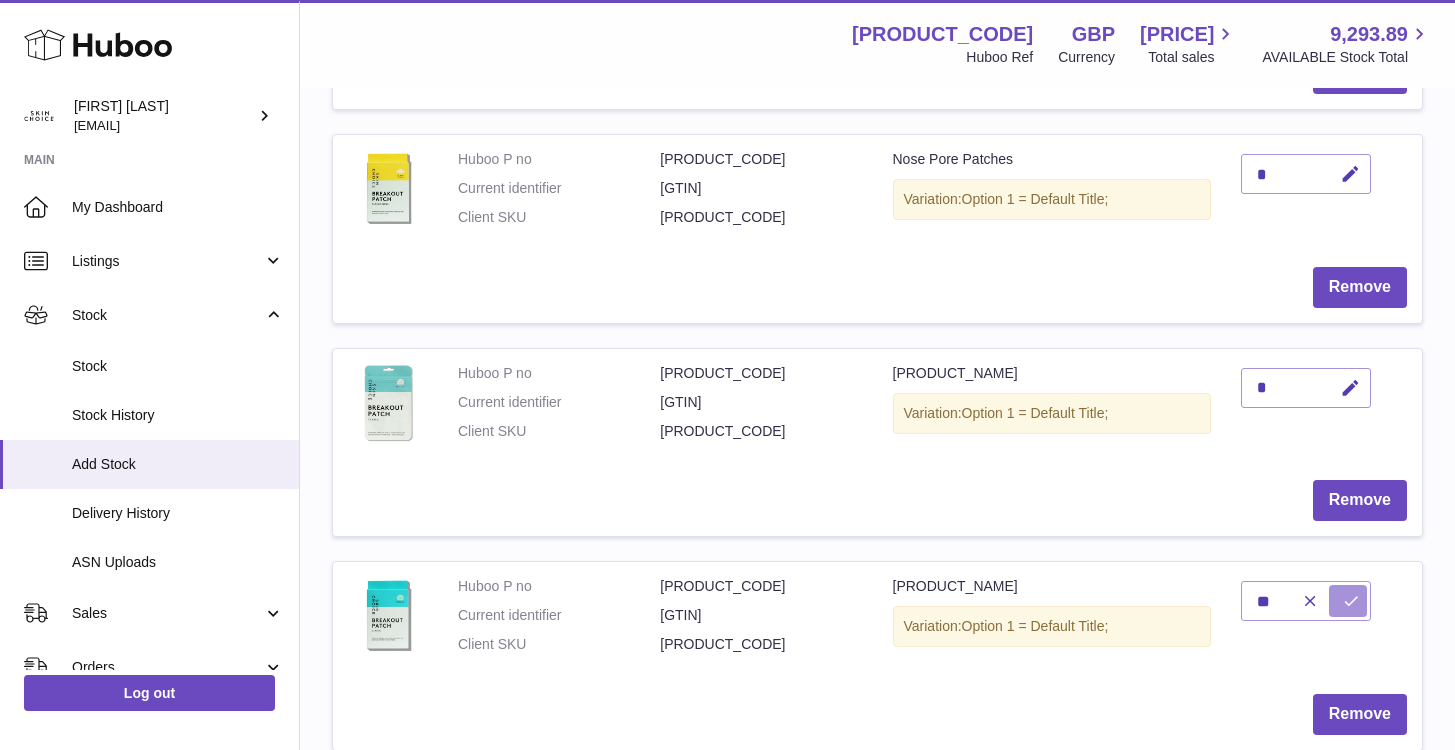 click at bounding box center (1351, 601) 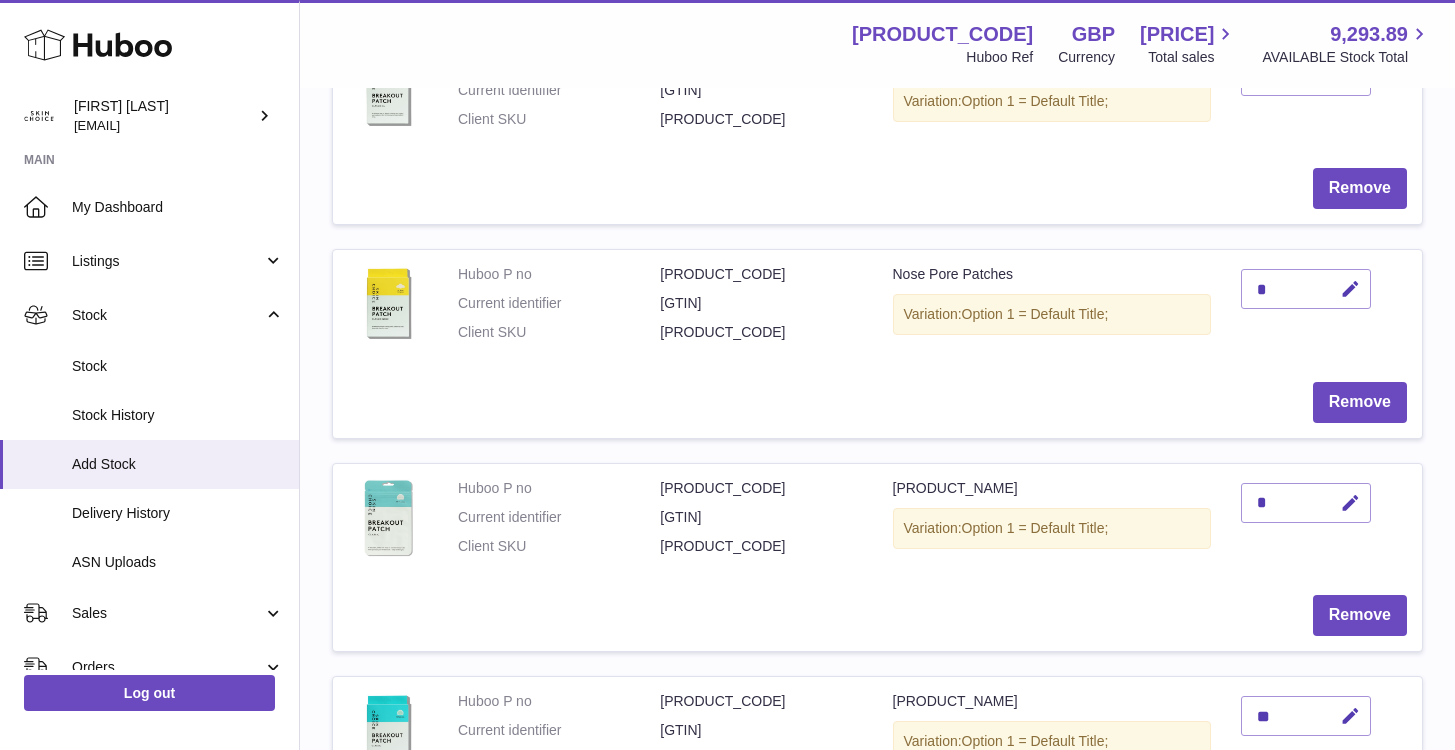 scroll, scrollTop: 1219, scrollLeft: 0, axis: vertical 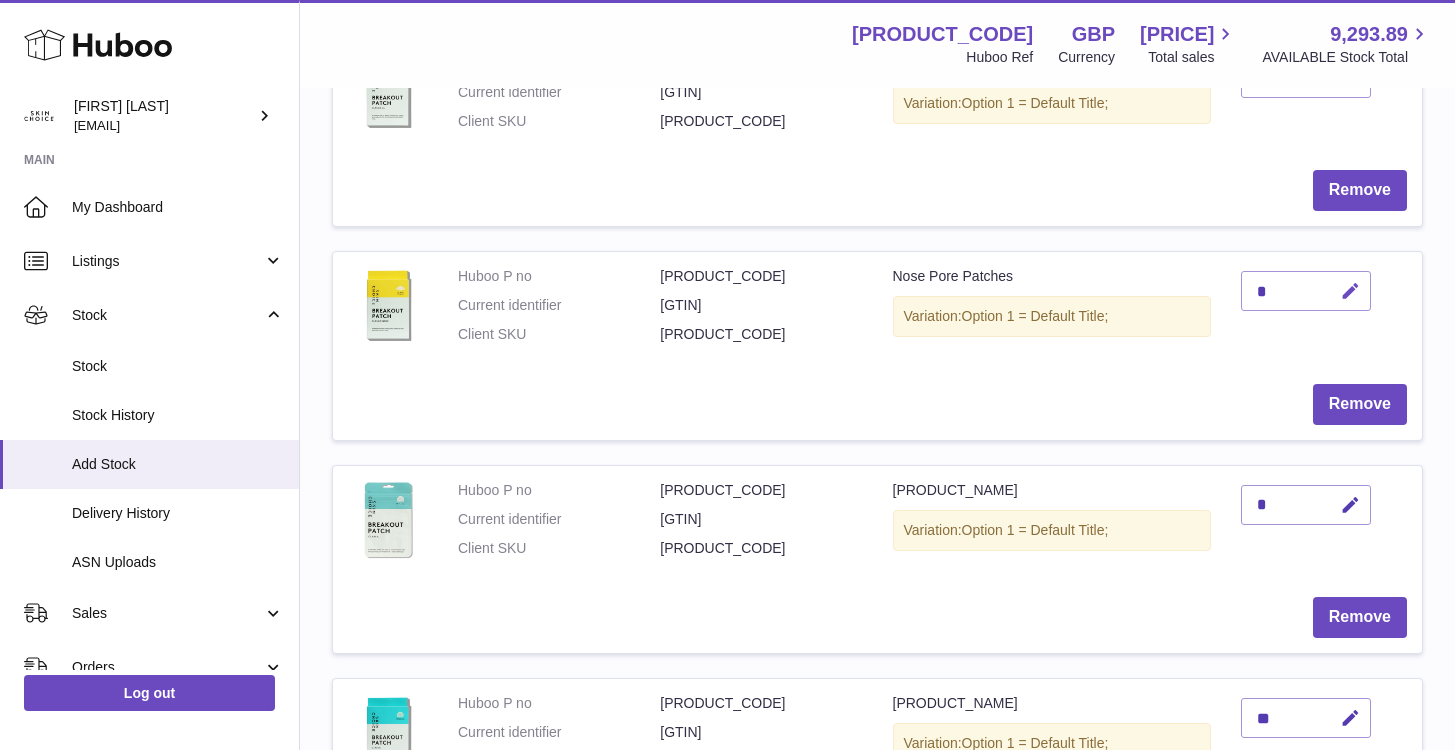 click at bounding box center (1350, 291) 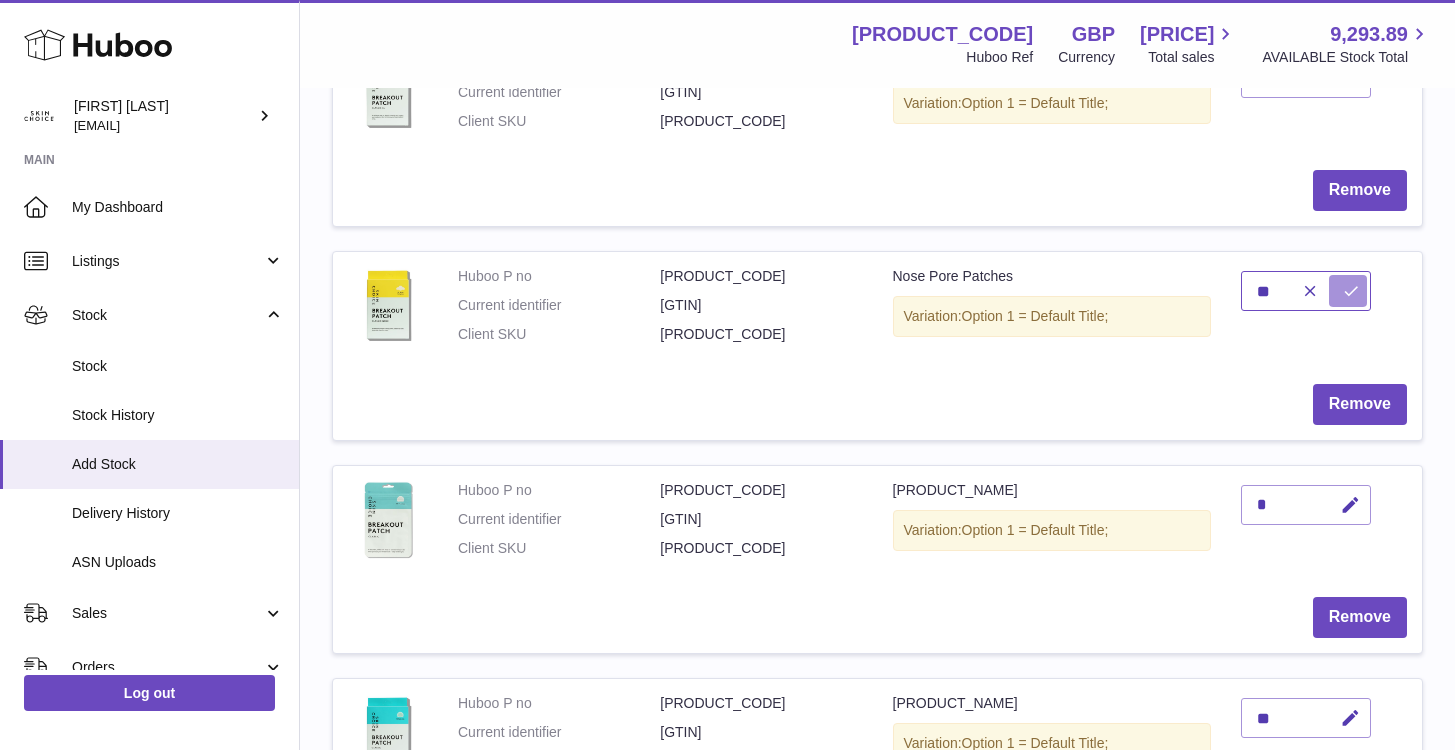 type on "**" 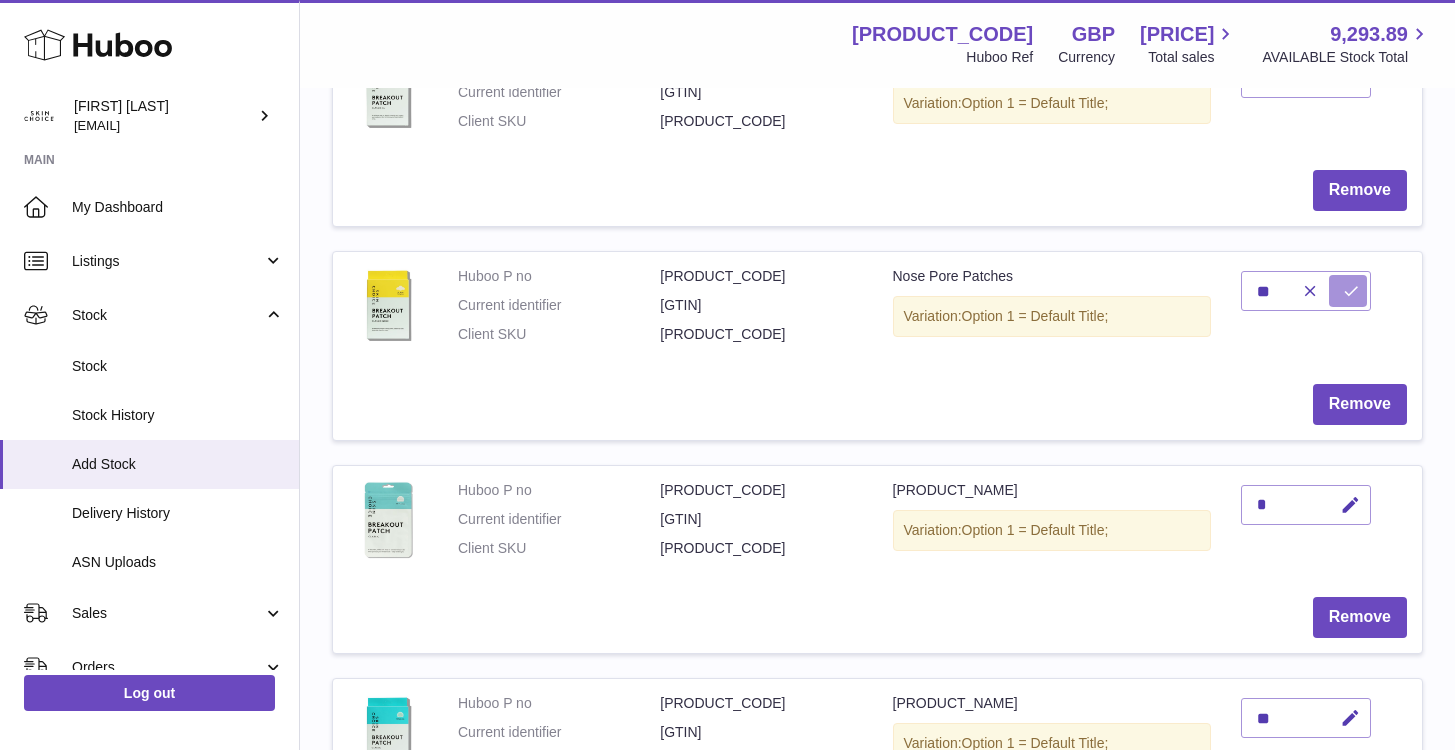click at bounding box center (1348, 291) 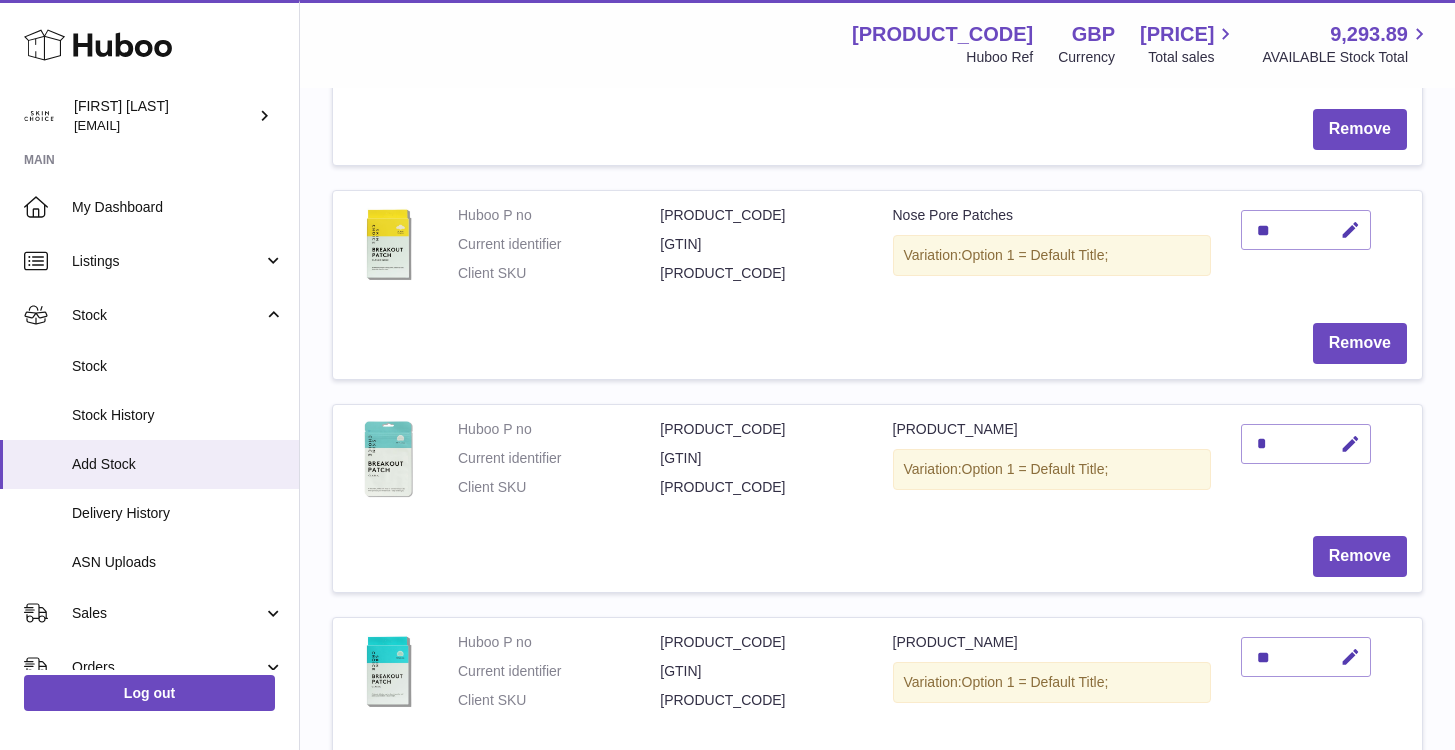 scroll, scrollTop: 1283, scrollLeft: 0, axis: vertical 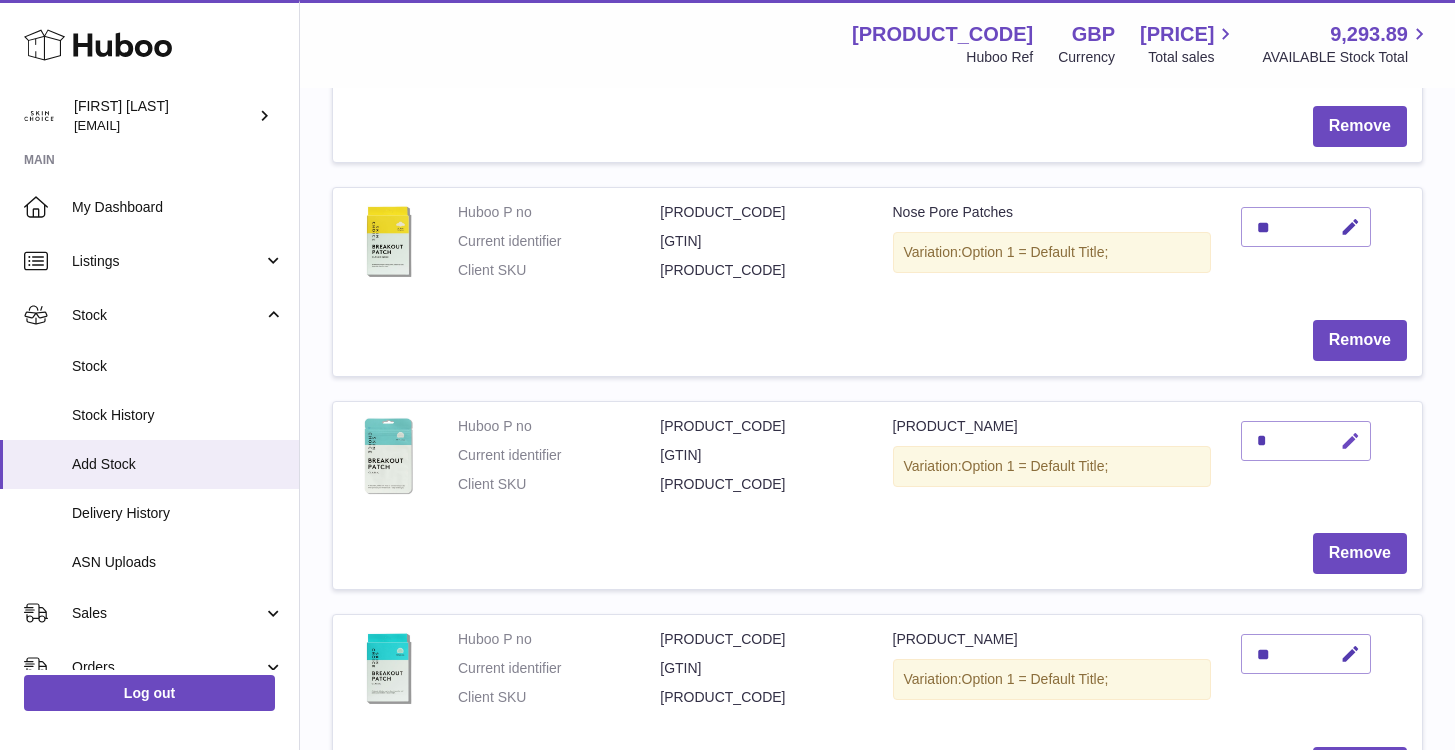 click at bounding box center [1350, 441] 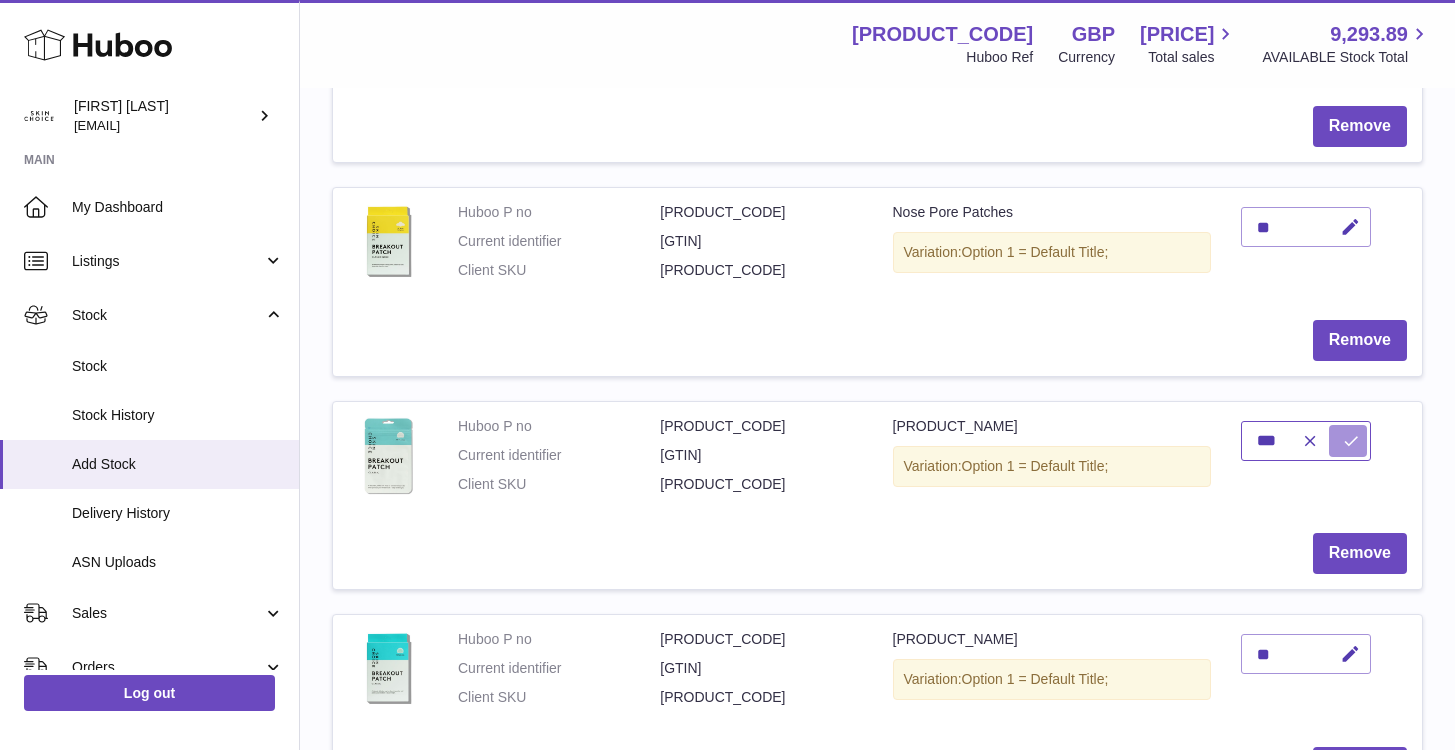 type on "***" 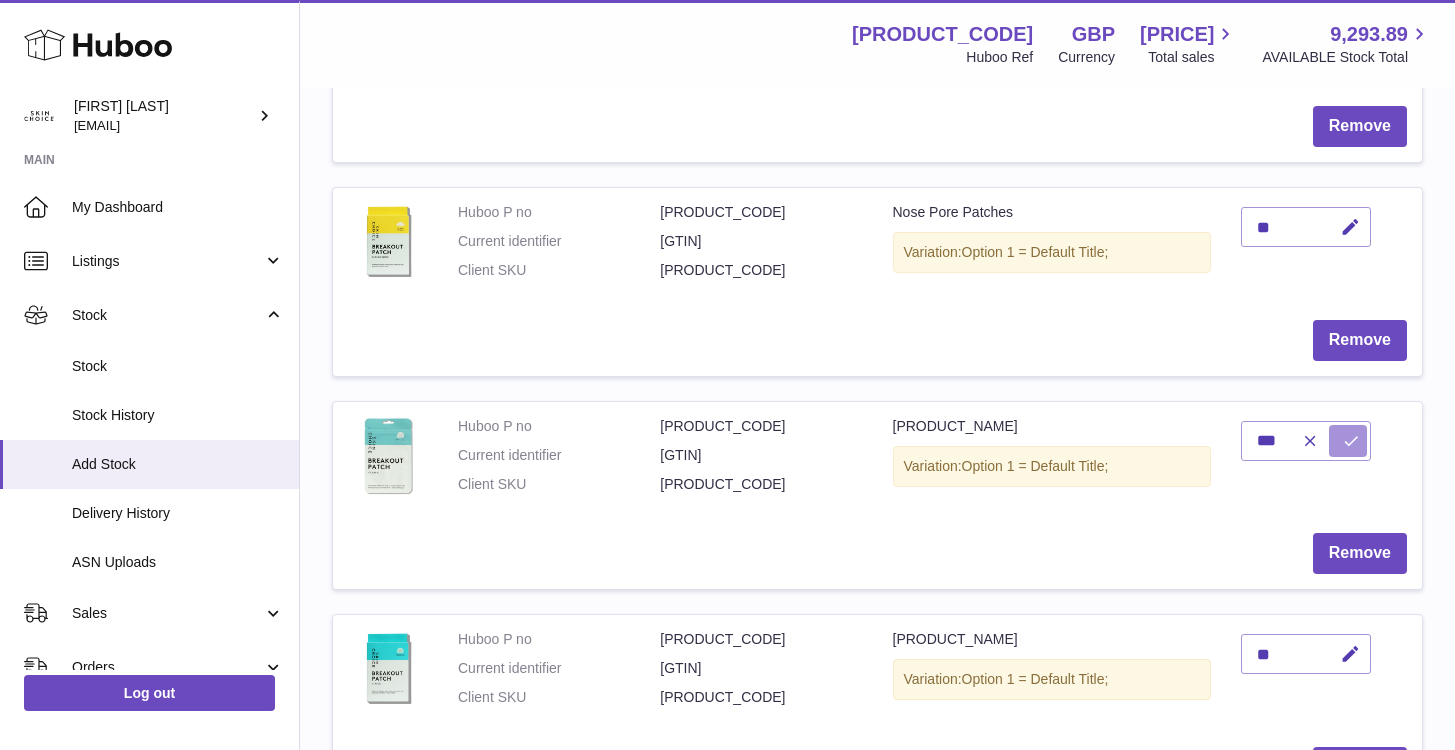 click at bounding box center (1348, 441) 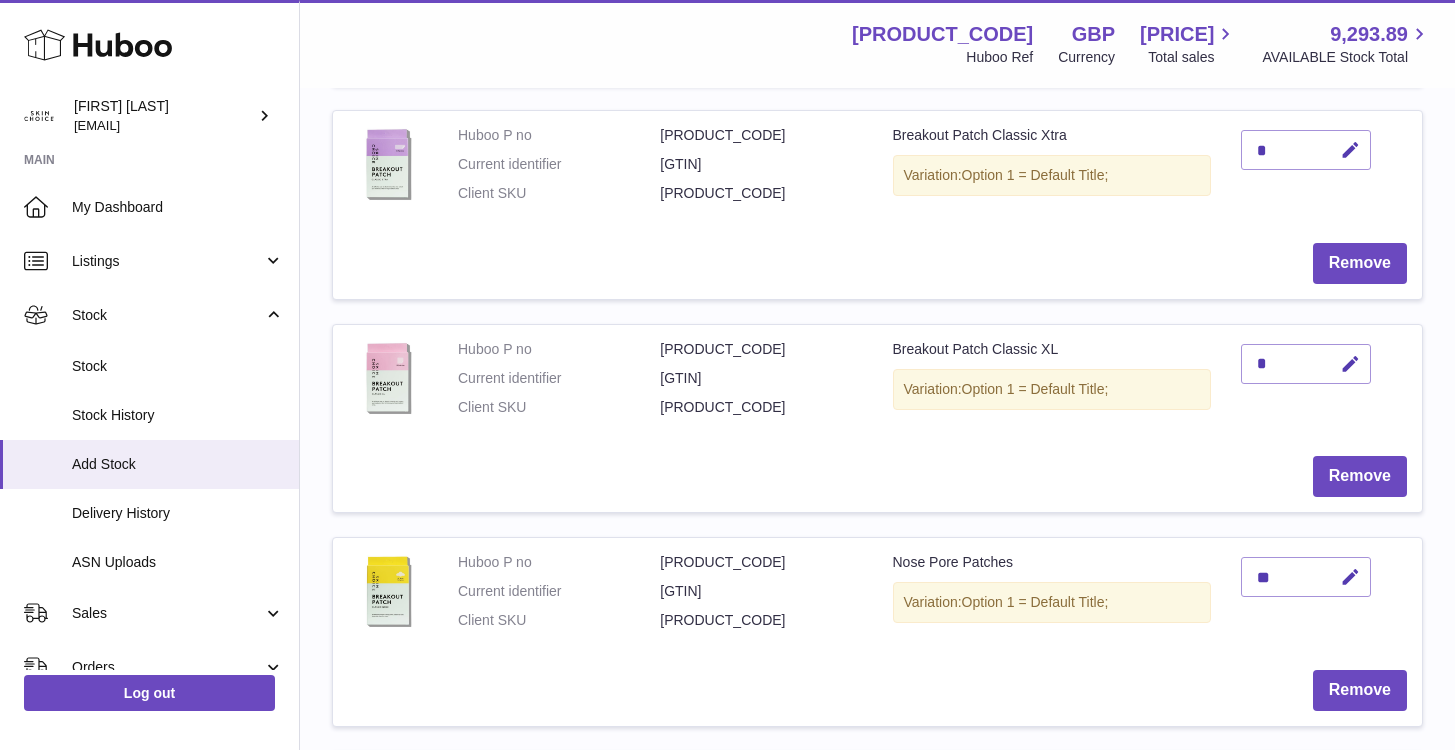 scroll, scrollTop: 929, scrollLeft: 0, axis: vertical 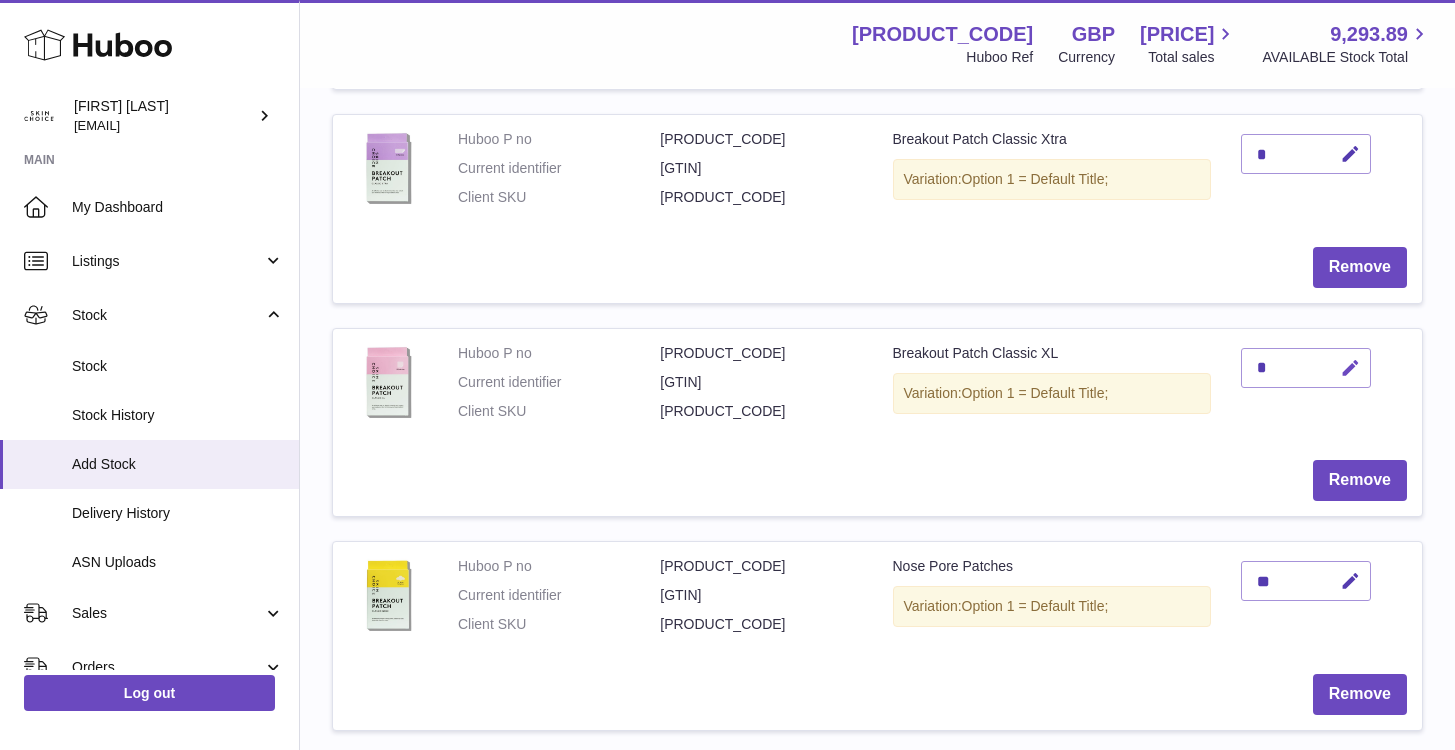click at bounding box center (1350, 368) 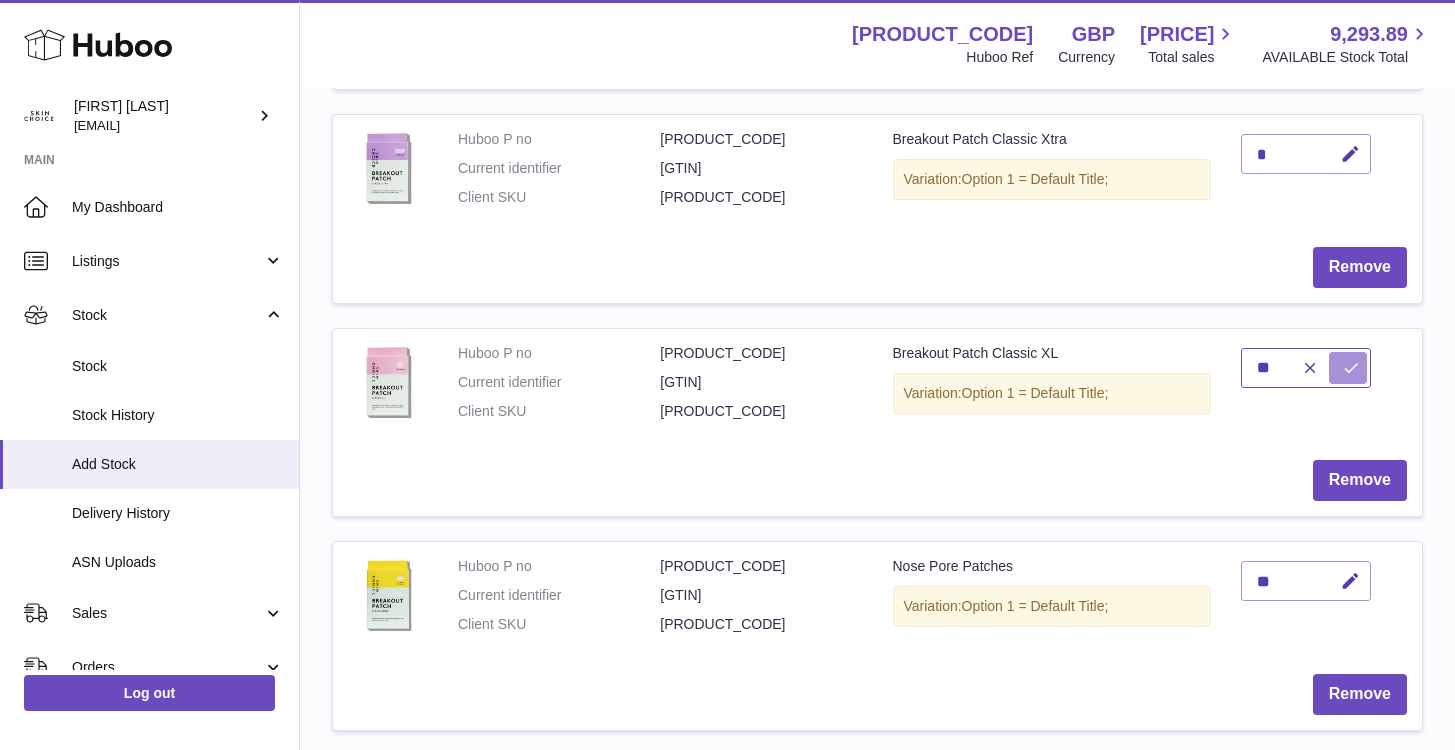 type on "**" 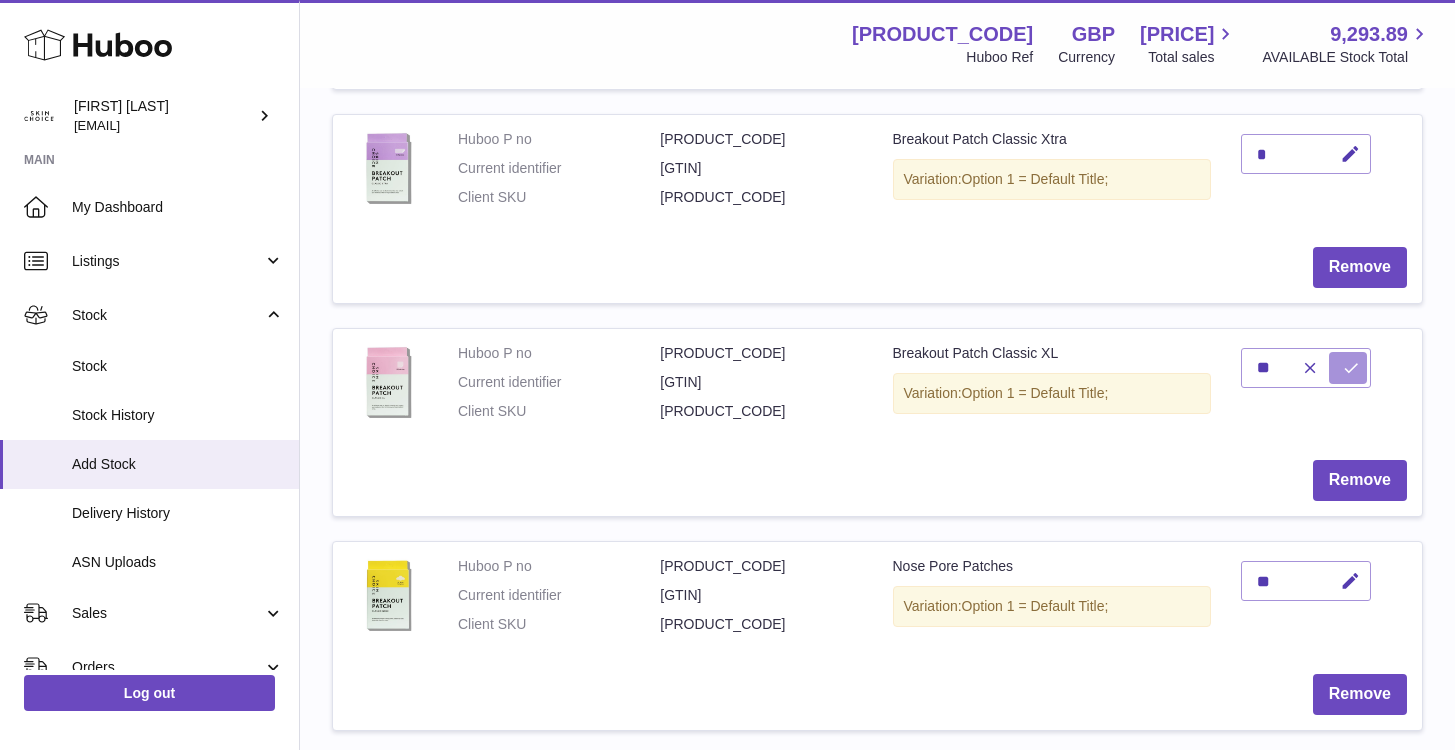 click at bounding box center (1348, 368) 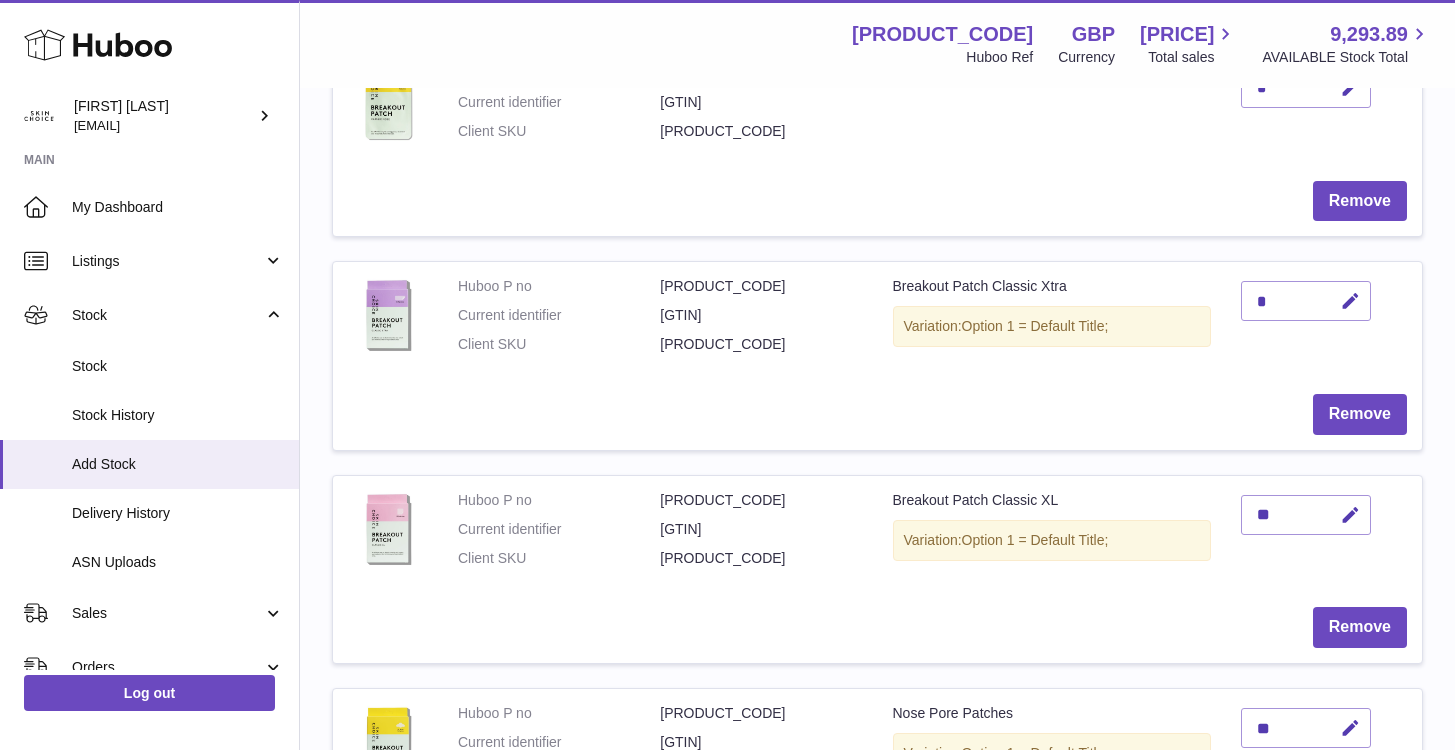 scroll, scrollTop: 780, scrollLeft: 0, axis: vertical 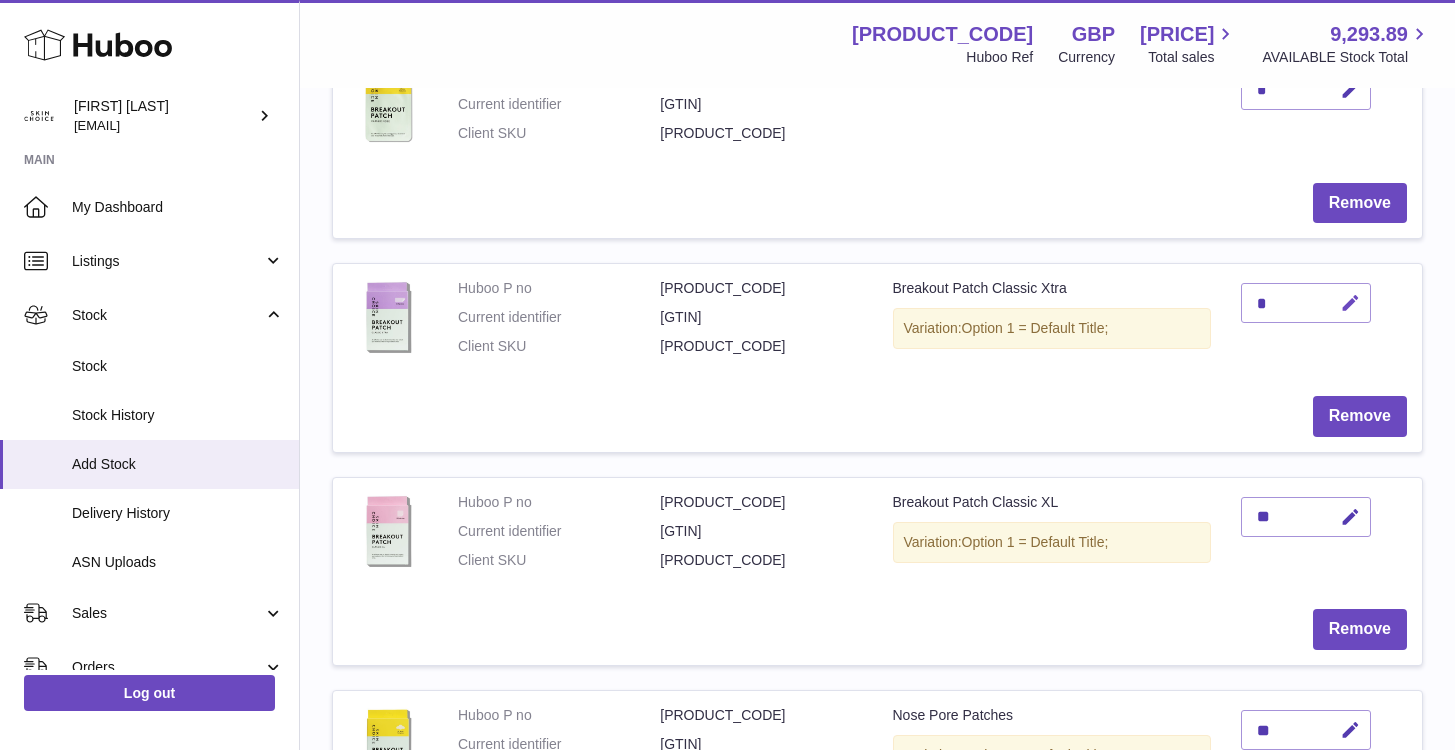 click at bounding box center [1350, 303] 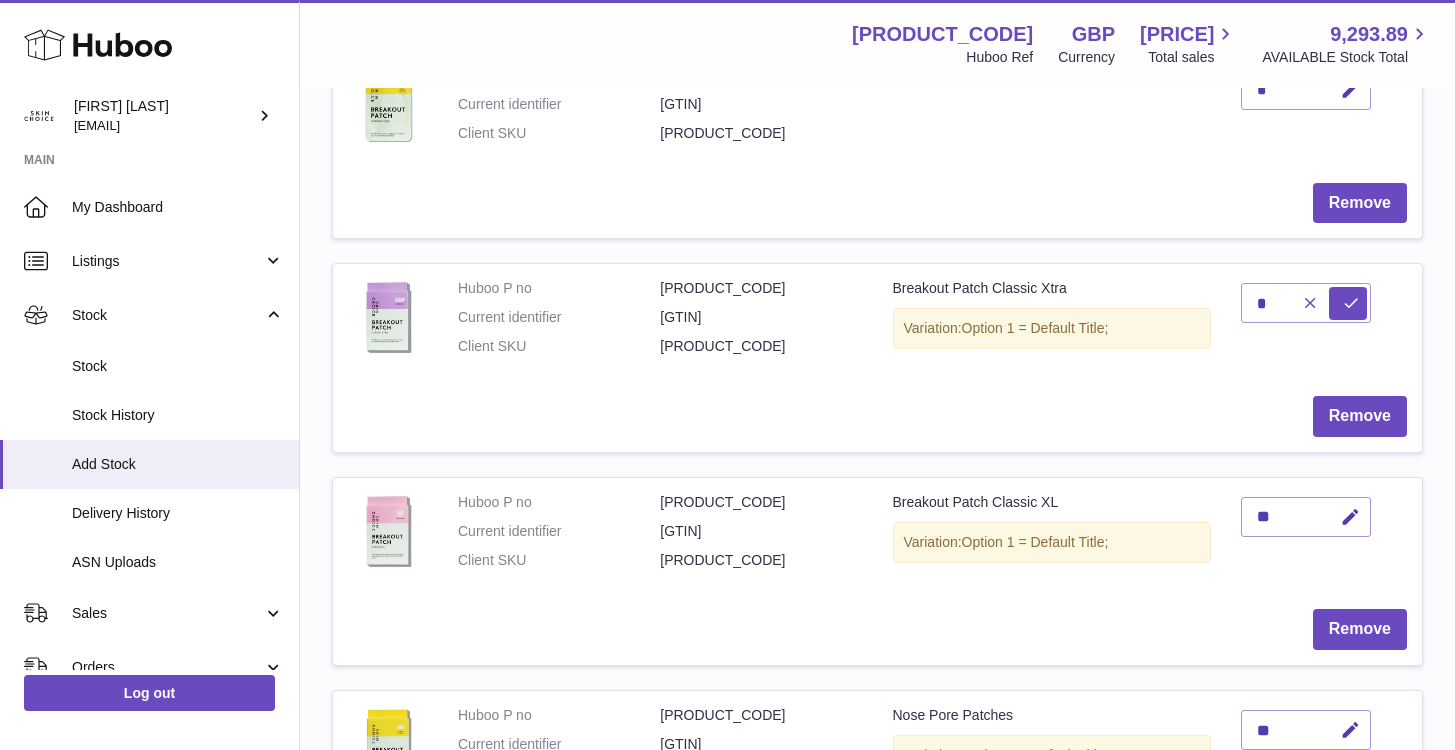 click at bounding box center (1310, 303) 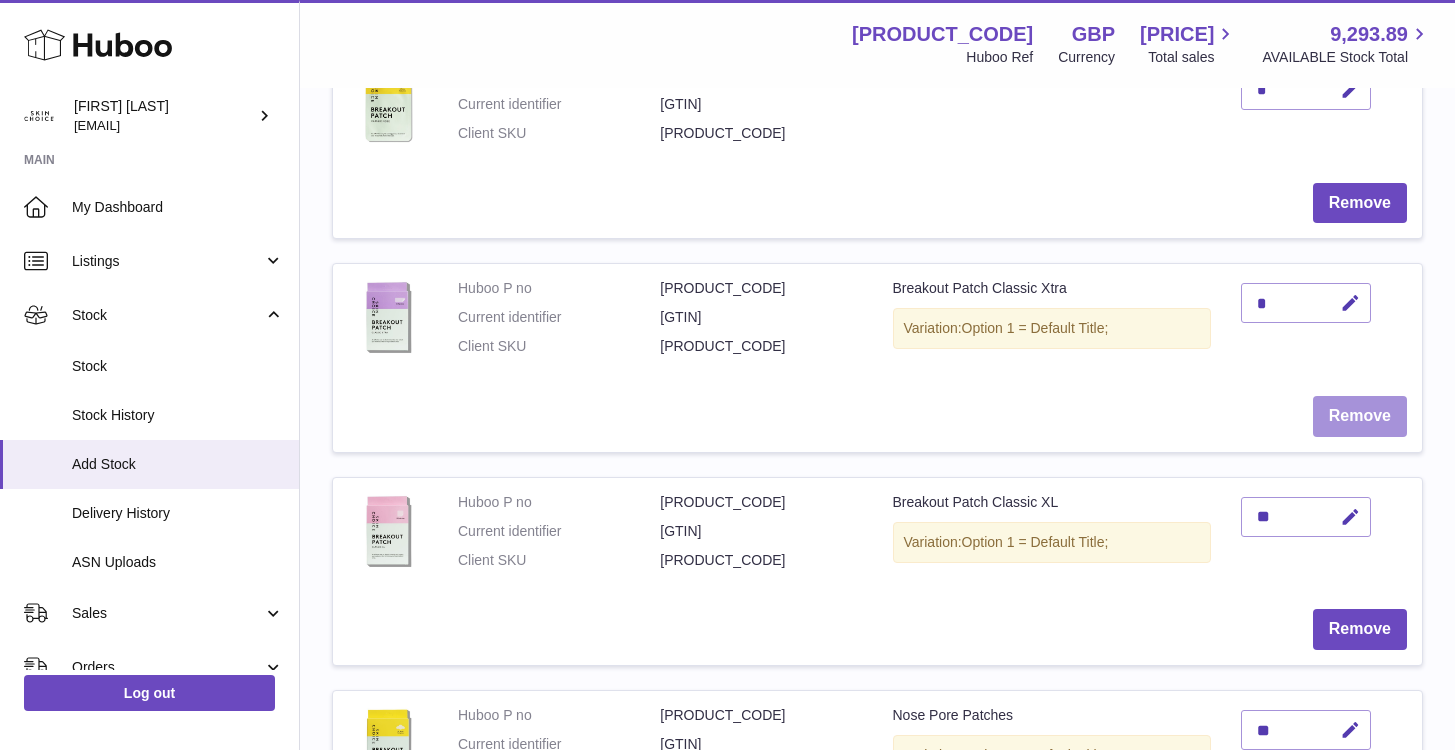 click on "Remove" at bounding box center (1360, 416) 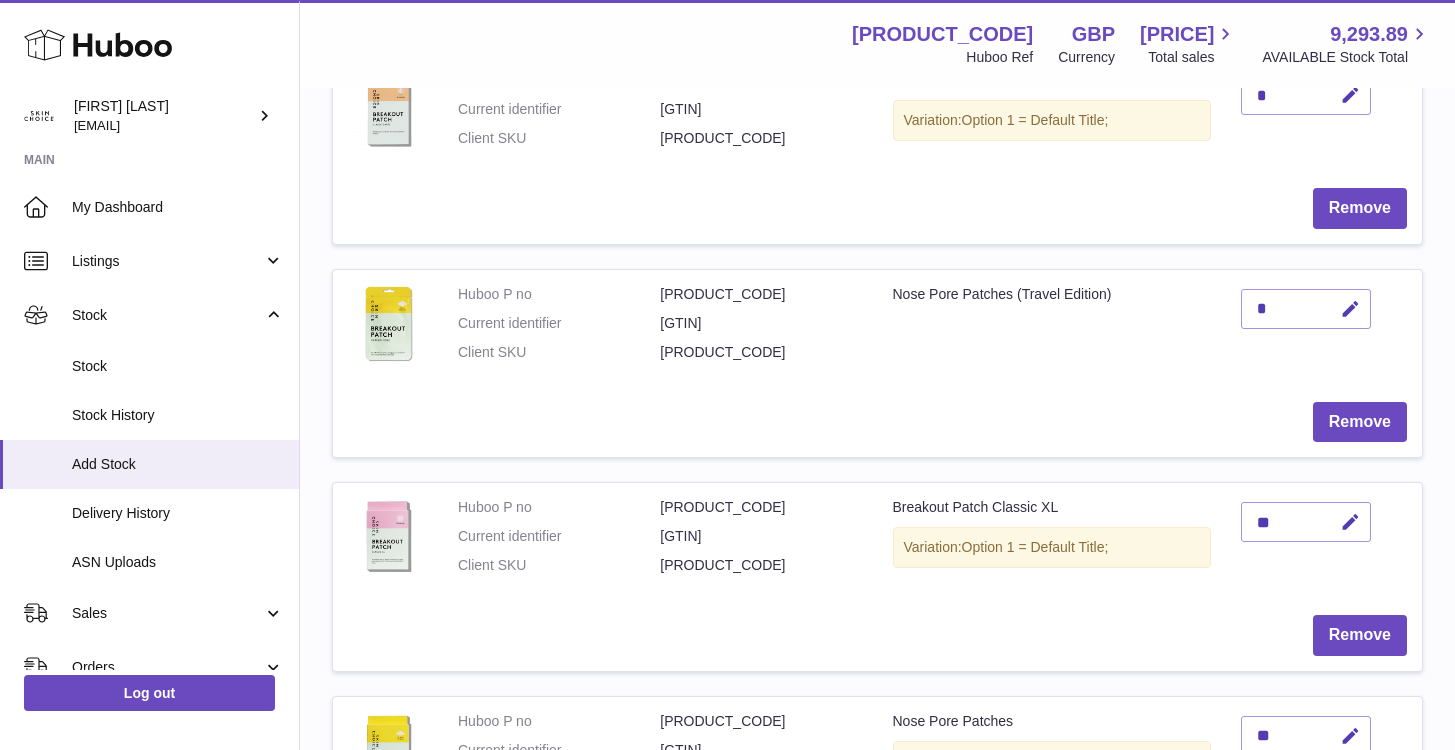 scroll, scrollTop: 559, scrollLeft: 0, axis: vertical 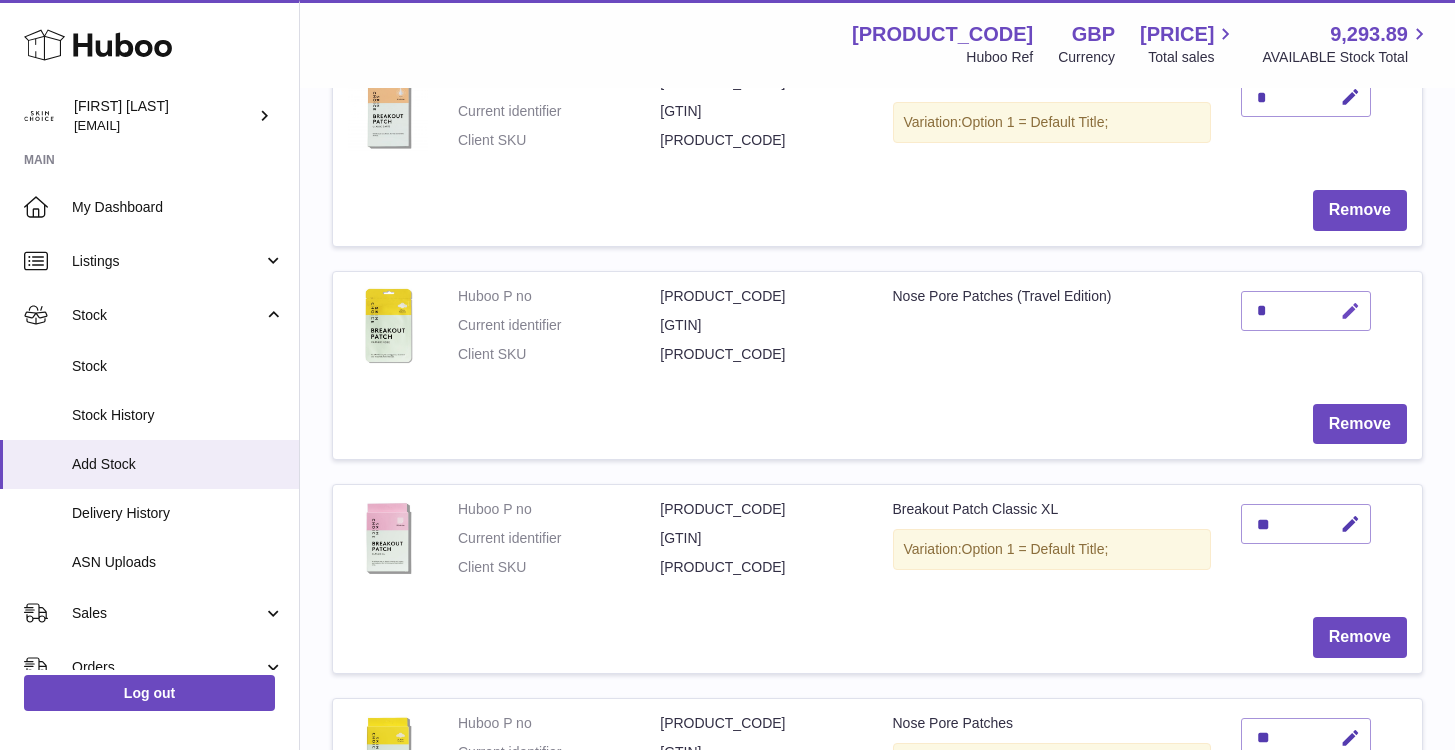 click at bounding box center (1350, 311) 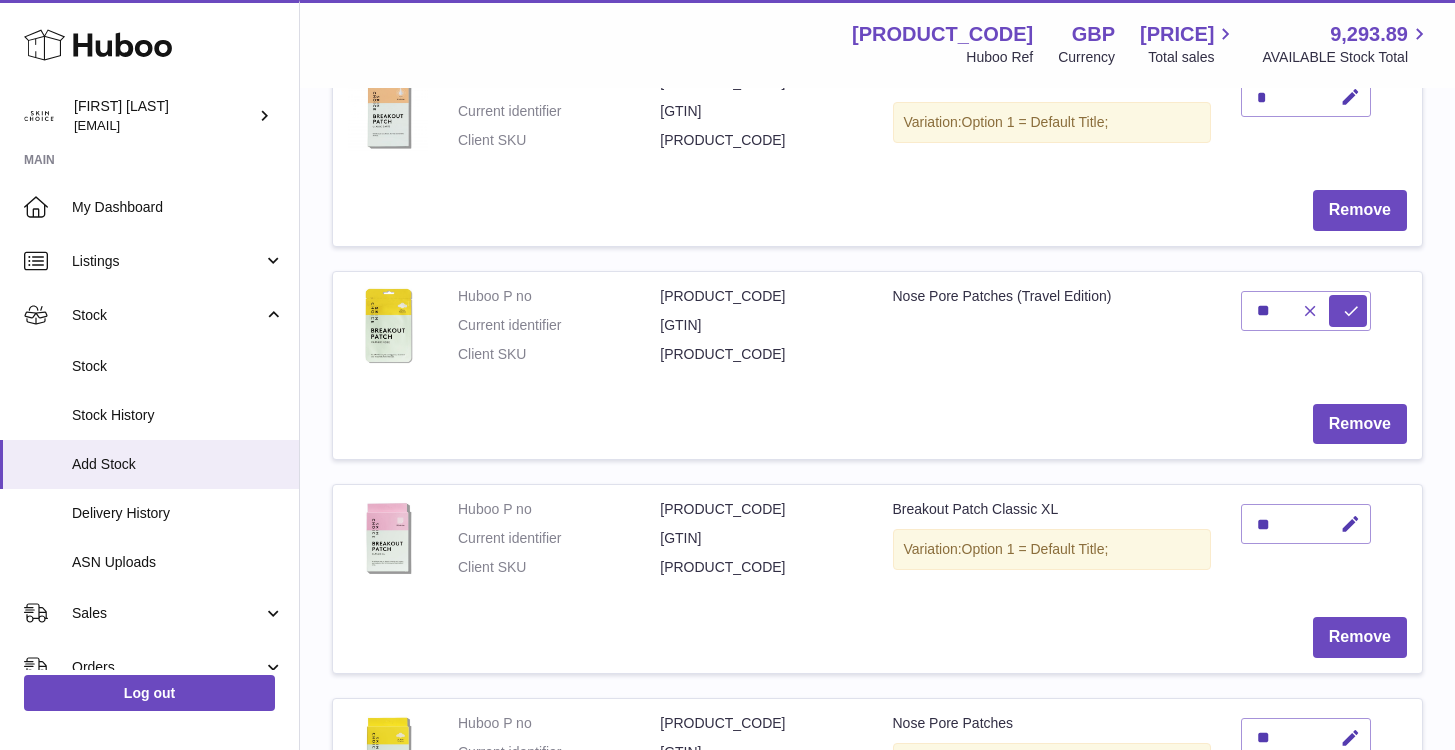 click at bounding box center (1307, 311) 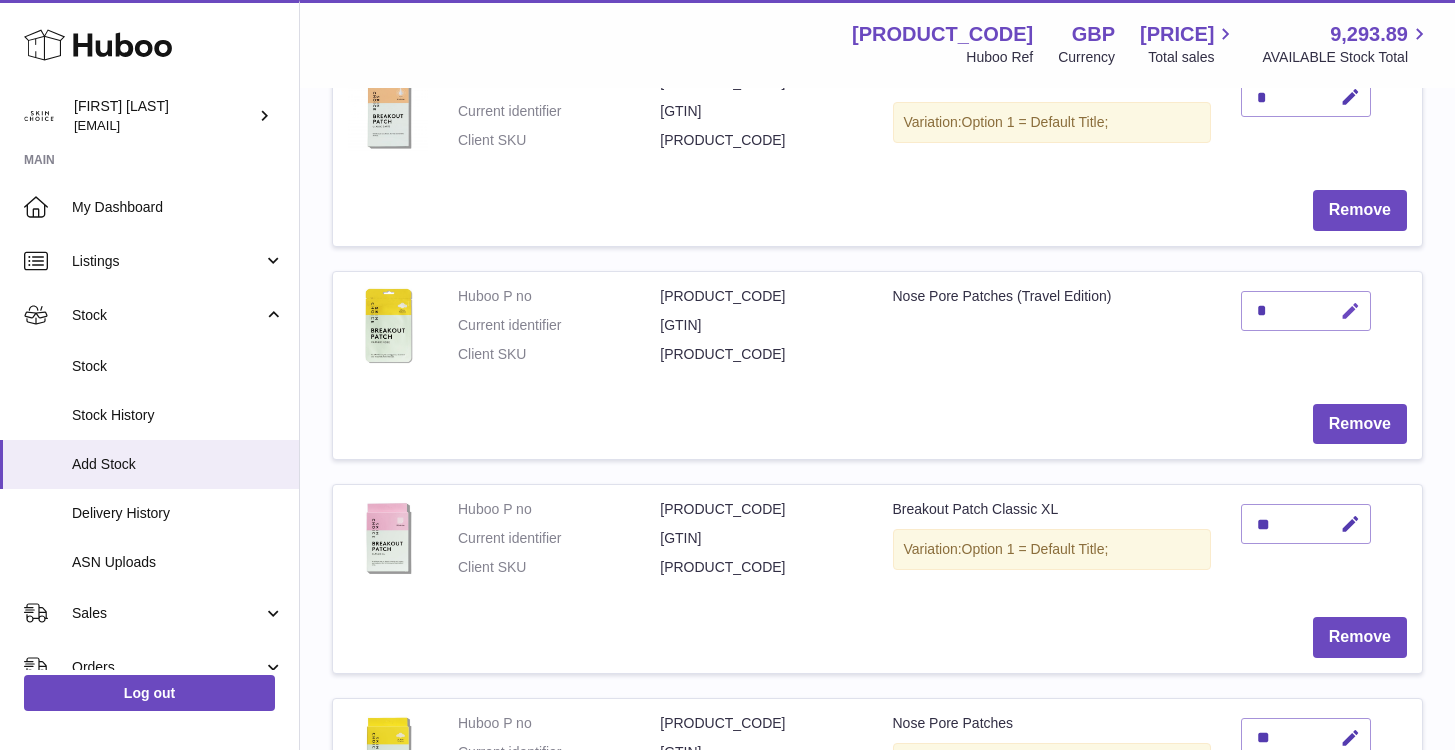 click at bounding box center (1347, 311) 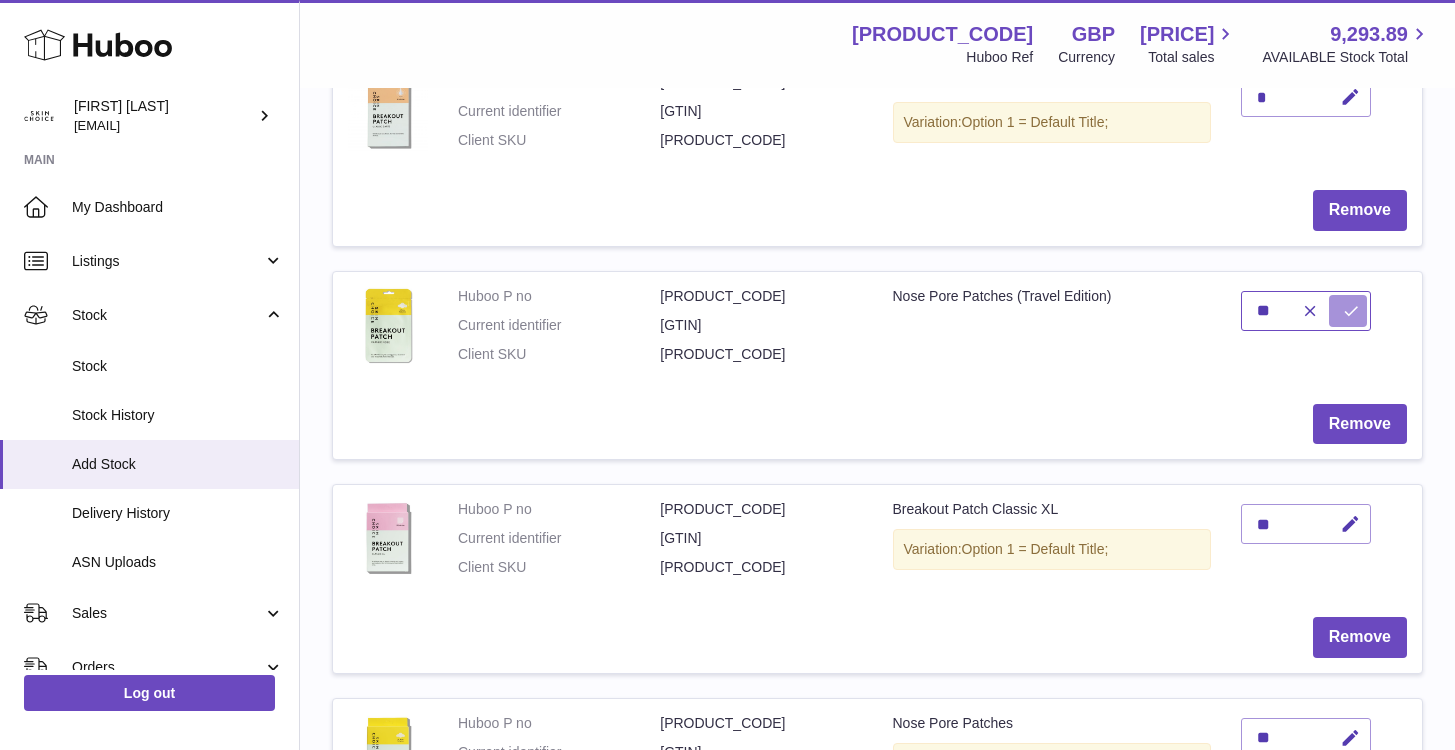 type on "**" 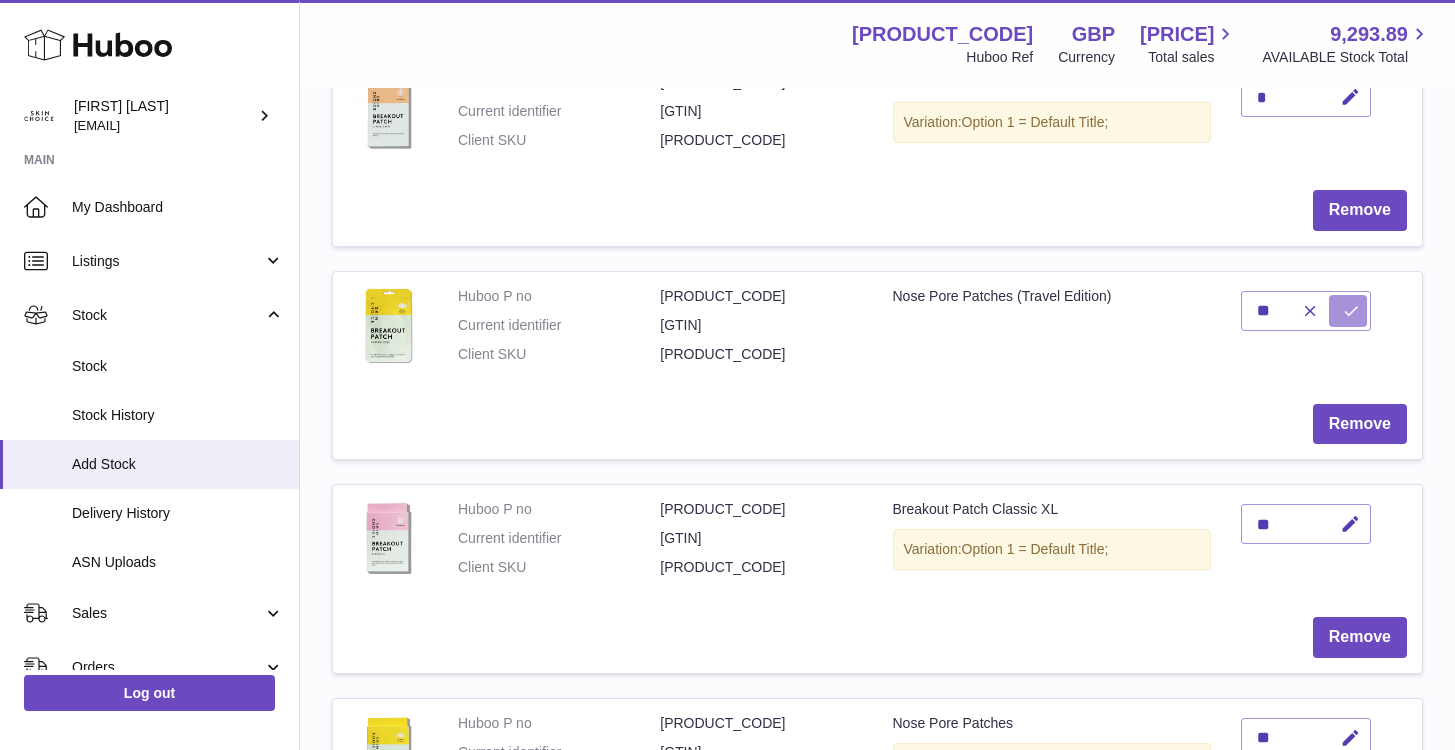 click at bounding box center (1351, 311) 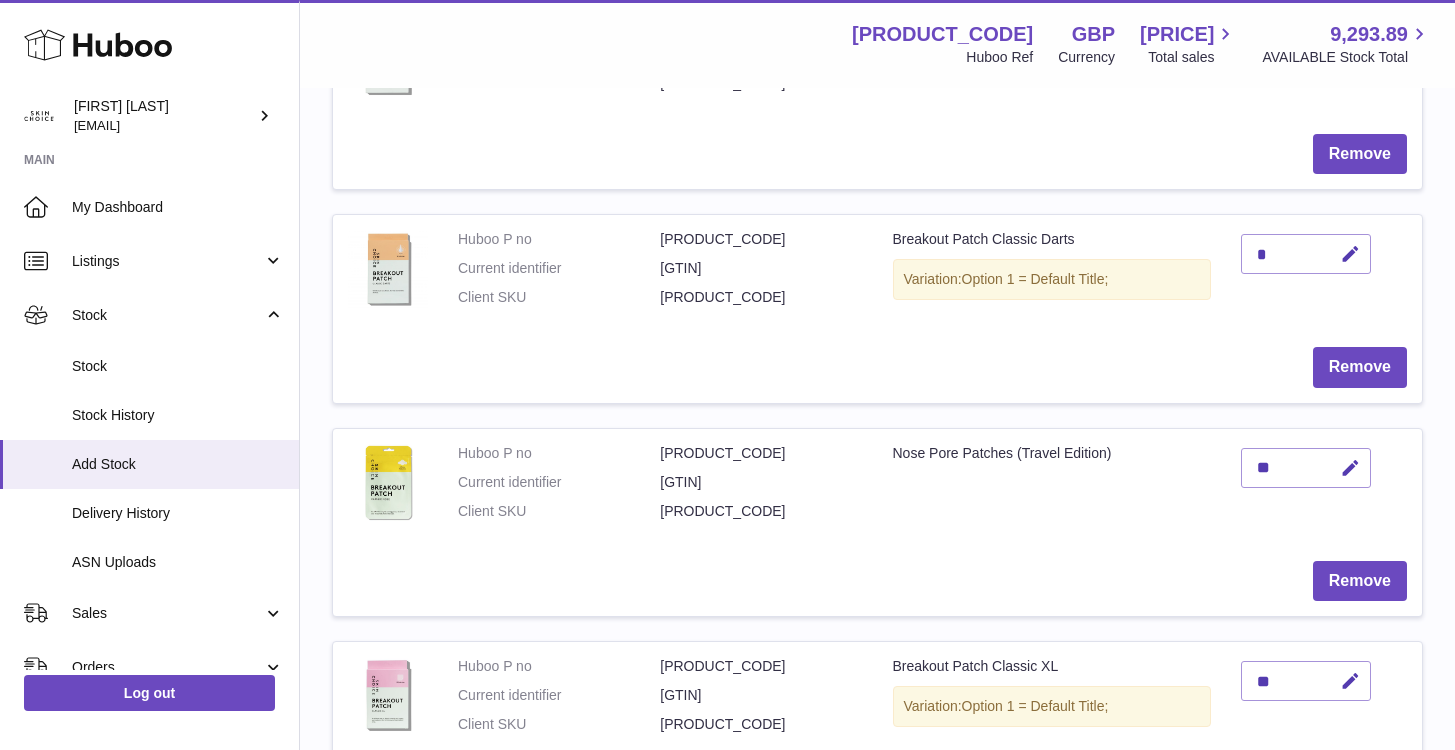 scroll, scrollTop: 363, scrollLeft: 0, axis: vertical 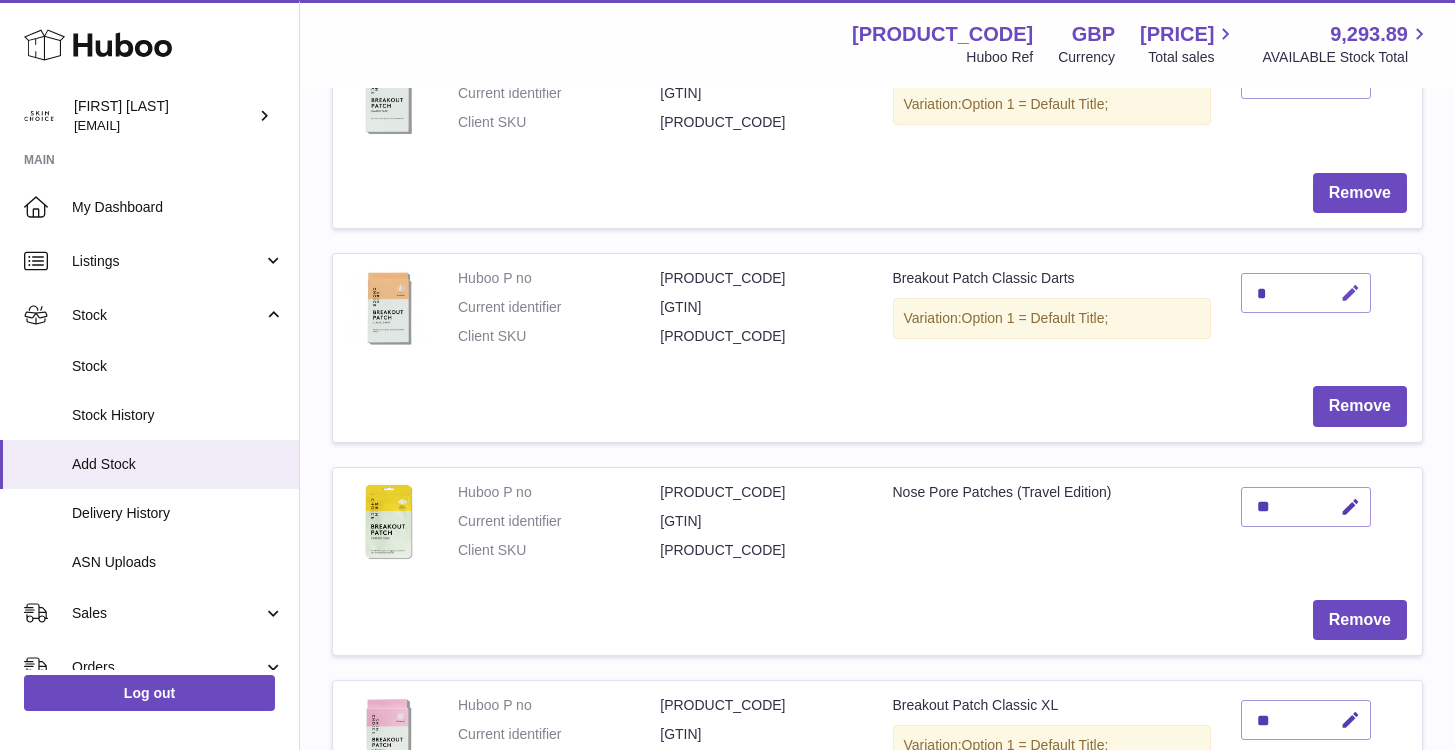 click at bounding box center [1347, 293] 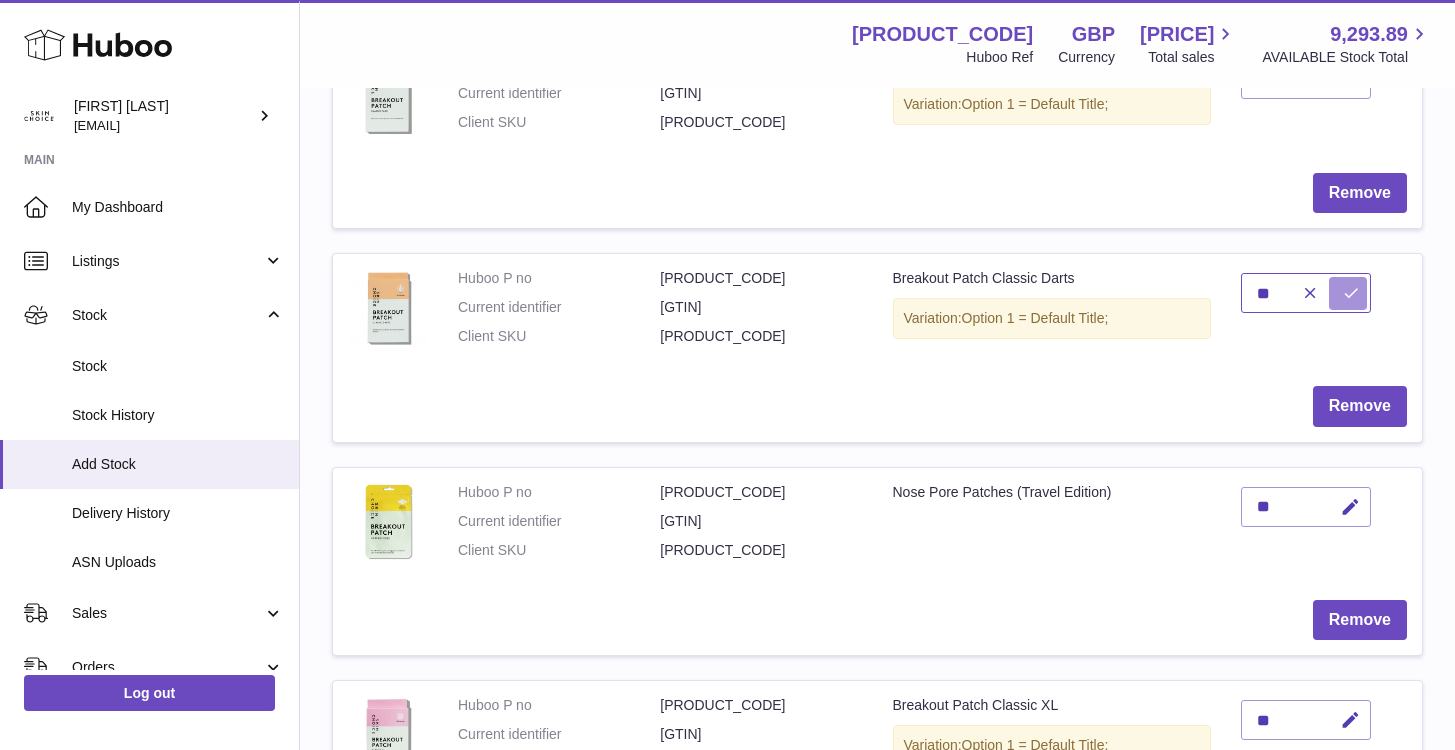 type on "**" 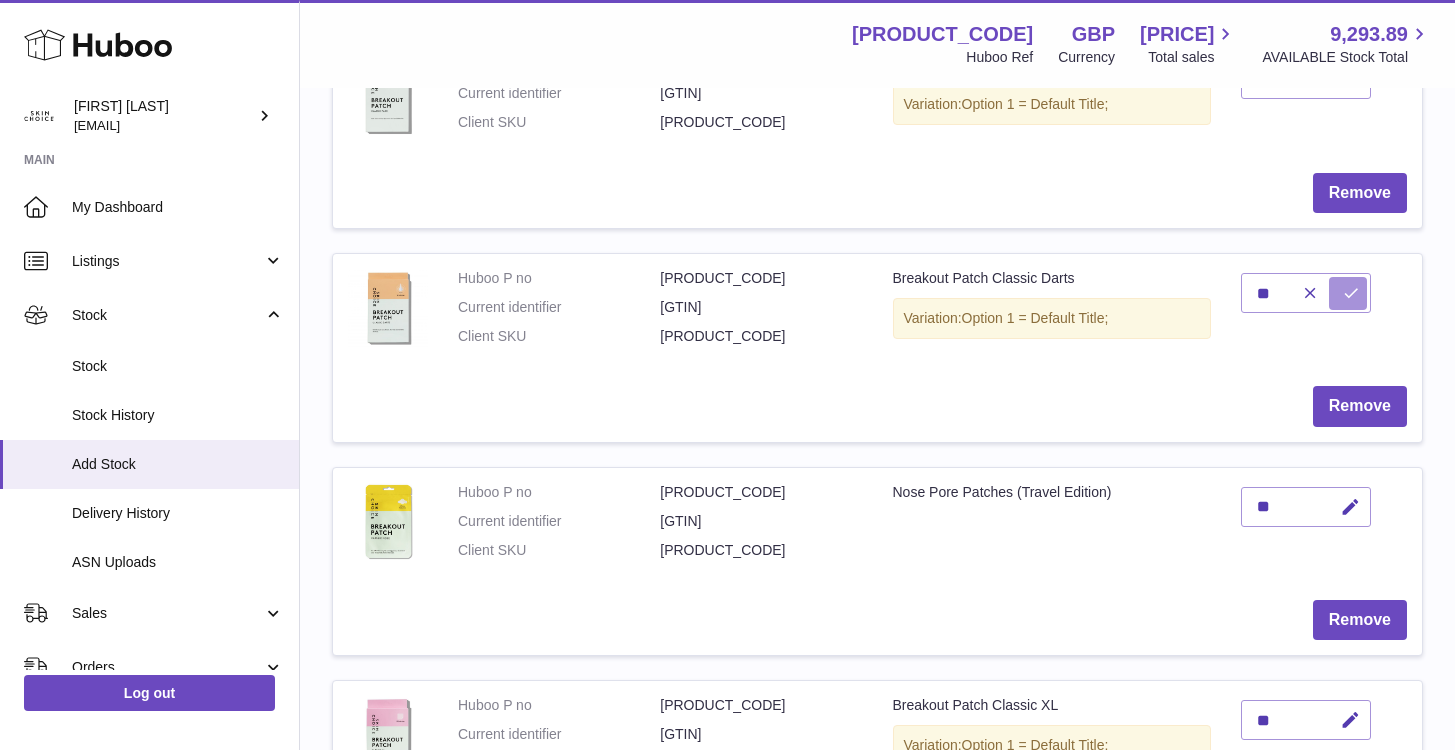 click at bounding box center (1348, 293) 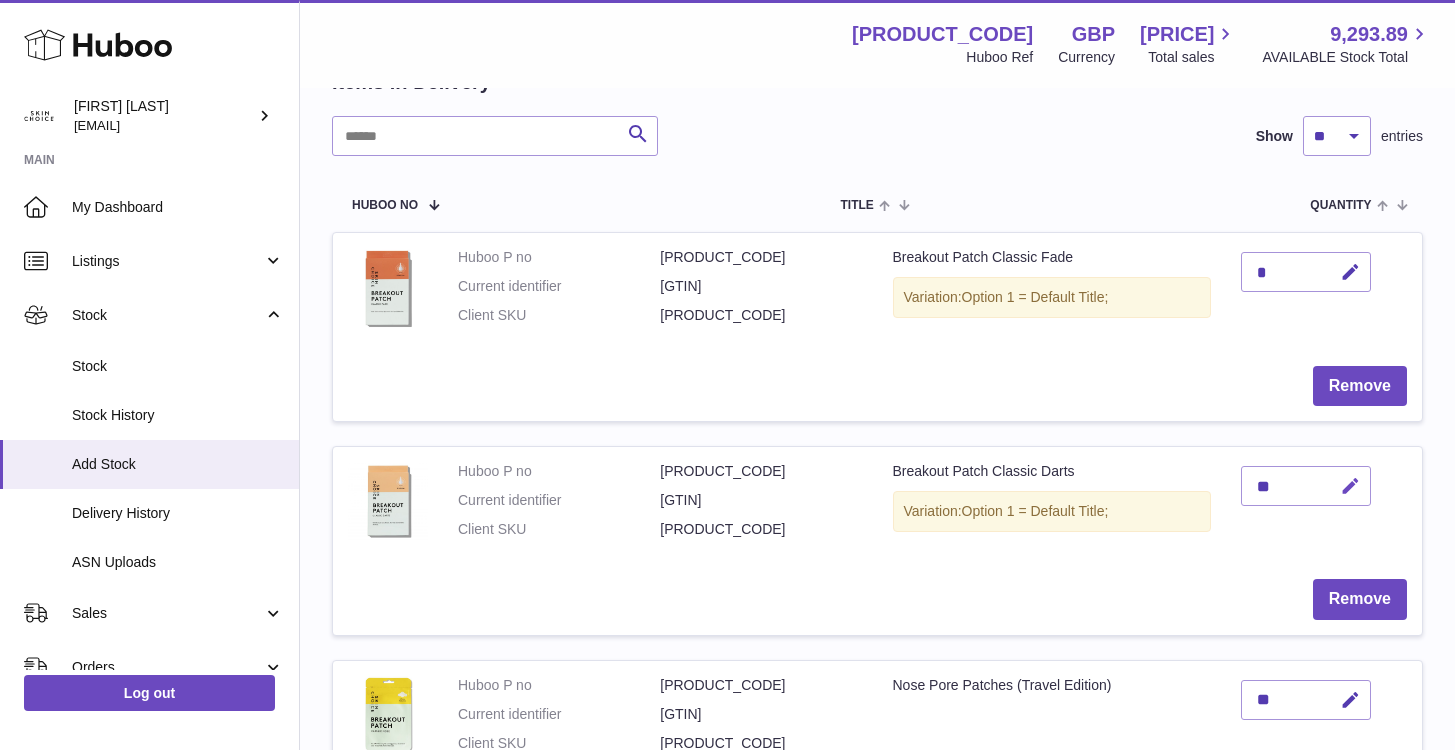 scroll, scrollTop: 167, scrollLeft: 0, axis: vertical 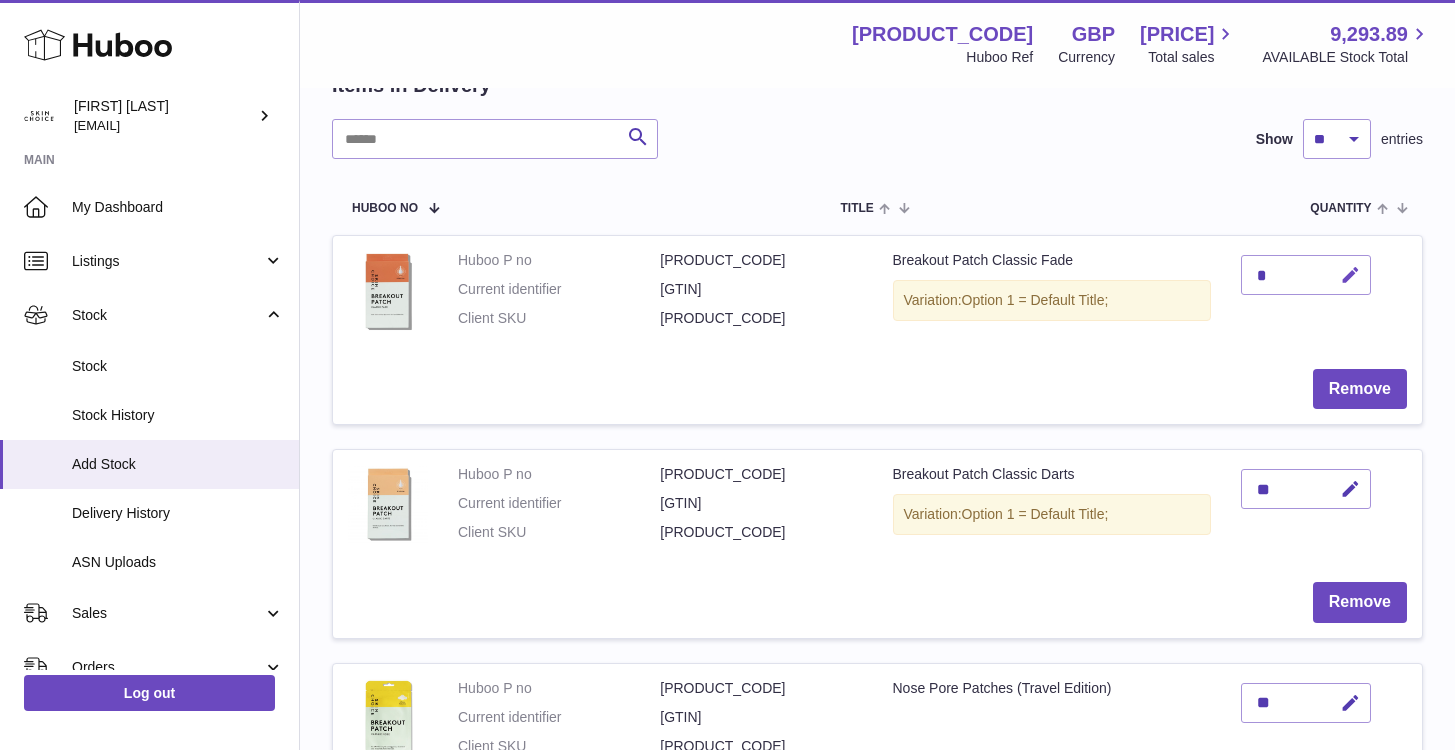 click at bounding box center [1350, 275] 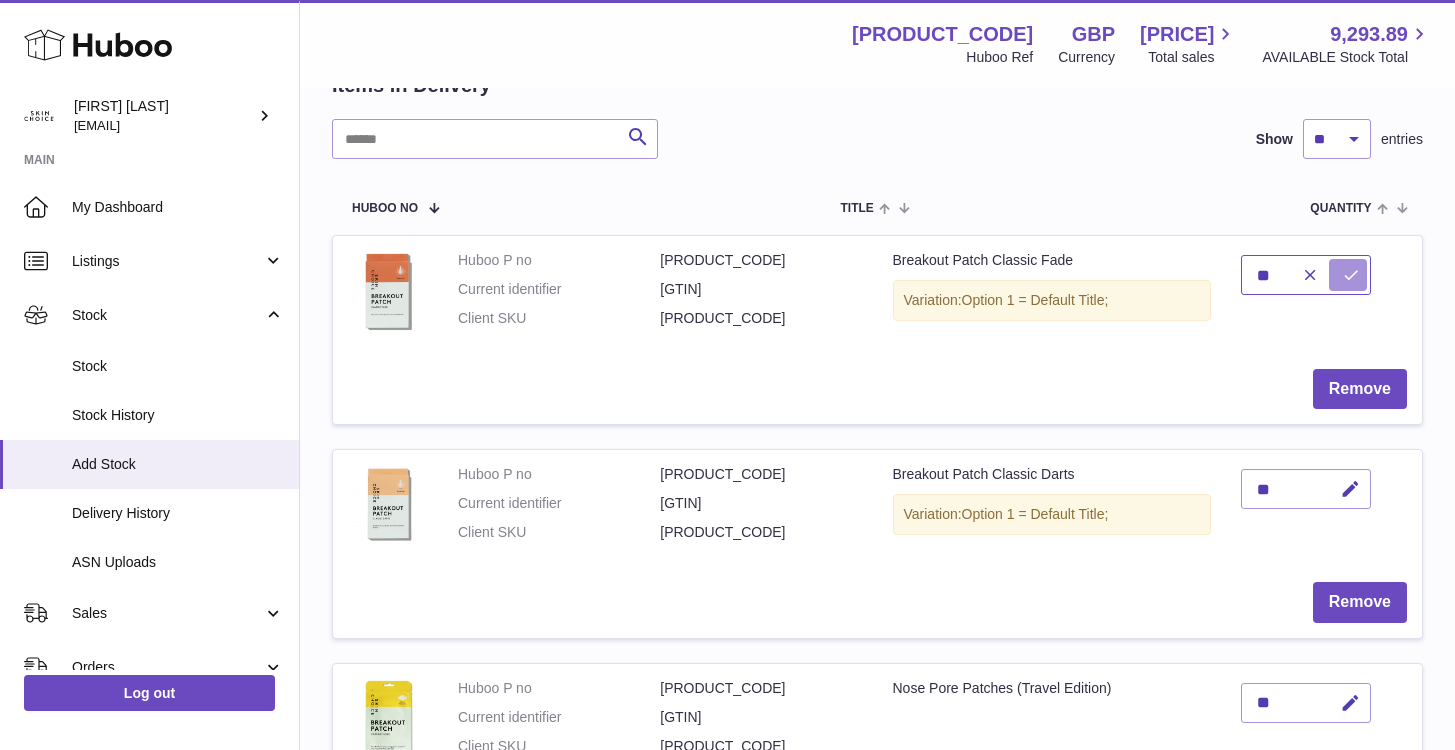 type on "**" 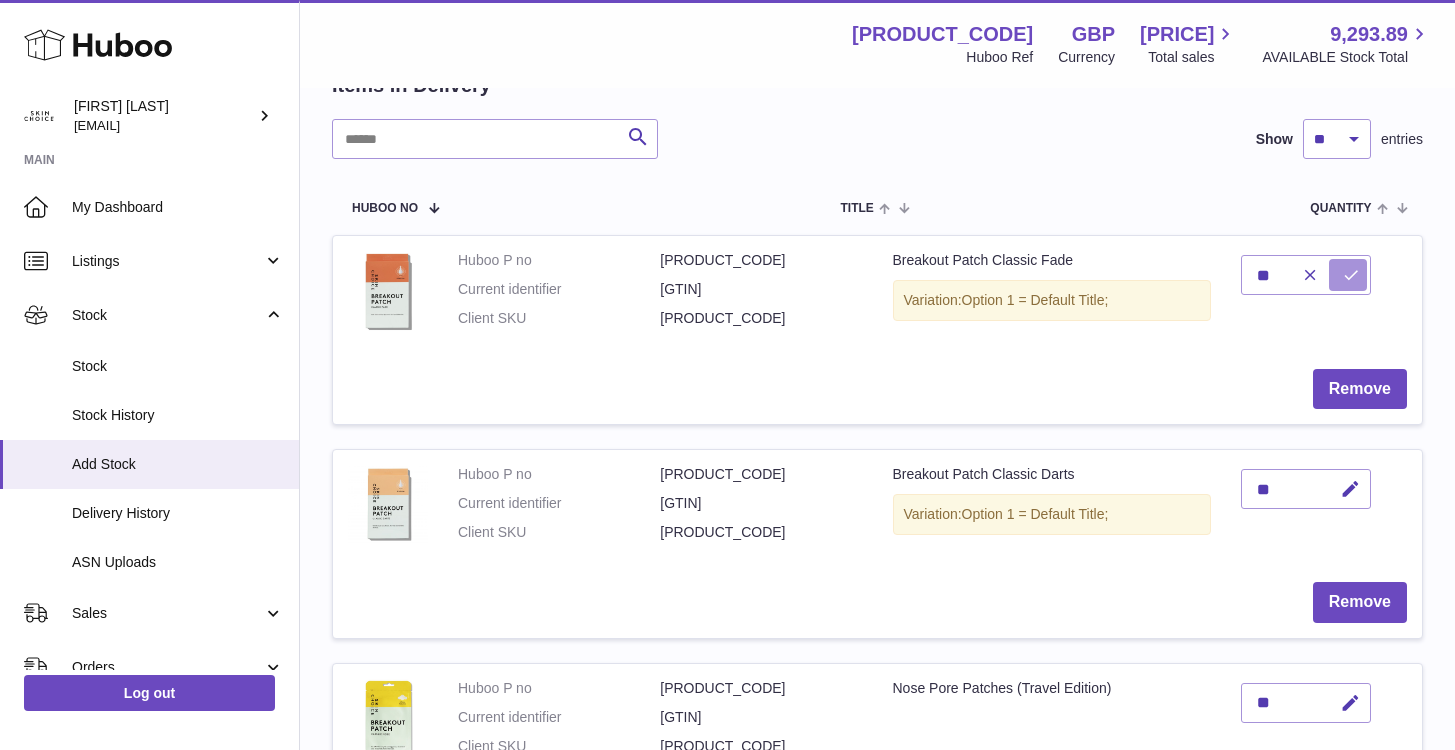 click at bounding box center (1351, 275) 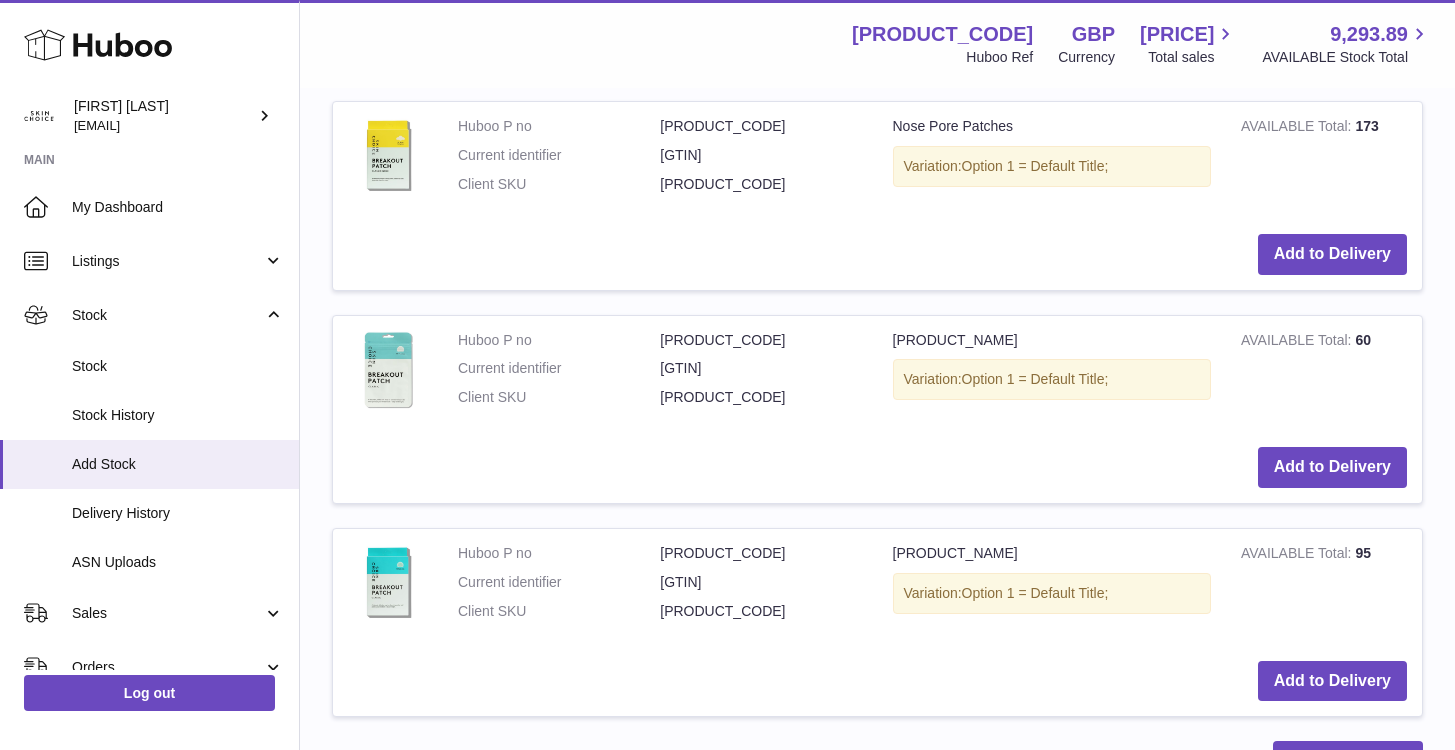 scroll, scrollTop: 3571, scrollLeft: 0, axis: vertical 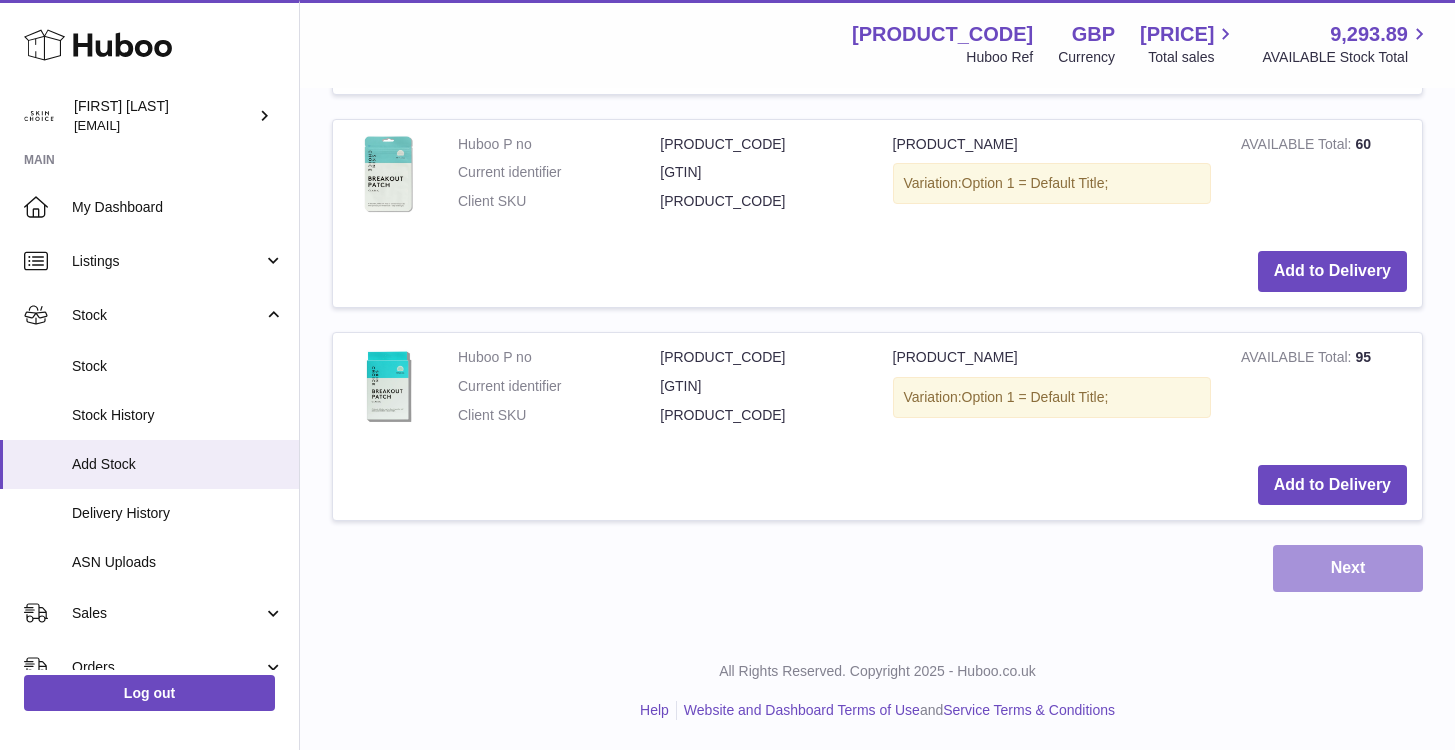 click on "Next" at bounding box center [1348, 568] 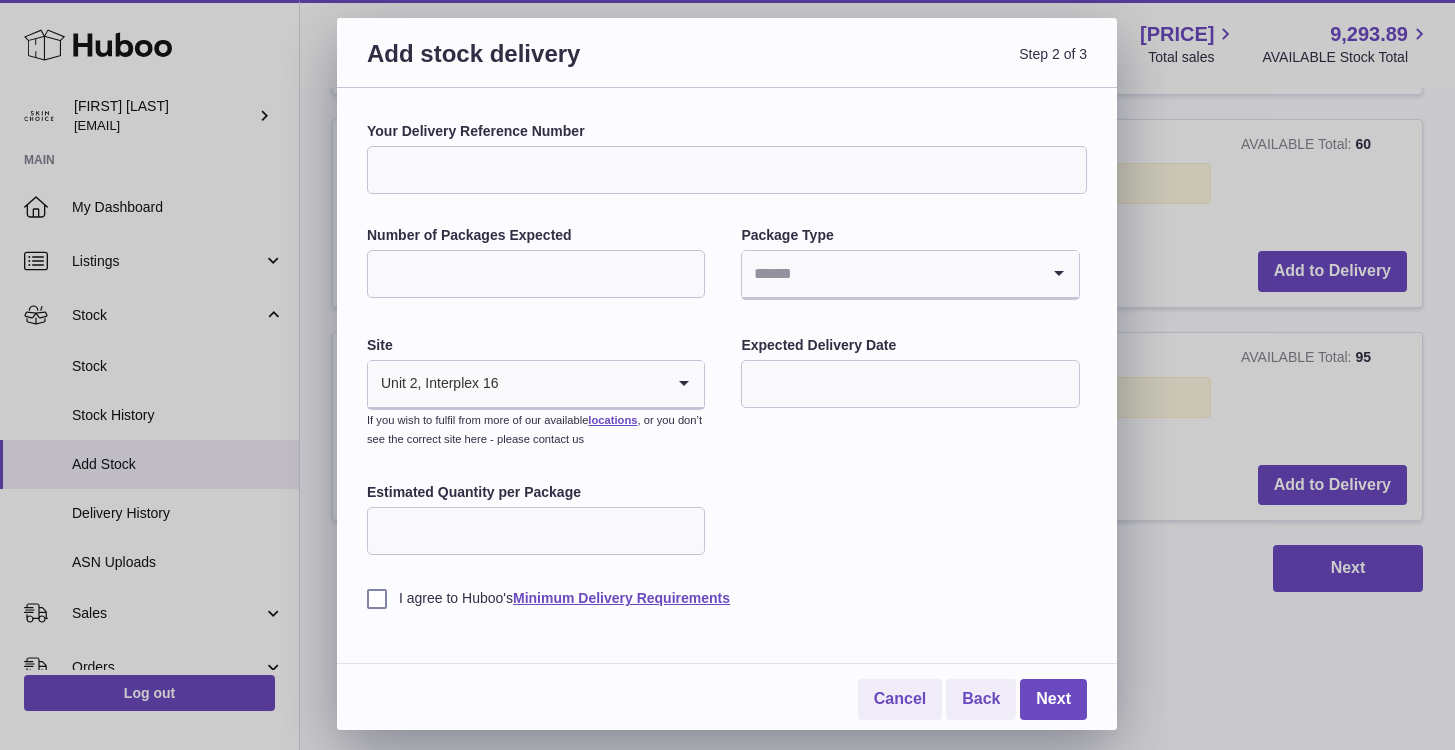 click on "Your Delivery Reference Number" at bounding box center [727, 170] 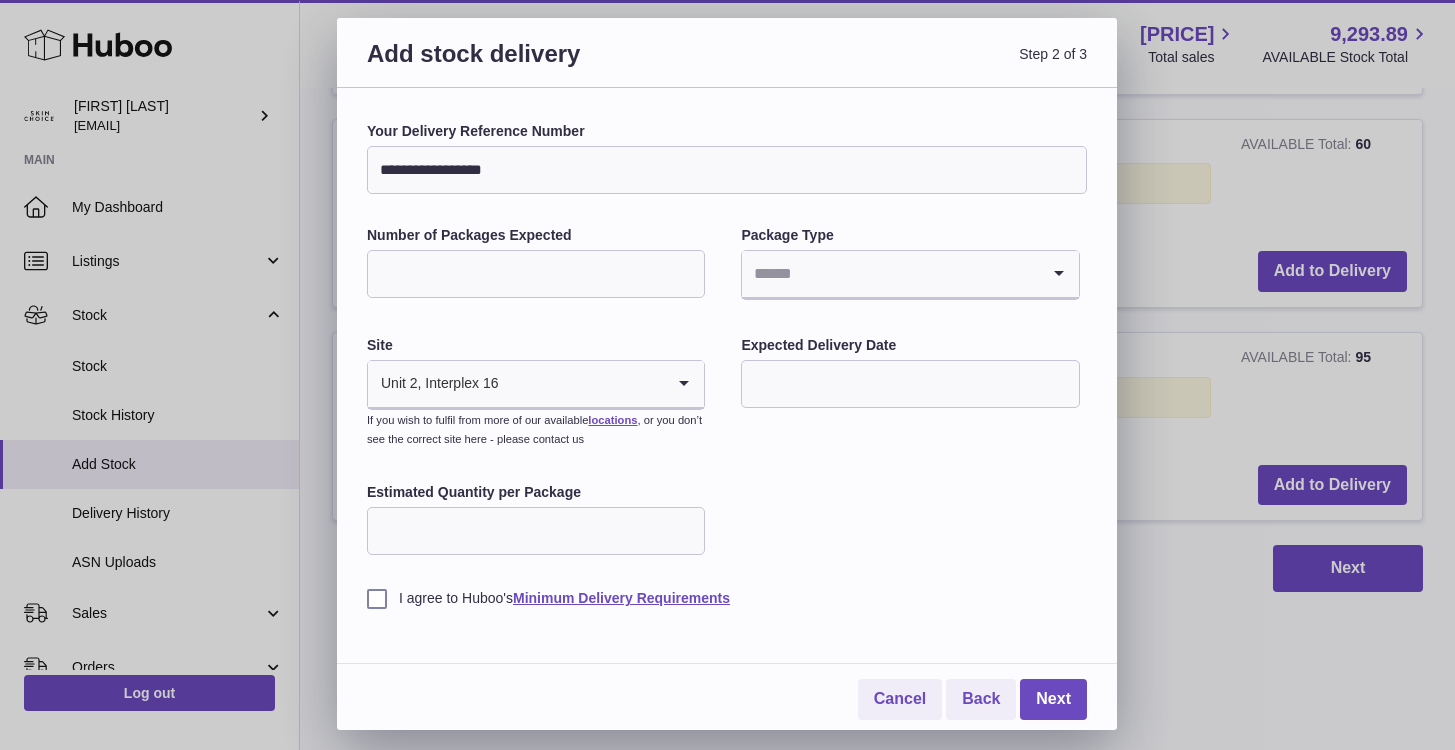 click on "Number of Packages Expected" at bounding box center (536, 274) 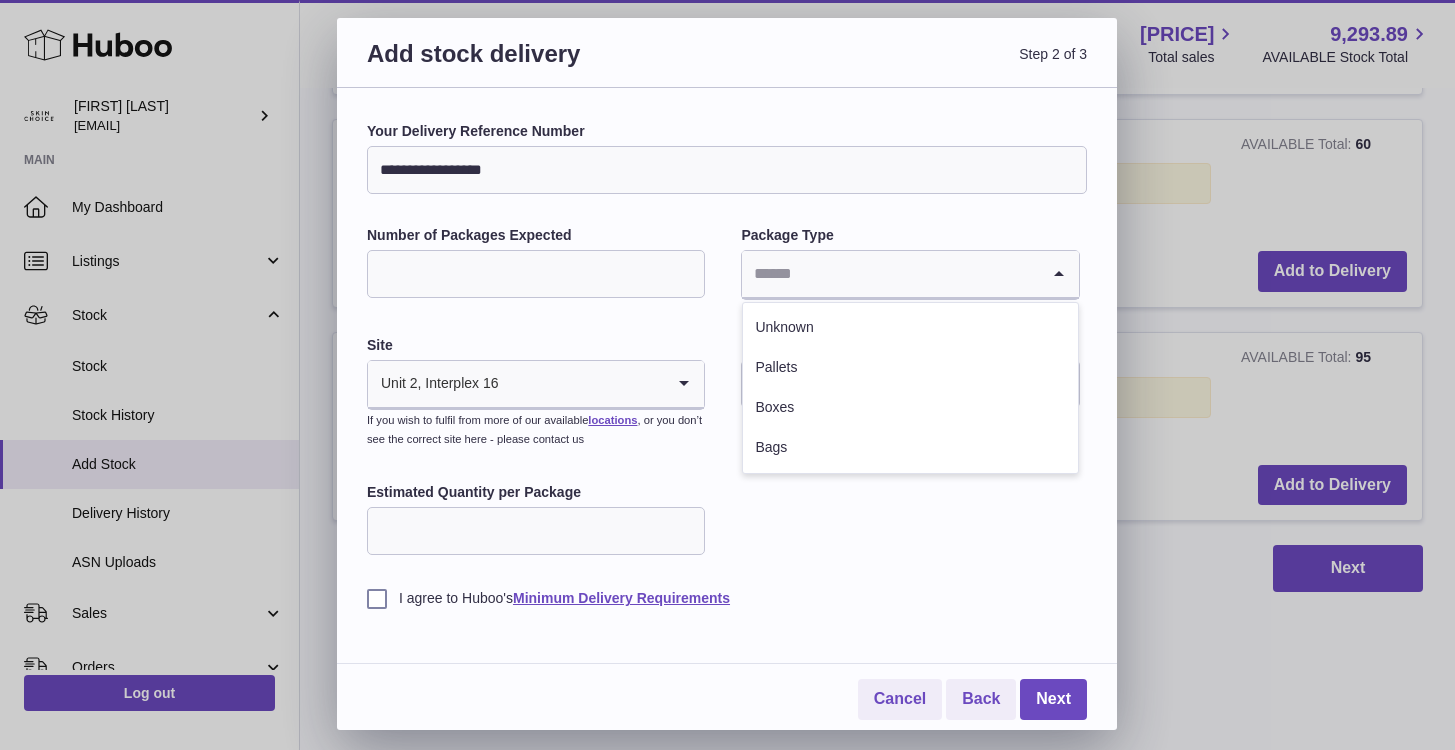 click at bounding box center [890, 274] 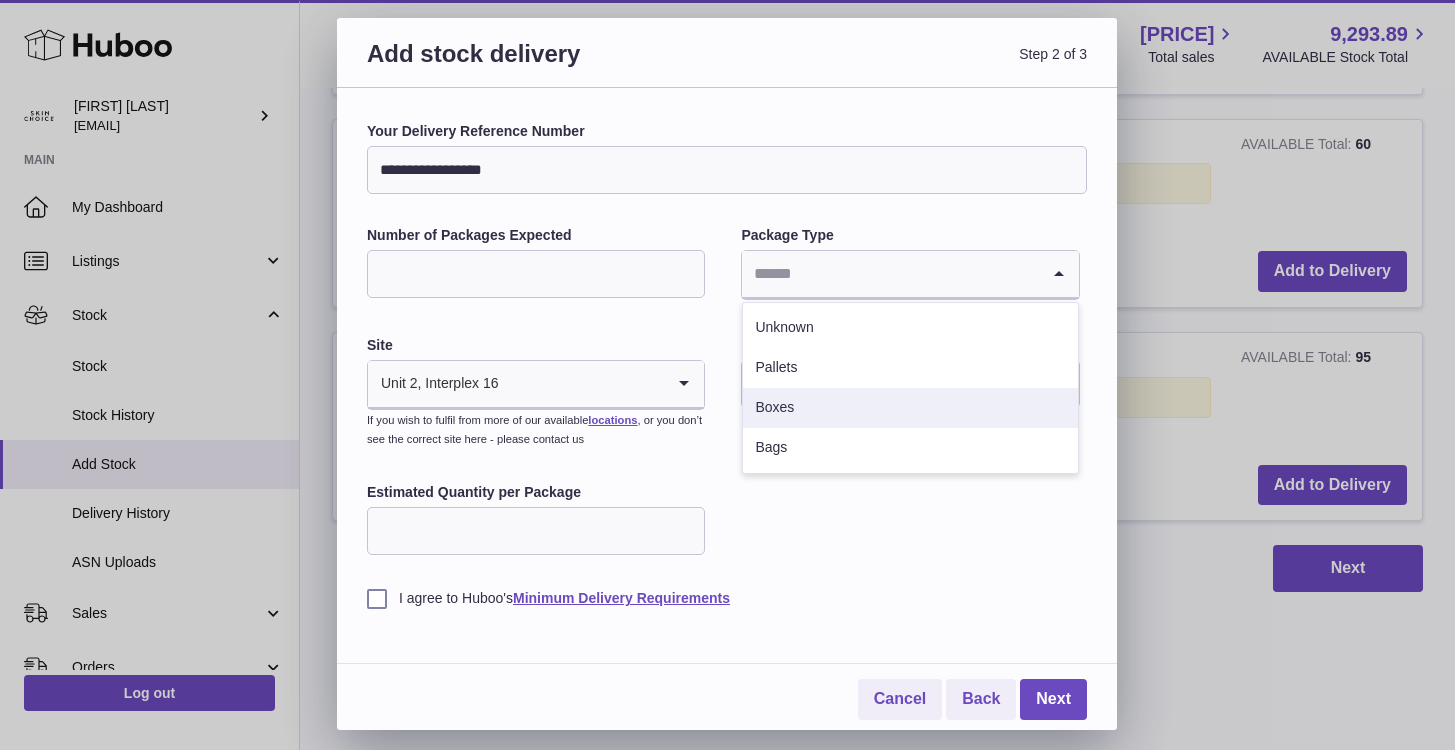 click on "Boxes" at bounding box center [910, 408] 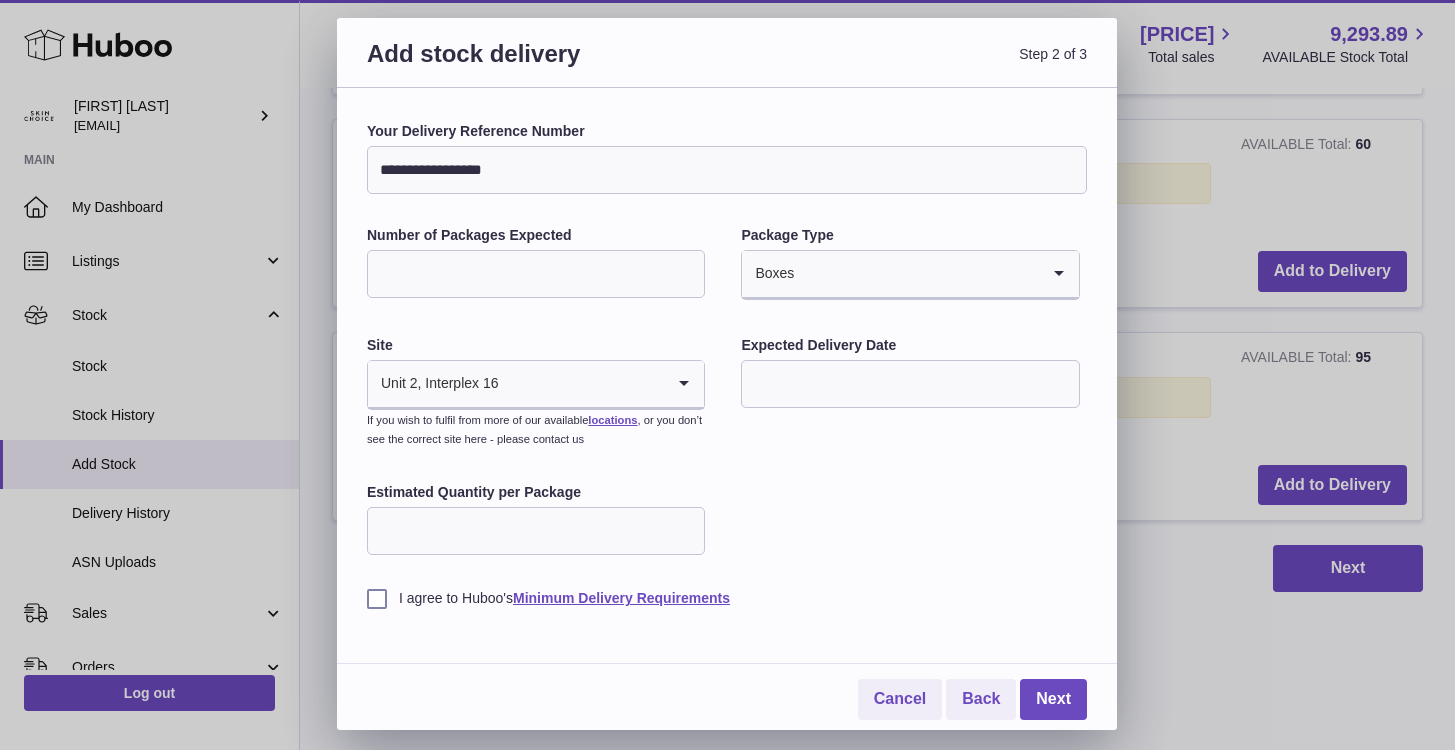 click at bounding box center (910, 384) 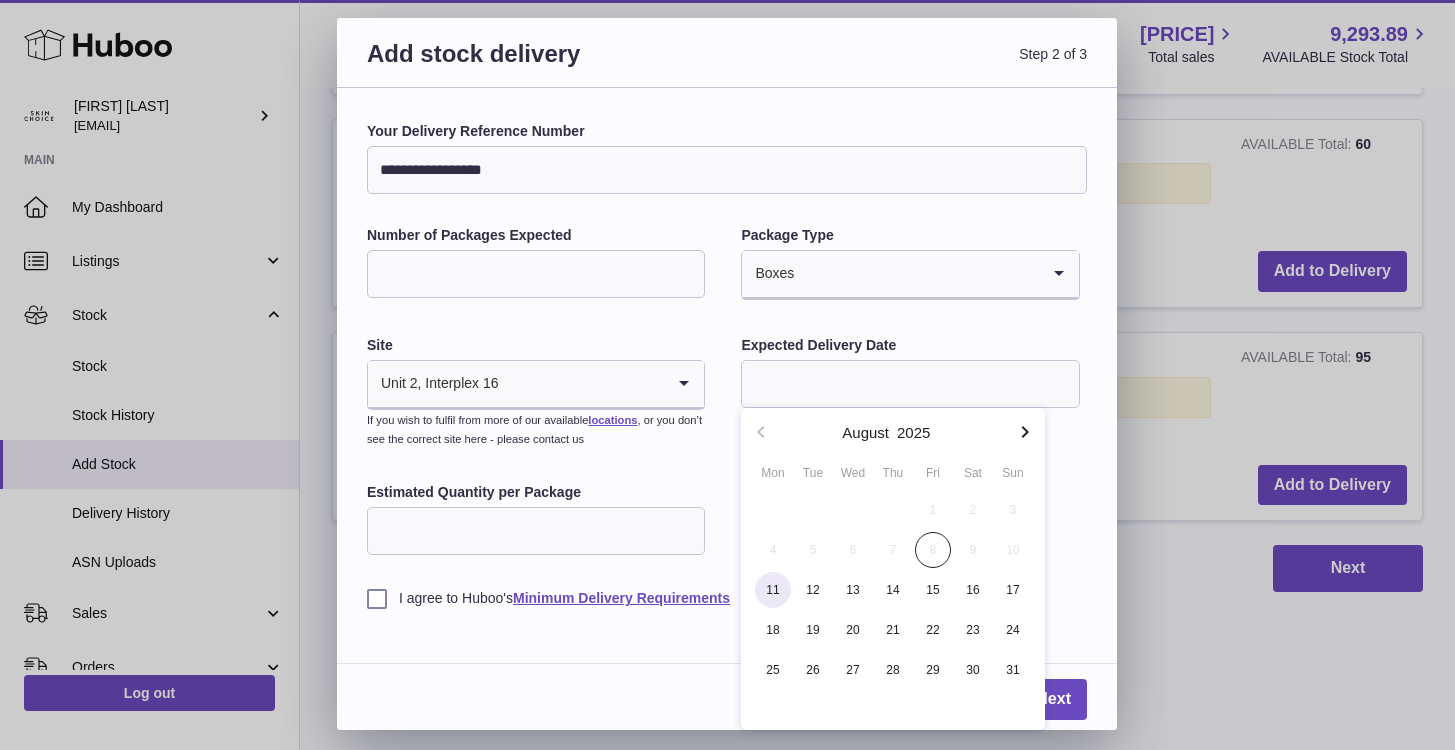 click on "11" at bounding box center (773, 590) 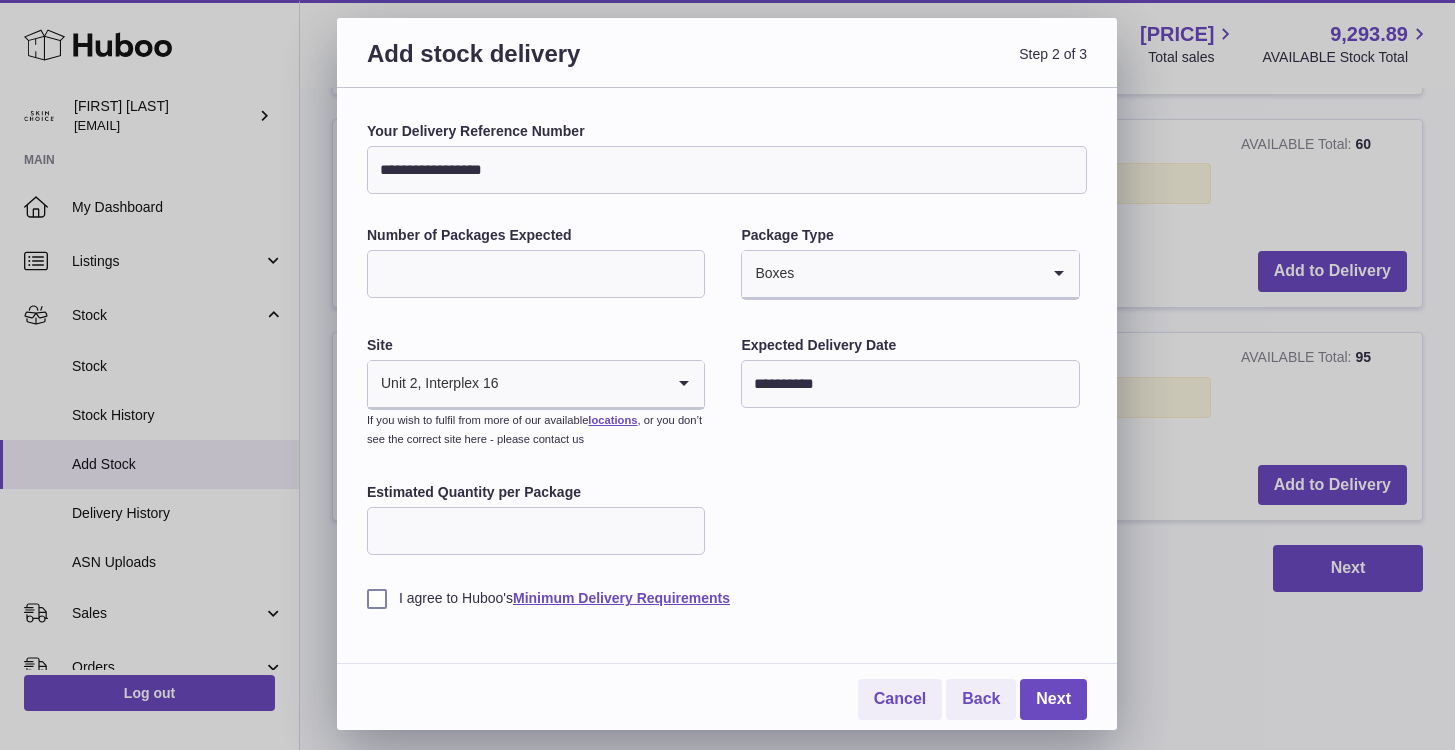 click on "I agree to Huboo's
Minimum Delivery Requirements" at bounding box center (727, 598) 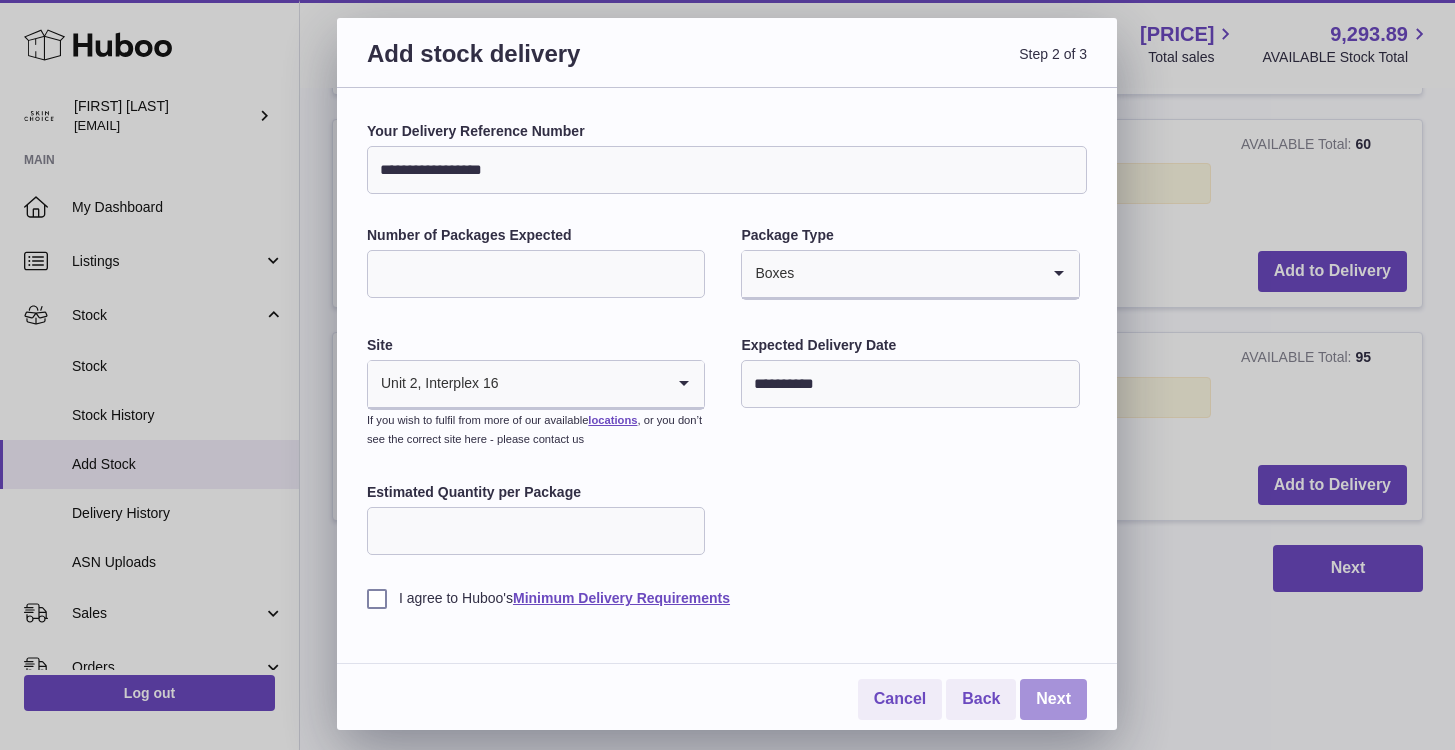 click on "Next" at bounding box center [1053, 699] 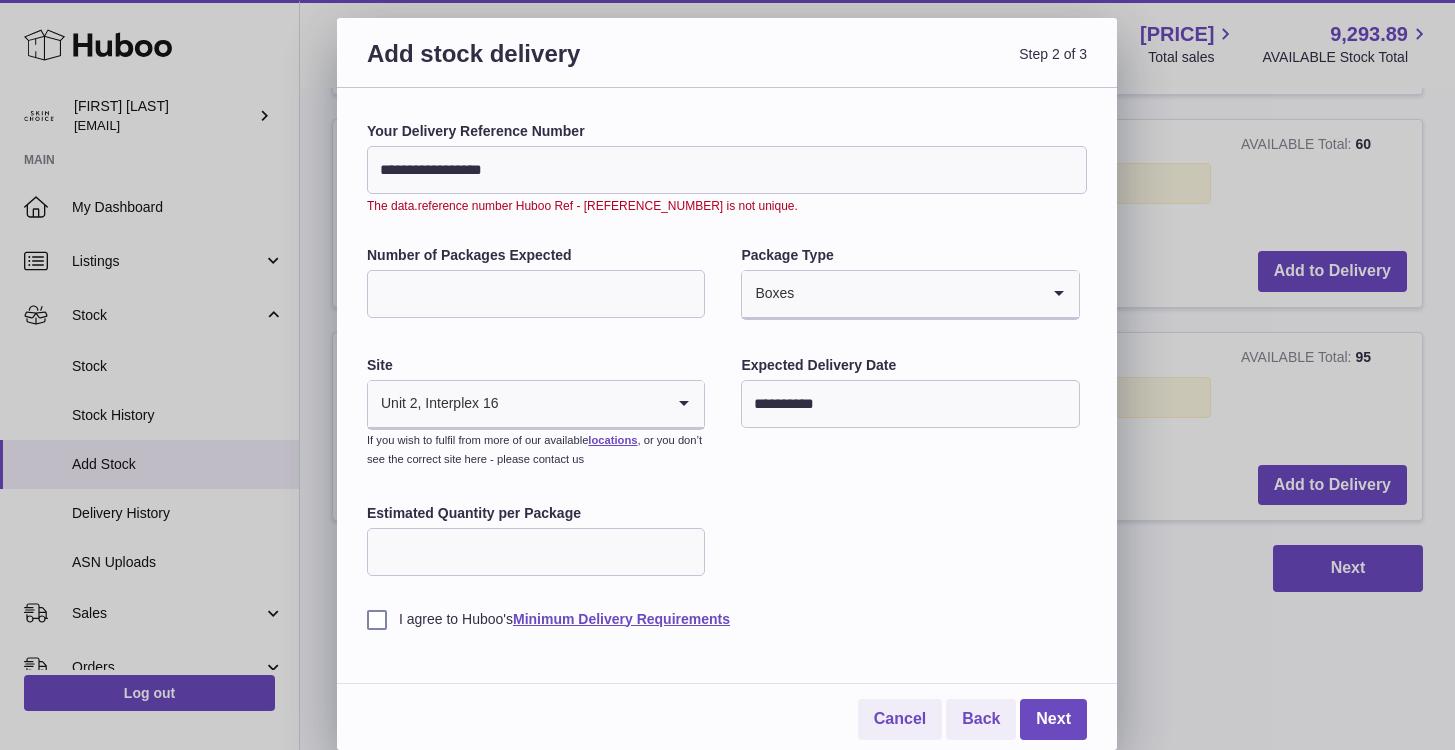click on "**********" at bounding box center [727, 170] 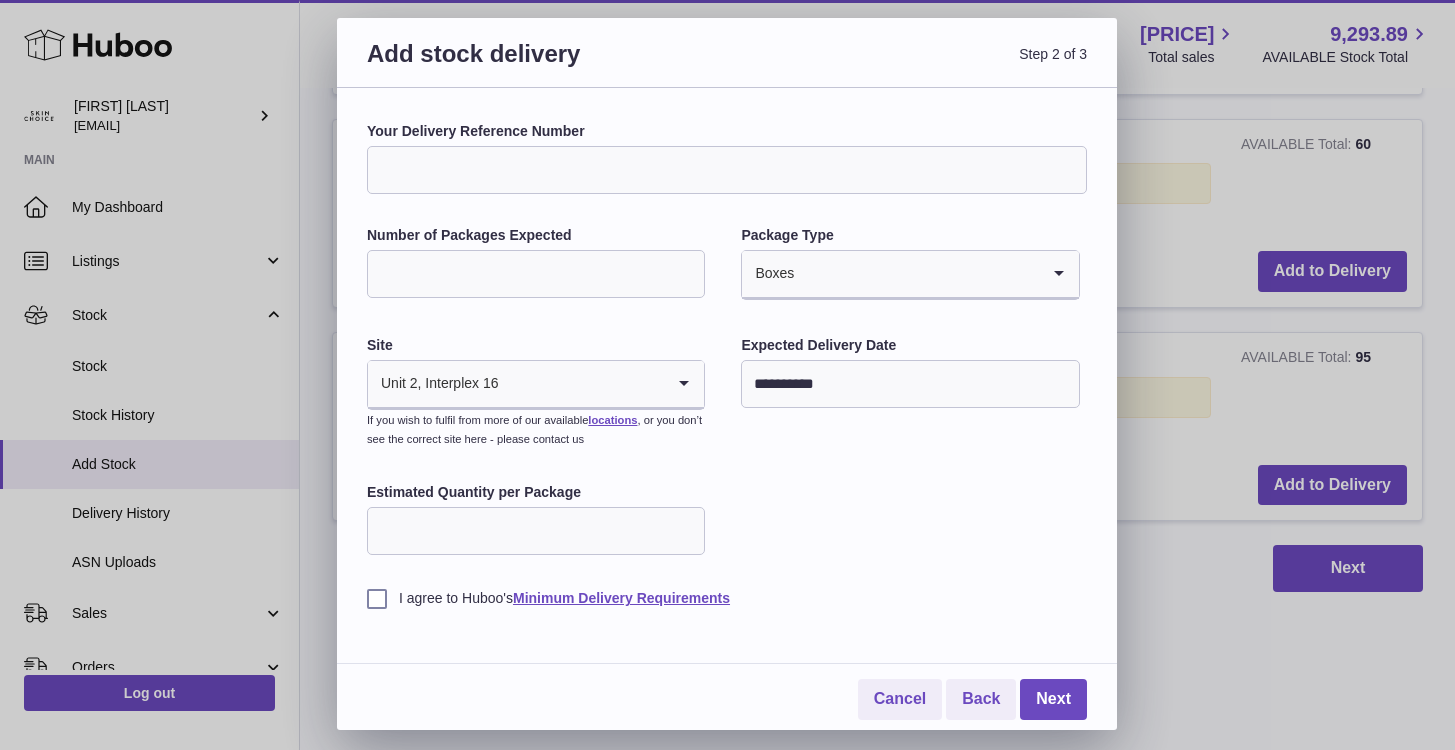 click on "Your Delivery Reference Number" at bounding box center (727, 170) 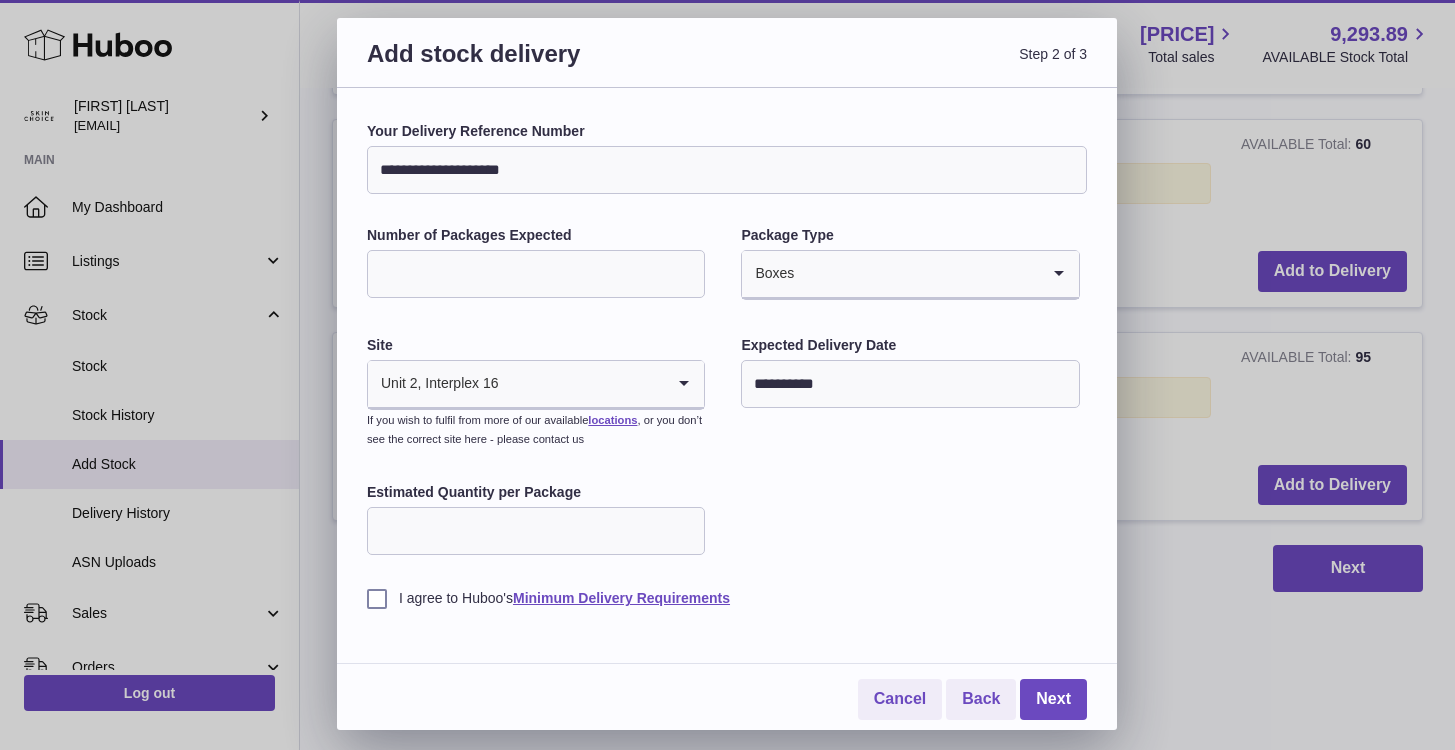 drag, startPoint x: 506, startPoint y: 163, endPoint x: 565, endPoint y: 165, distance: 59.03389 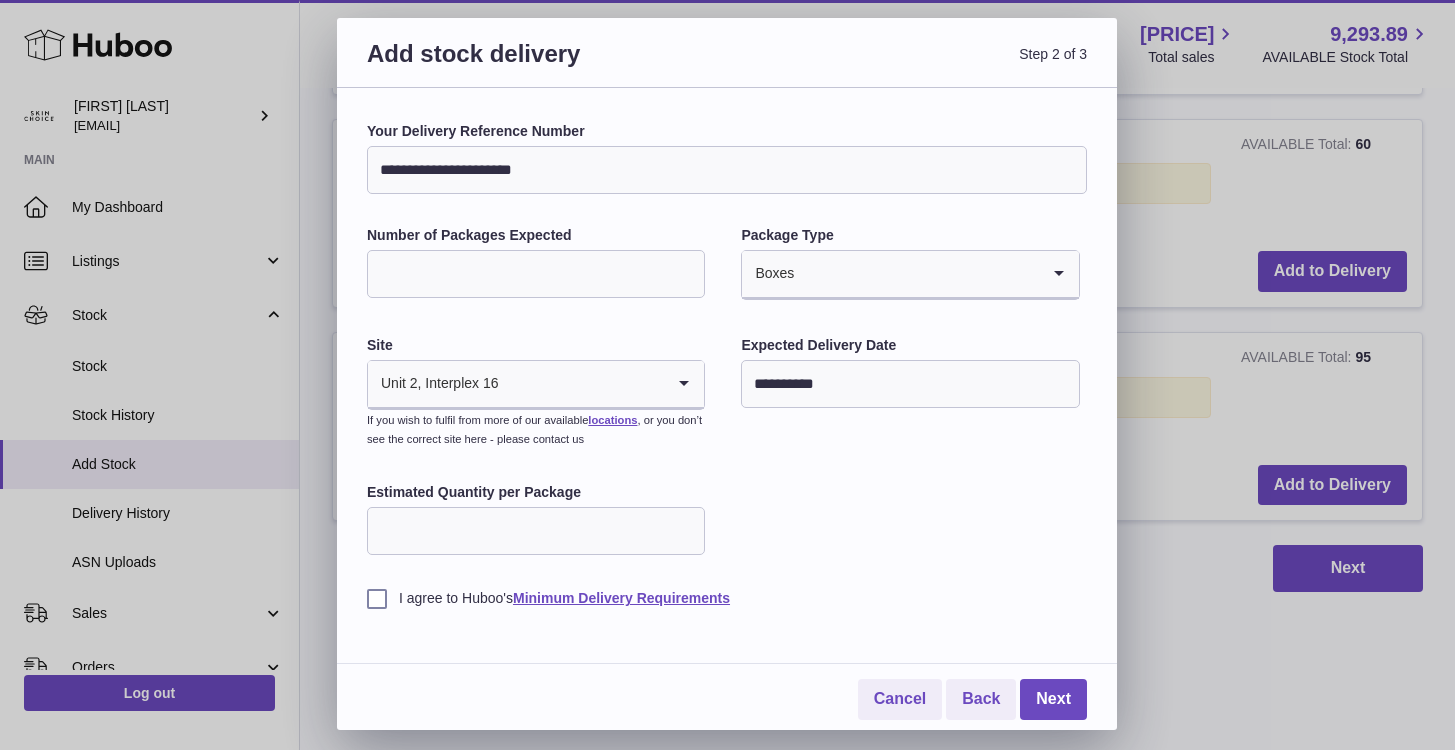 drag, startPoint x: 605, startPoint y: 176, endPoint x: 372, endPoint y: 177, distance: 233.00215 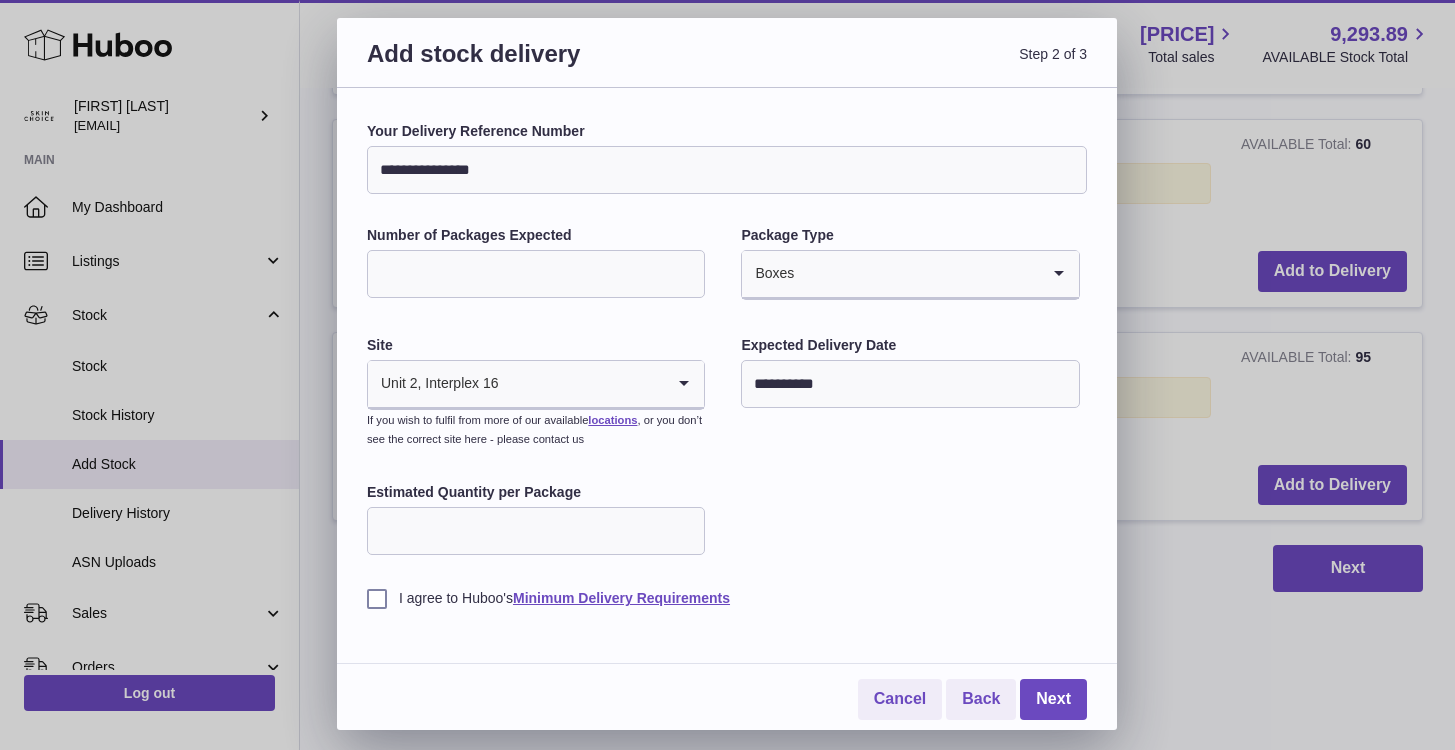 click on "**********" at bounding box center [727, 170] 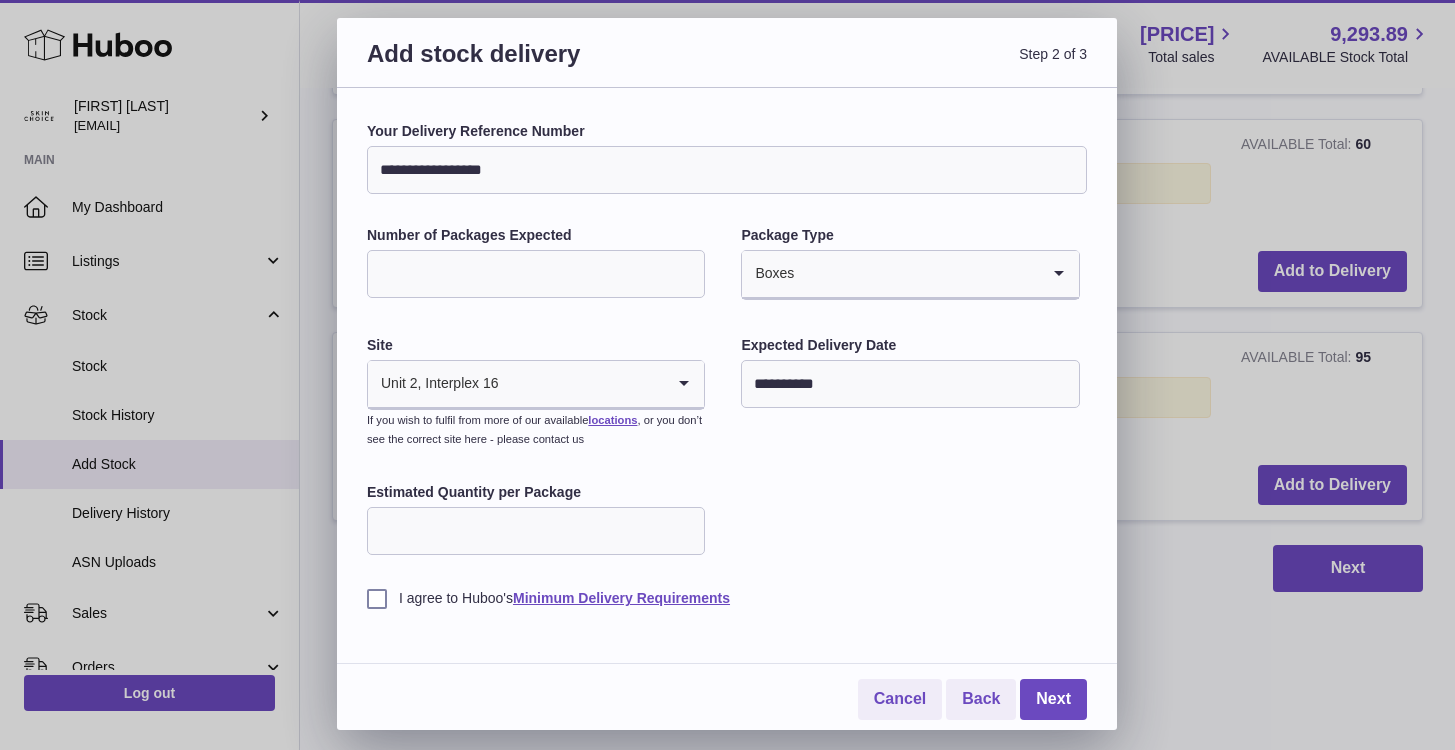 click on "**********" at bounding box center [727, 170] 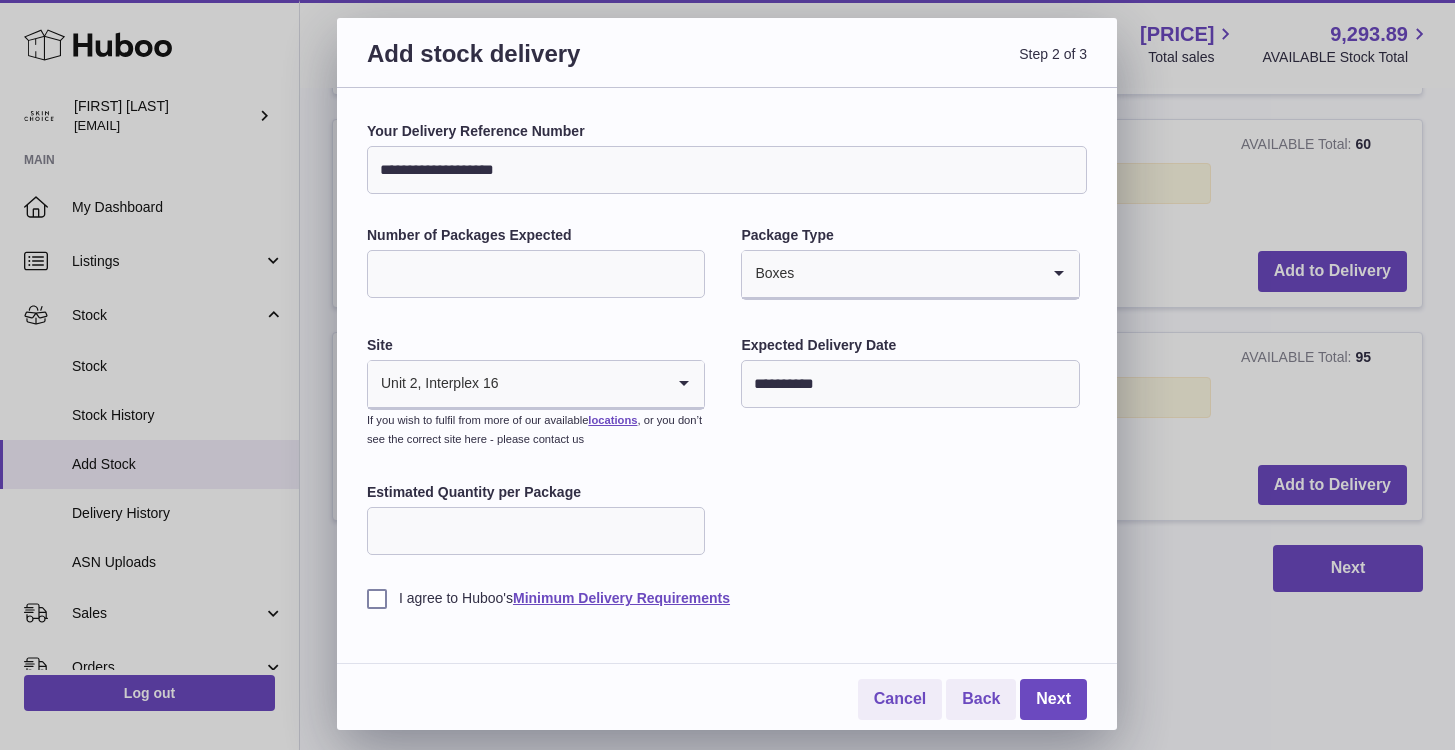 drag, startPoint x: 571, startPoint y: 183, endPoint x: 317, endPoint y: 157, distance: 255.32724 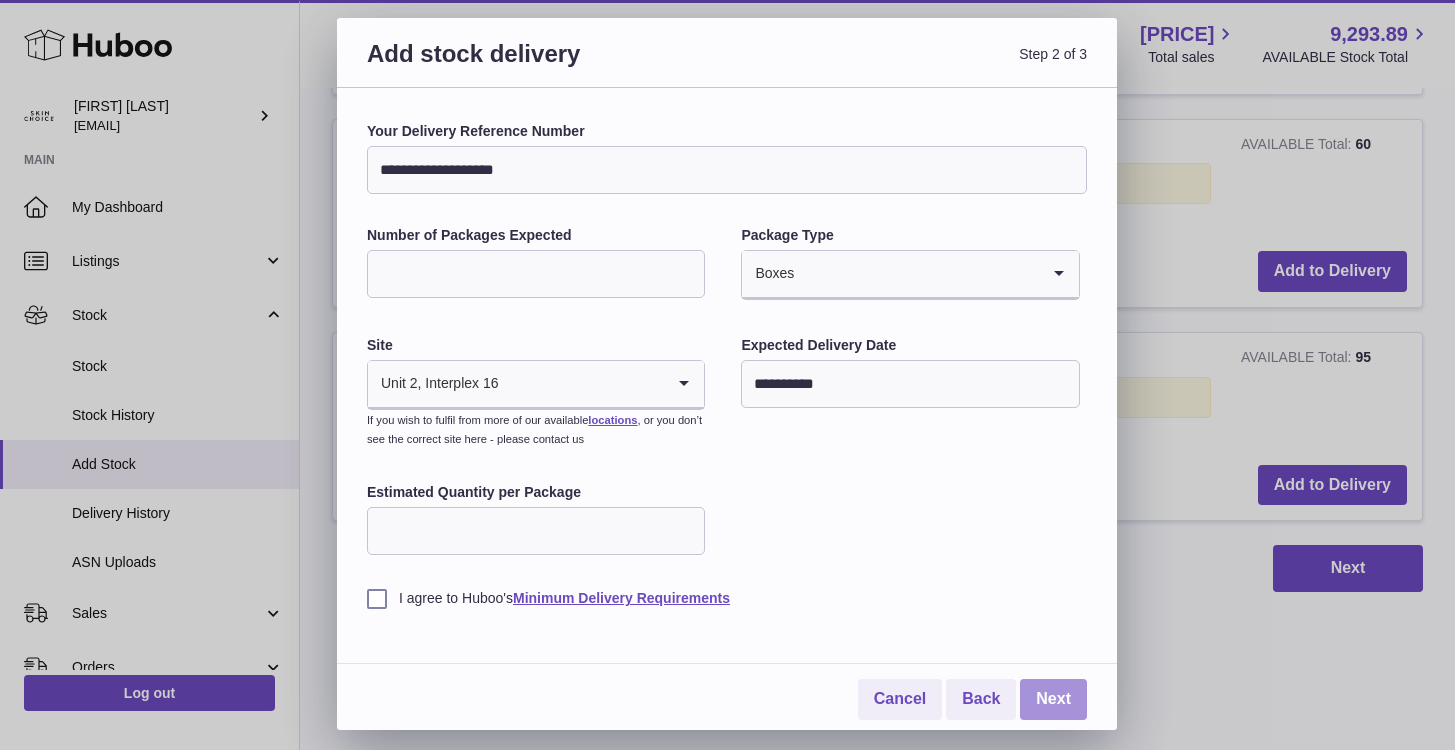click on "Next" at bounding box center (1053, 699) 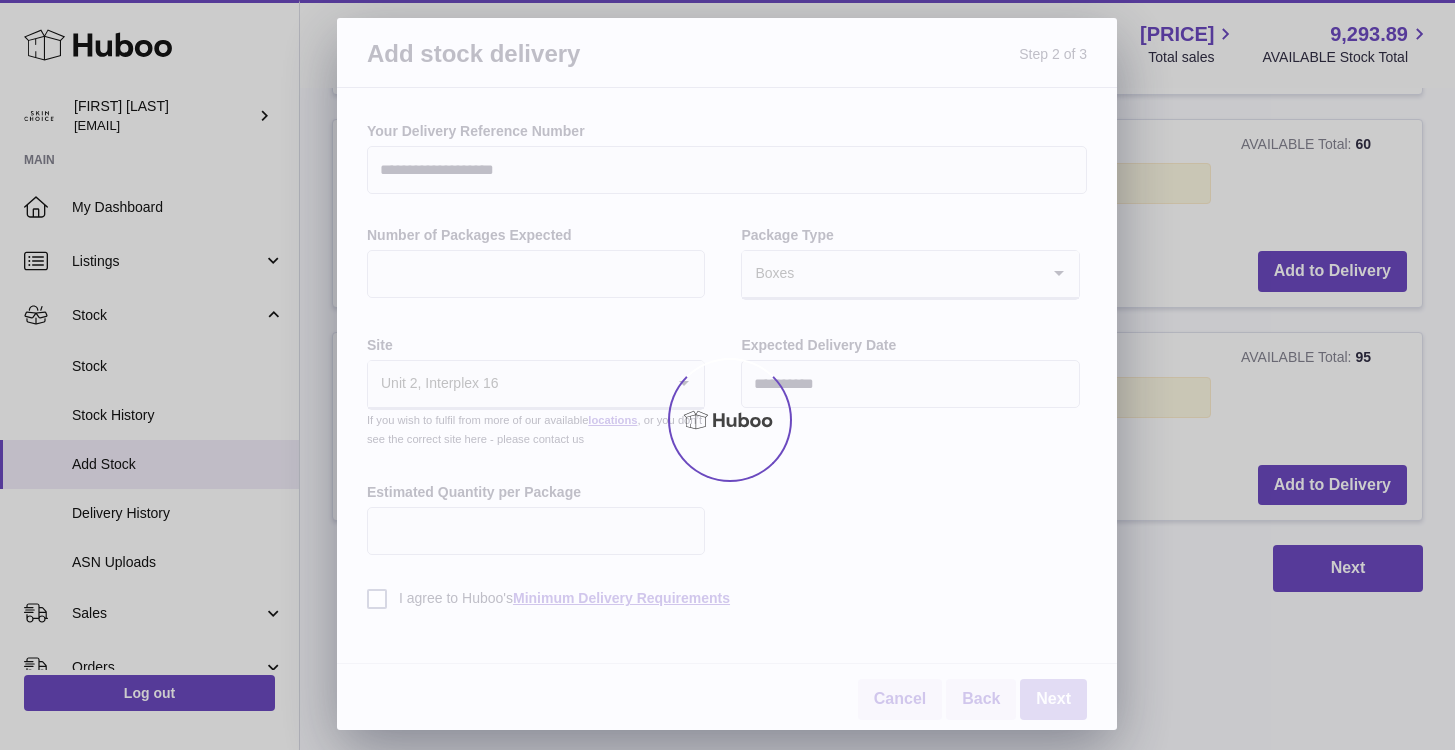 scroll, scrollTop: 2042, scrollLeft: 0, axis: vertical 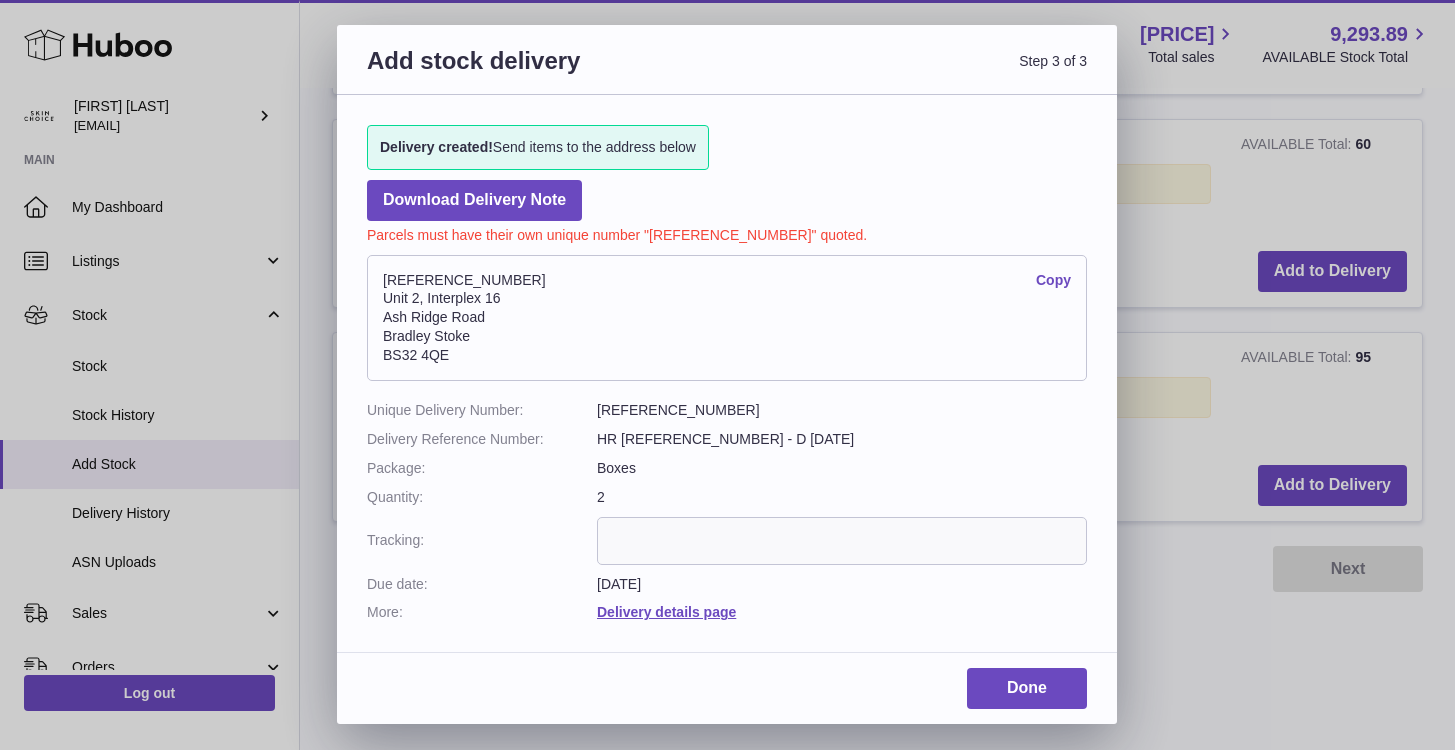 drag, startPoint x: 486, startPoint y: 279, endPoint x: 372, endPoint y: 279, distance: 114 